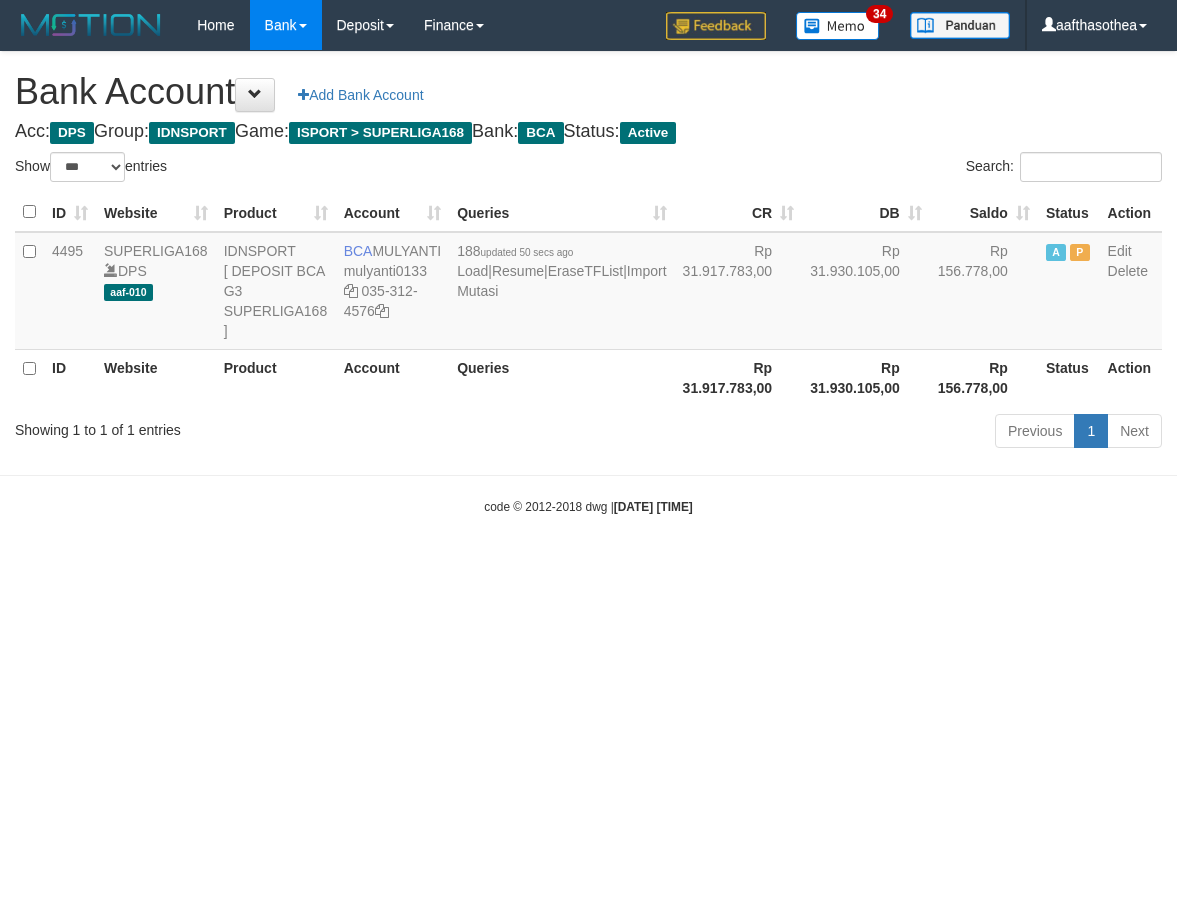 select on "***" 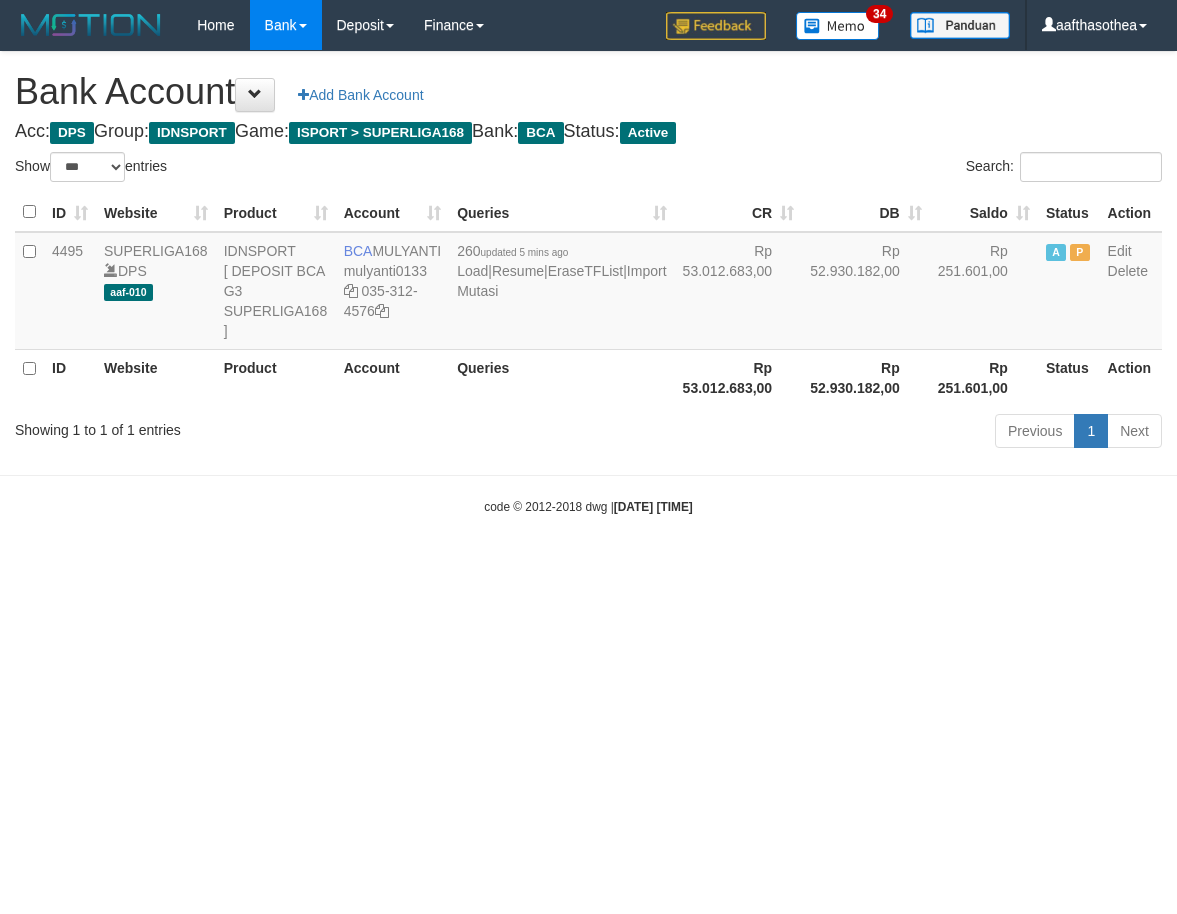 select on "***" 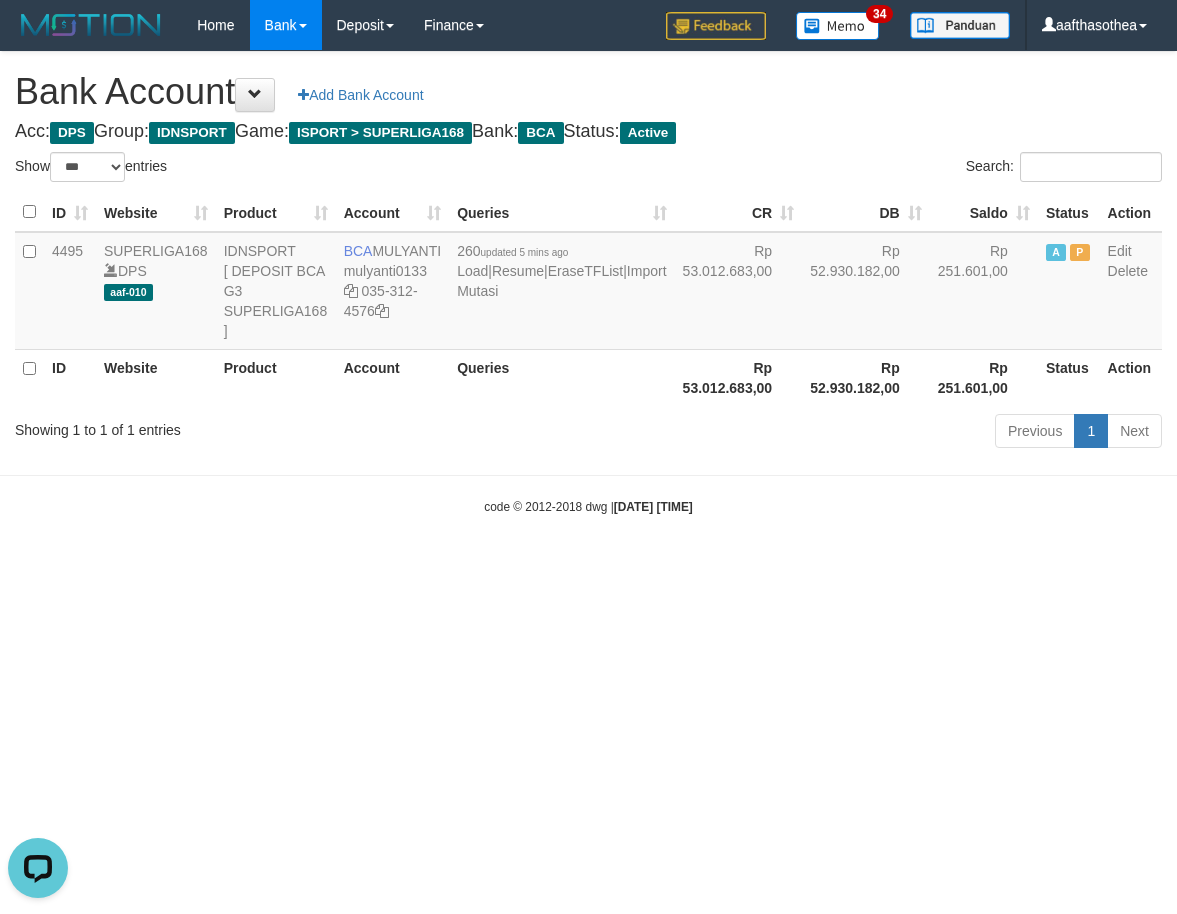 scroll, scrollTop: 0, scrollLeft: 0, axis: both 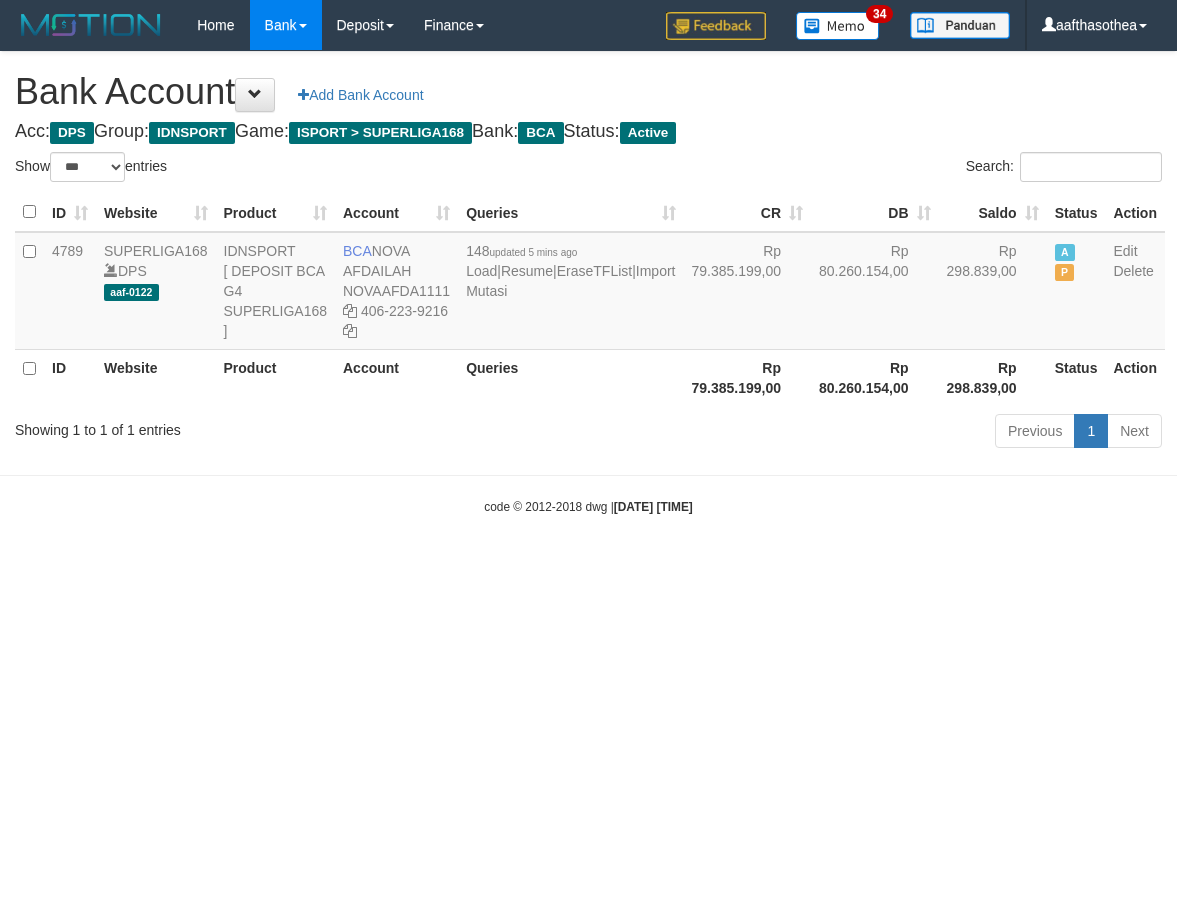 select on "***" 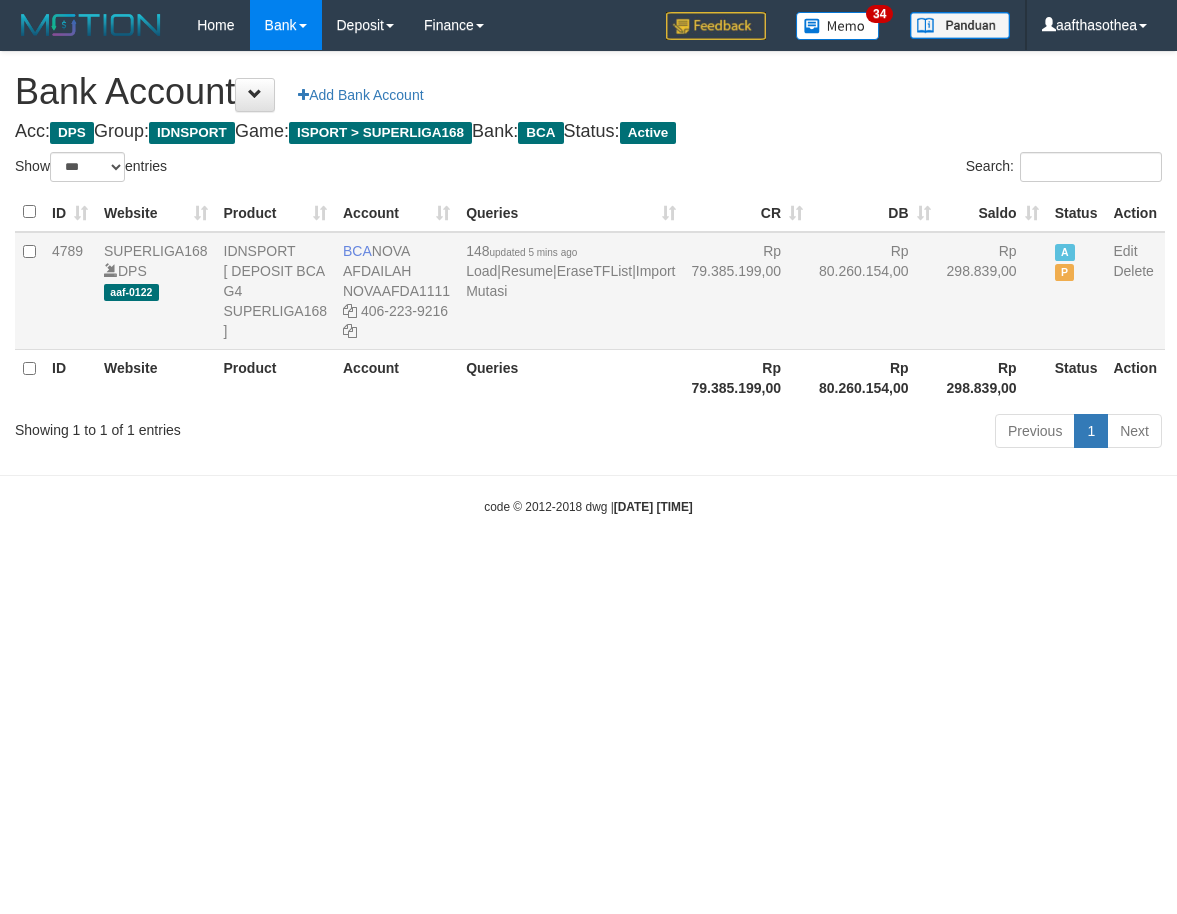 scroll, scrollTop: 0, scrollLeft: 0, axis: both 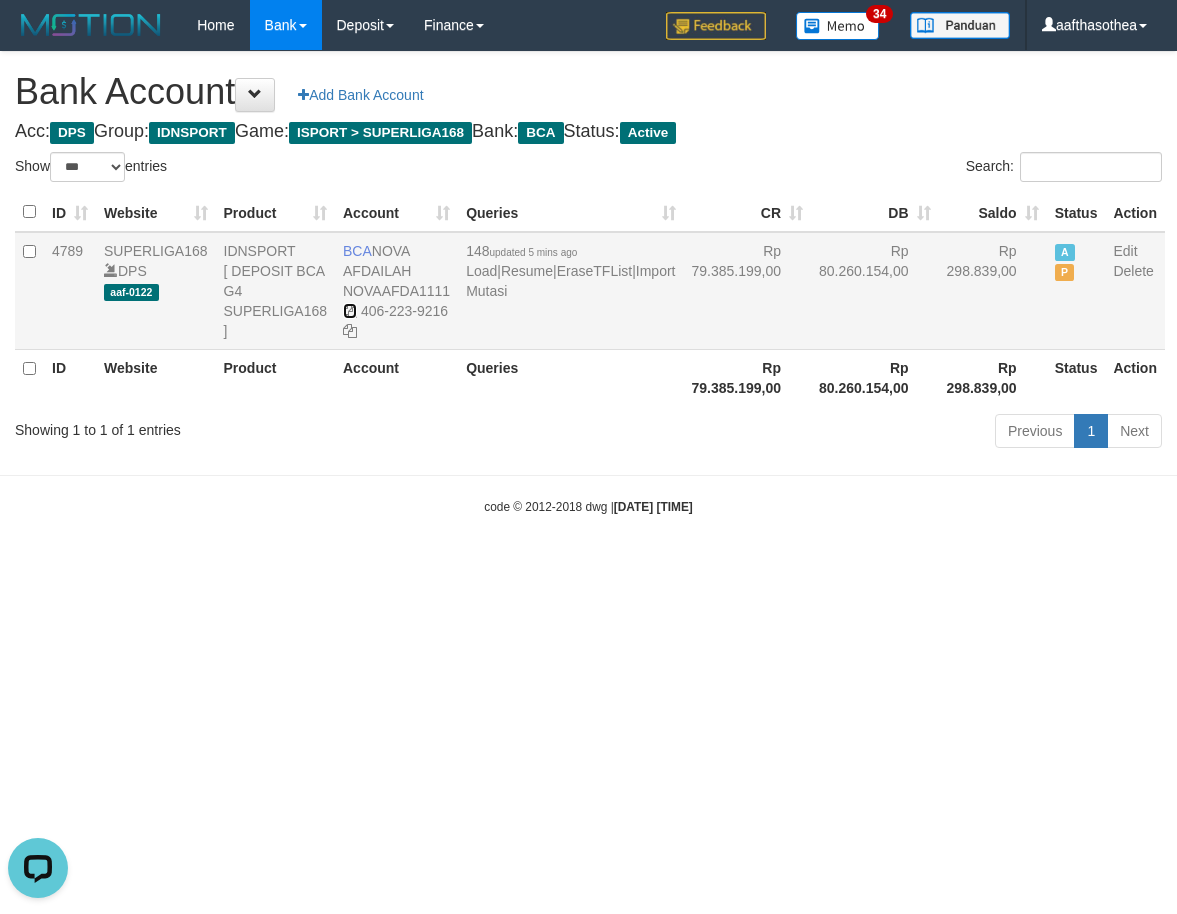 click at bounding box center (350, 311) 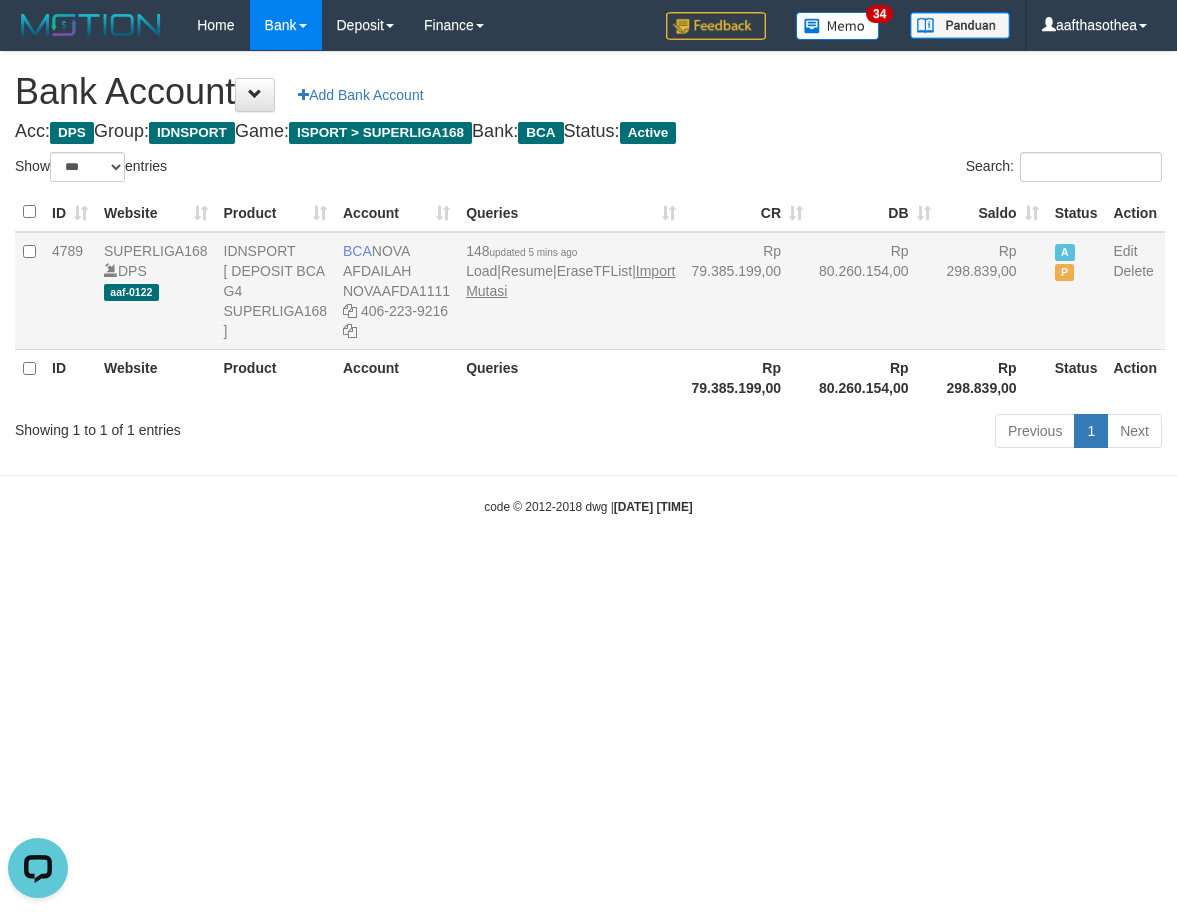 click on "148  updated 5 mins ago
Load
|
Resume
|
EraseTFList
|
Import Mutasi" at bounding box center [570, 291] 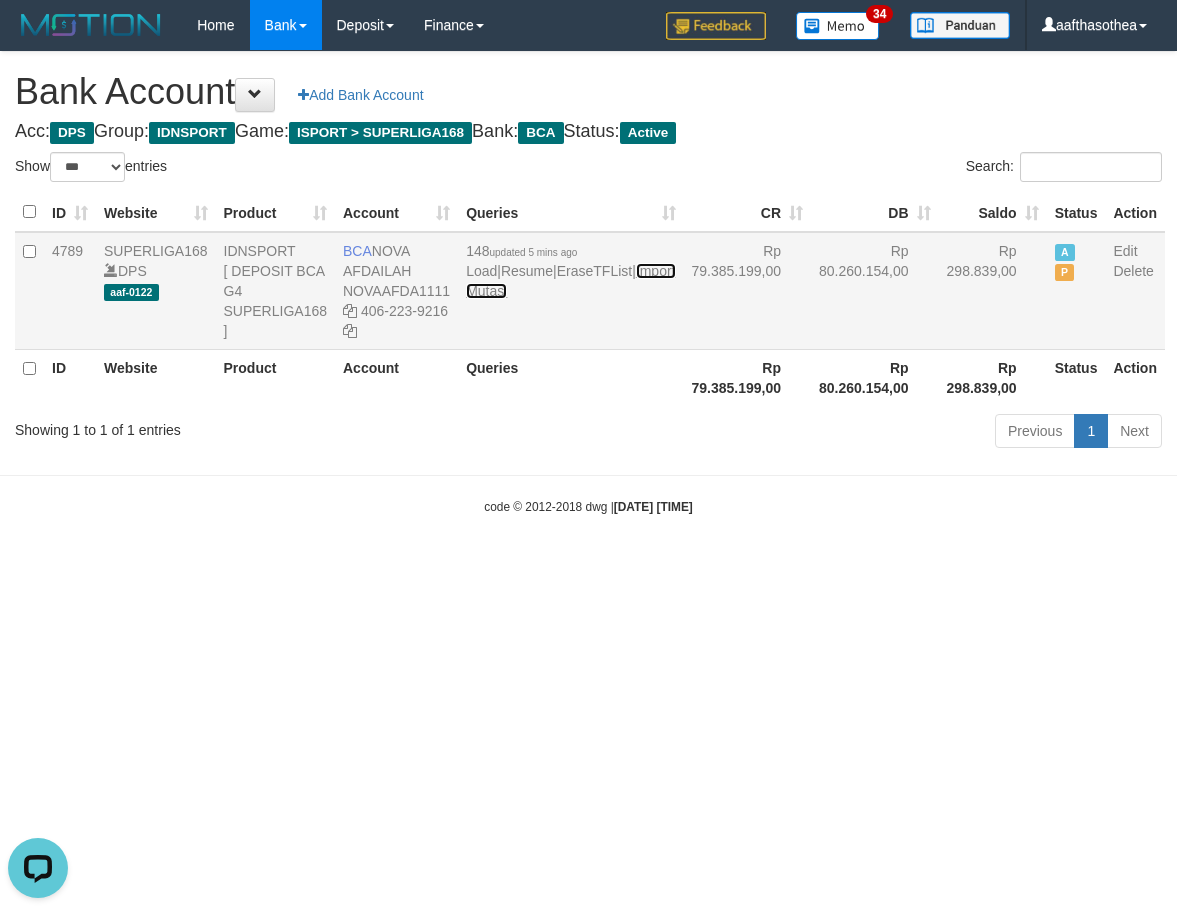 click on "Import Mutasi" at bounding box center [570, 281] 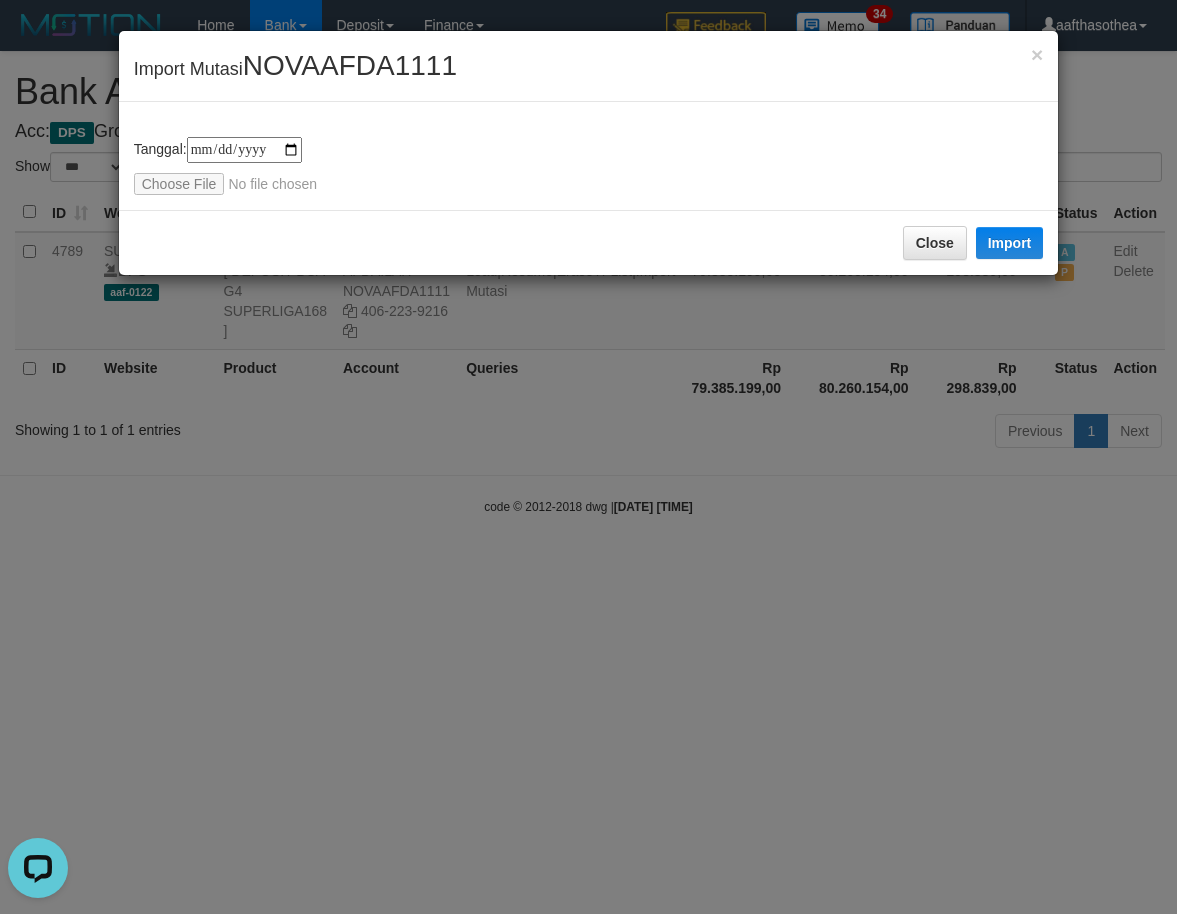 type on "**********" 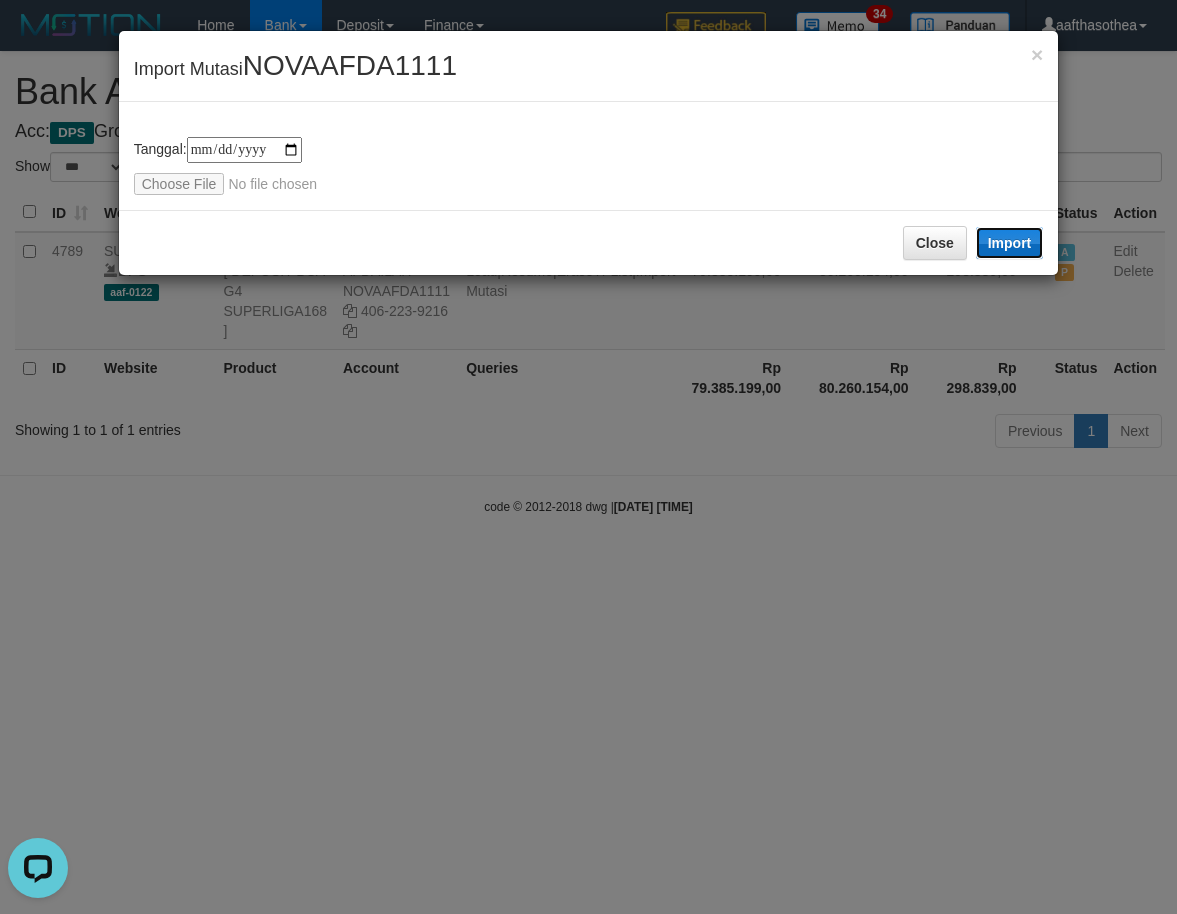 click on "Import" at bounding box center [1010, 243] 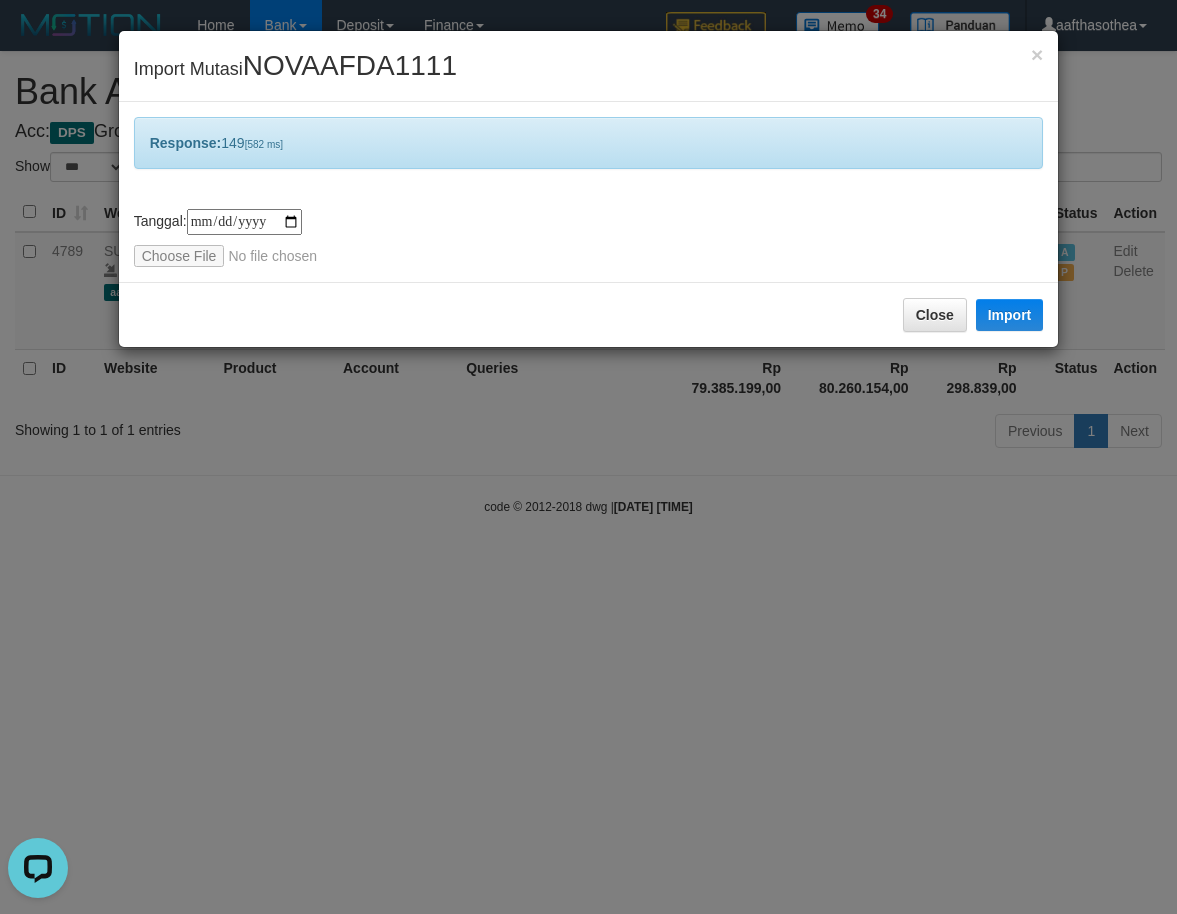 drag, startPoint x: 665, startPoint y: 521, endPoint x: 674, endPoint y: 508, distance: 15.811388 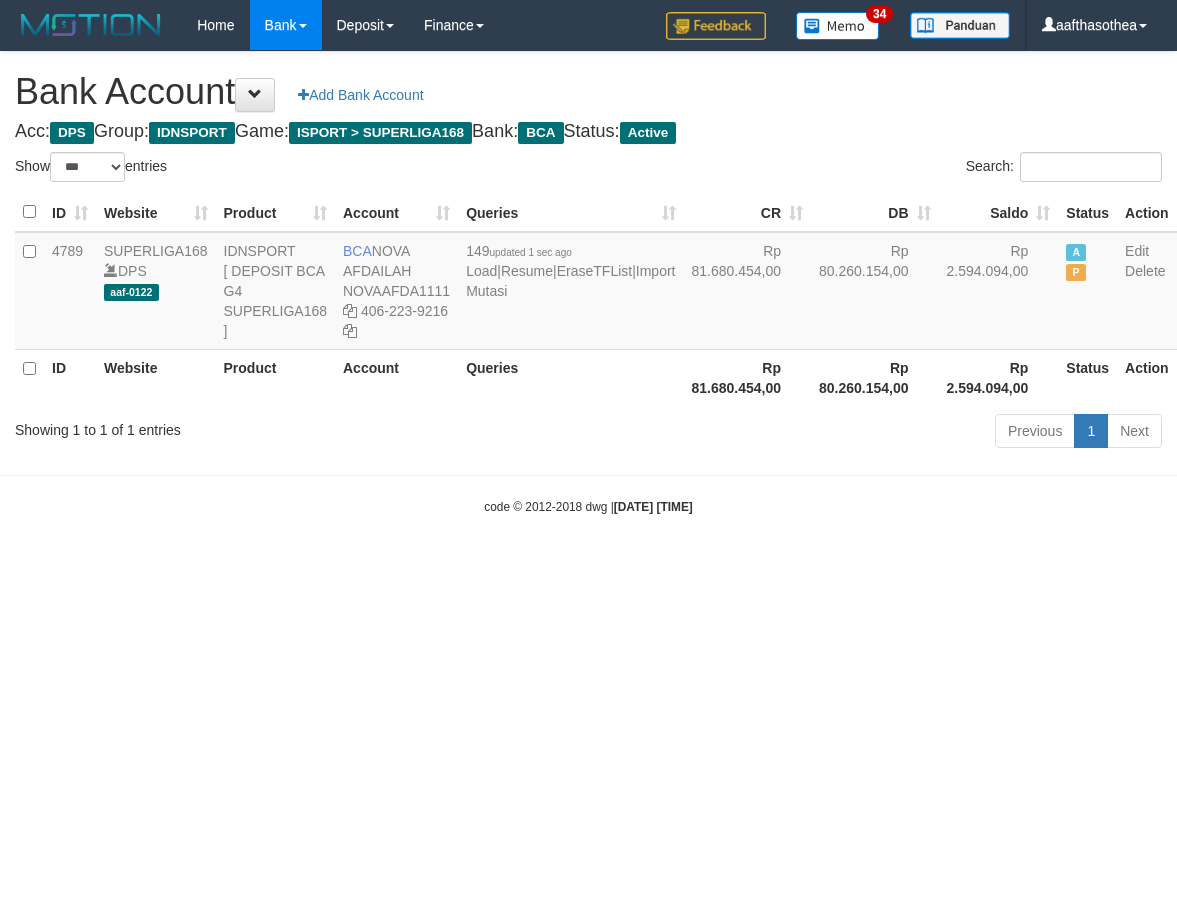 select on "***" 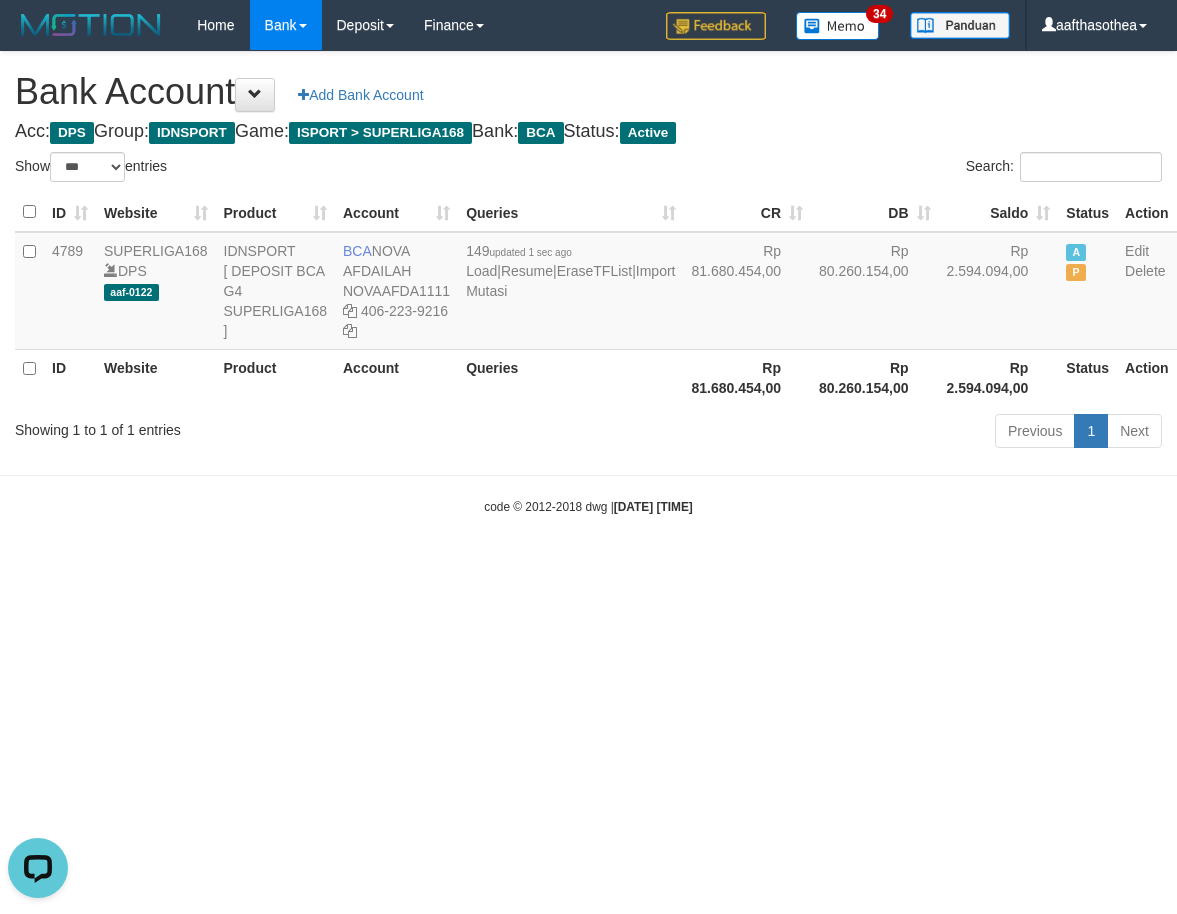 scroll, scrollTop: 0, scrollLeft: 0, axis: both 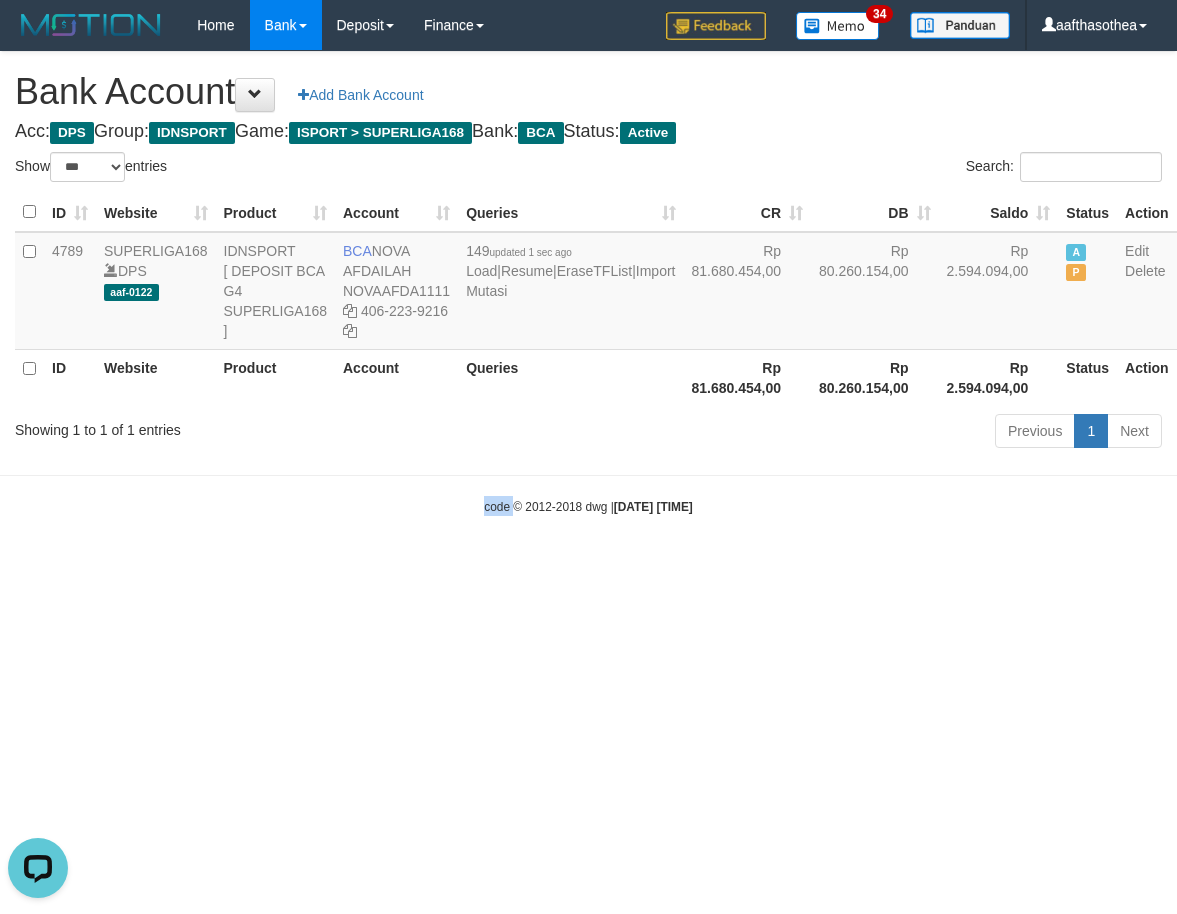 click on "Toggle navigation
Home
Bank
Account List
Load
By Website
Group
[ISPORT]													SUPERLIGA168
By Load Group (DPS)
34" at bounding box center [588, 283] 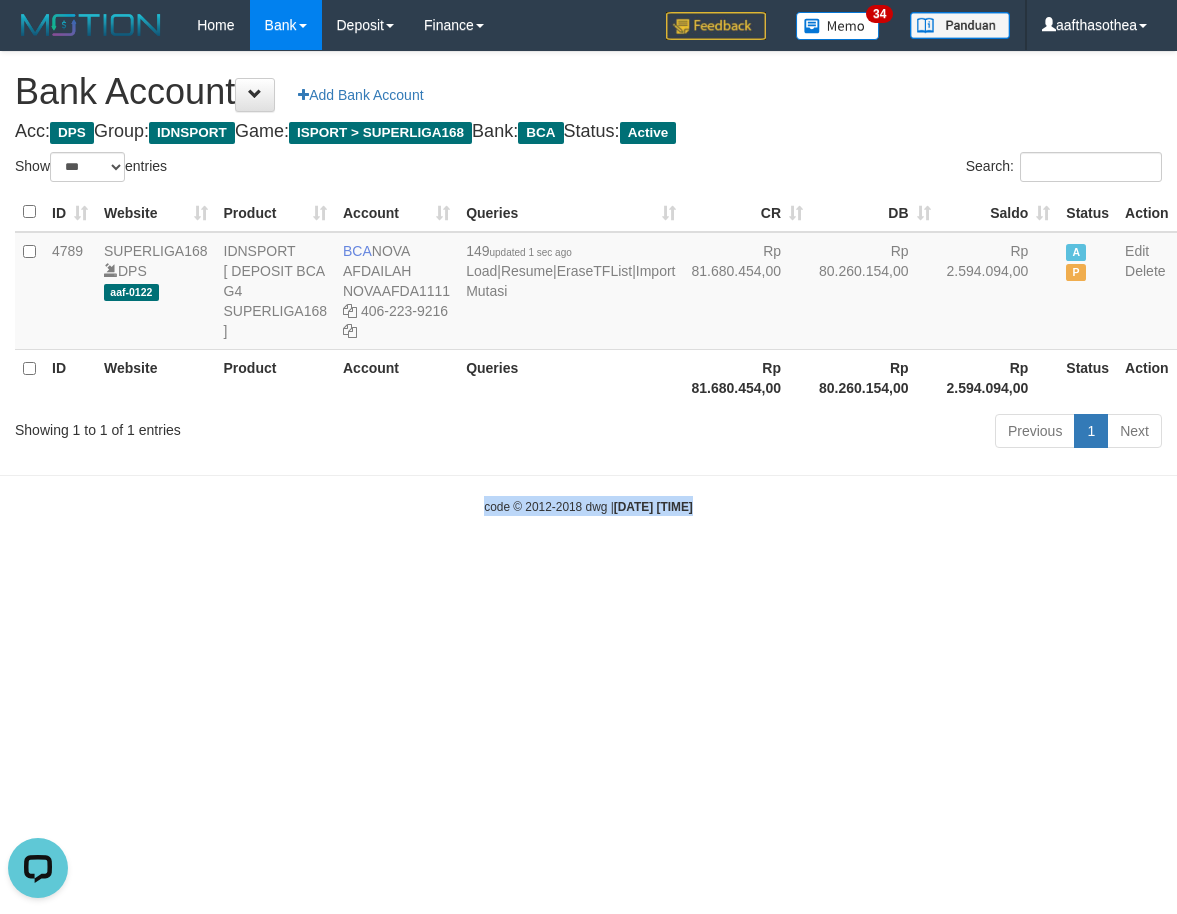 click on "Toggle navigation
Home
Bank
Account List
Load
By Website
Group
[ISPORT]													SUPERLIGA168
By Load Group (DPS)
34" at bounding box center (588, 283) 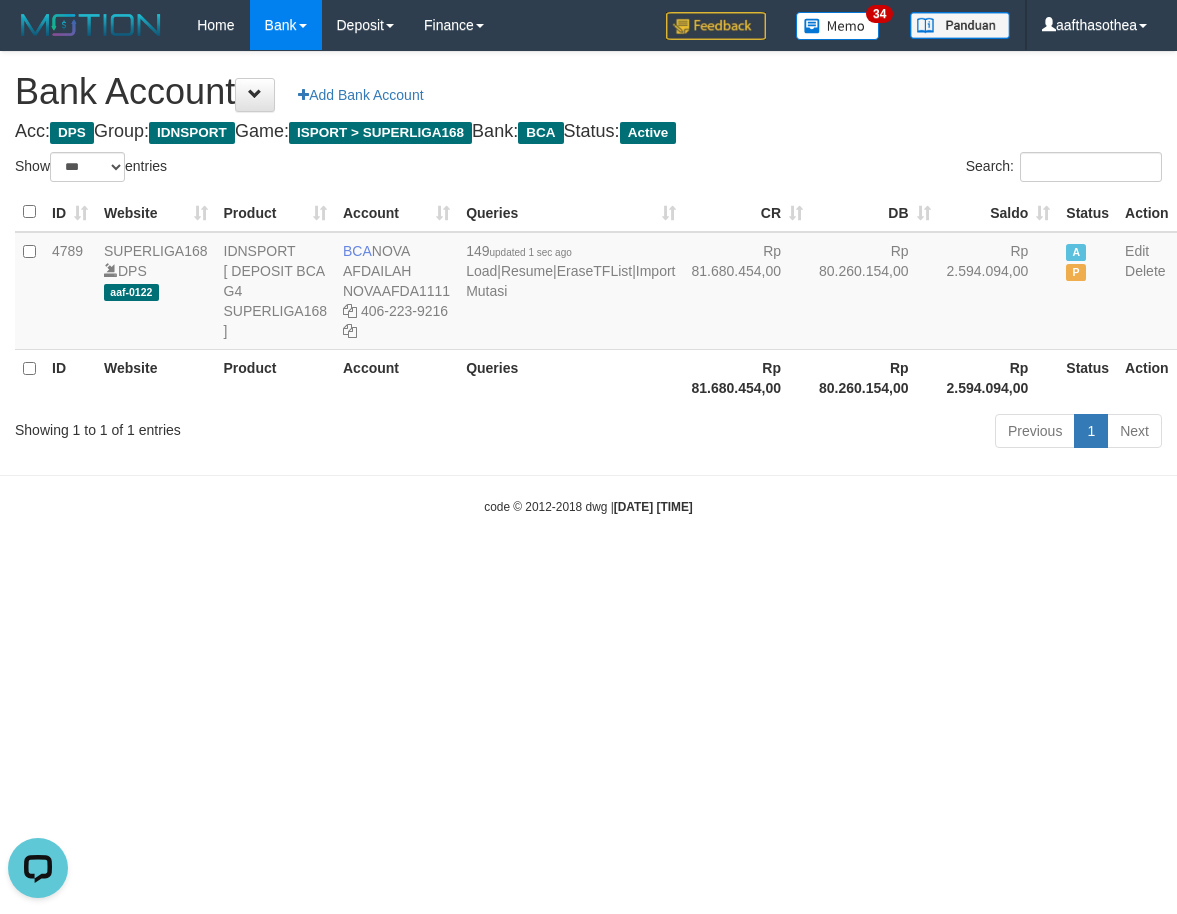 click on "Toggle navigation
Home
Bank
Account List
Load
By Website
Group
[ISPORT]													SUPERLIGA168
By Load Group (DPS)
34" at bounding box center [588, 283] 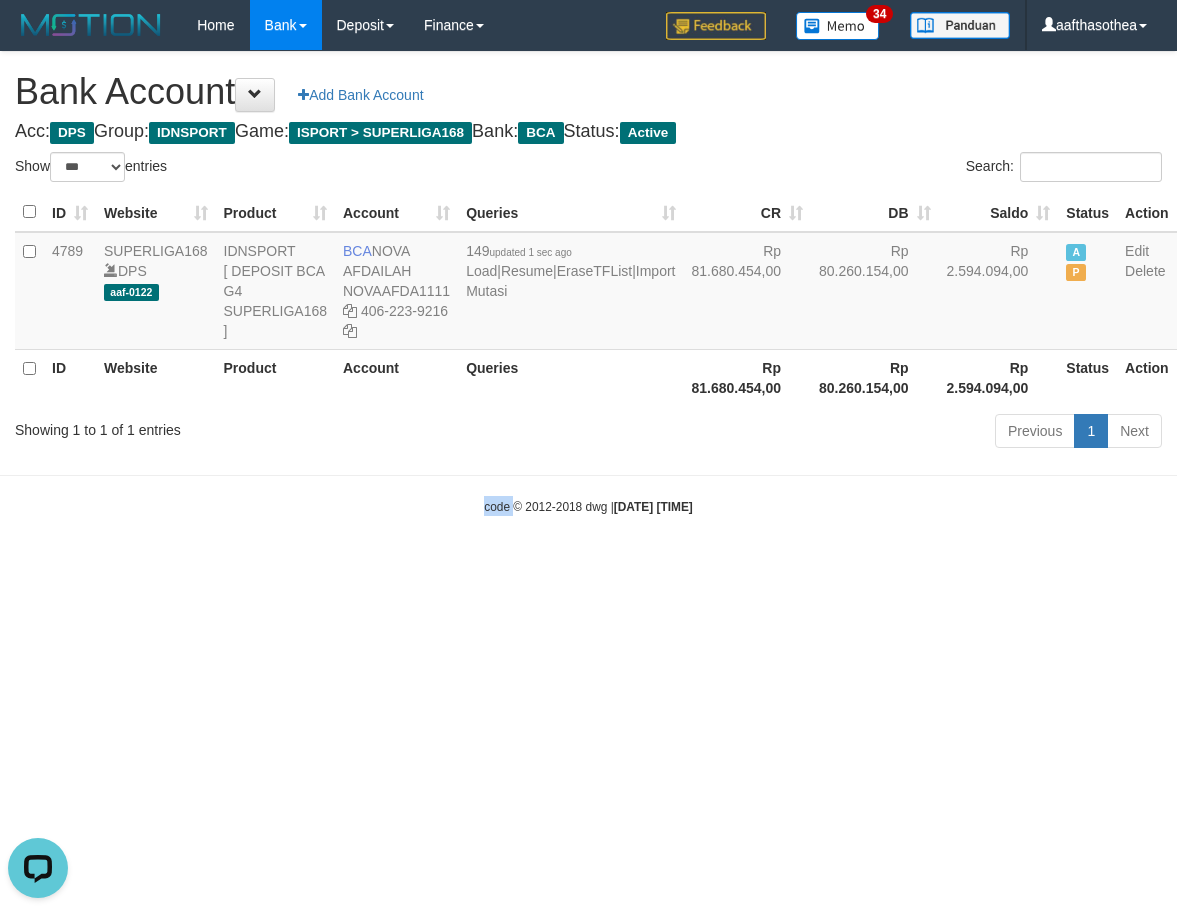 click on "Toggle navigation
Home
Bank
Account List
Load
By Website
Group
[ISPORT]													SUPERLIGA168
By Load Group (DPS)
34" at bounding box center (588, 283) 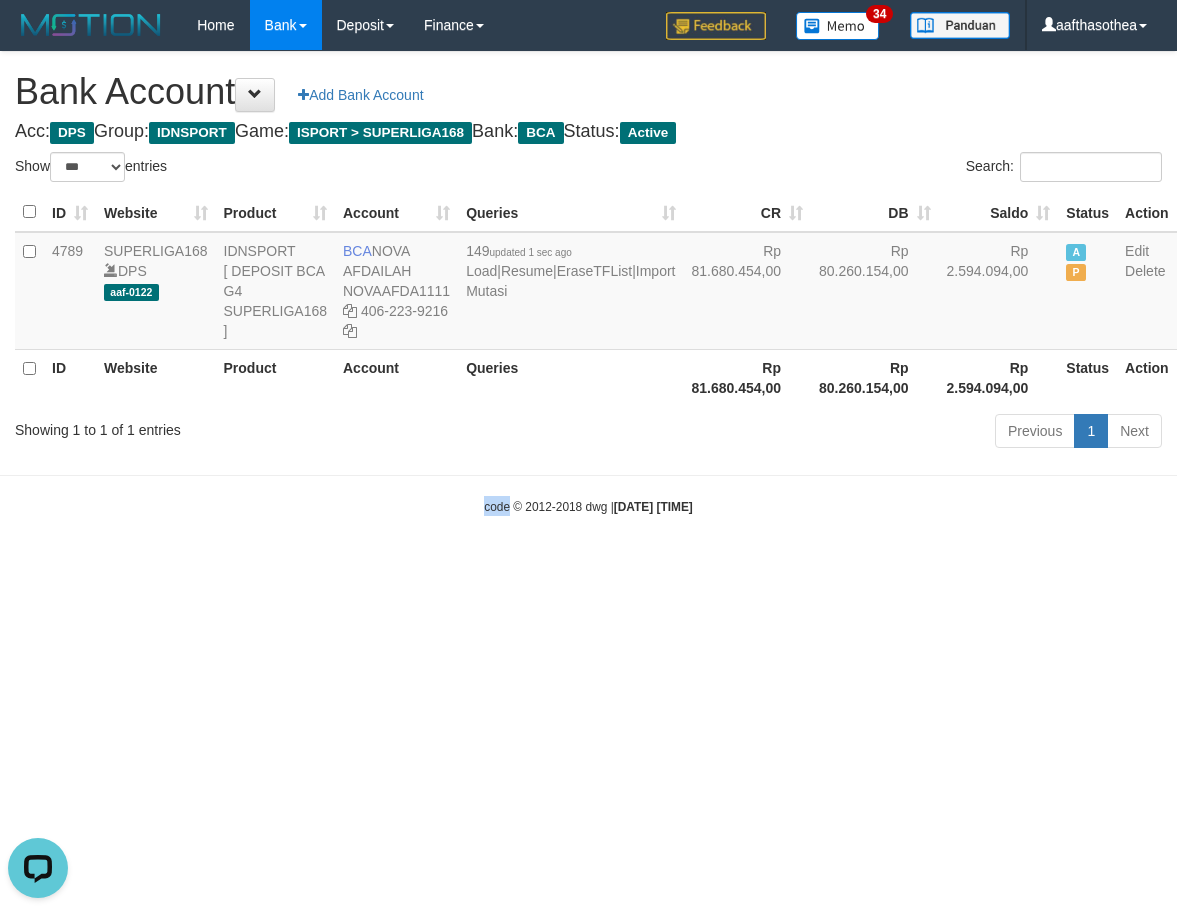 click on "Toggle navigation
Home
Bank
Account List
Load
By Website
Group
[ISPORT]													SUPERLIGA168
By Load Group (DPS)
34" at bounding box center [588, 283] 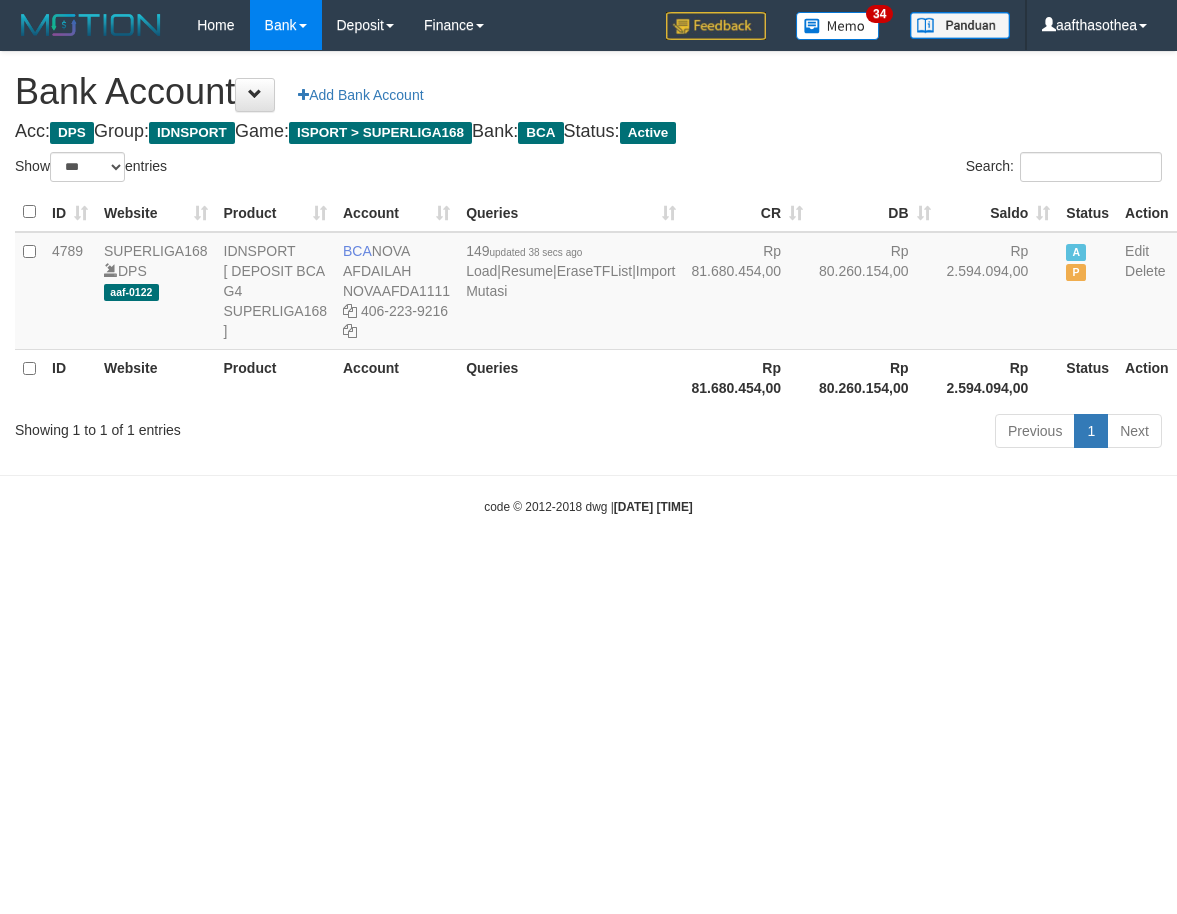 select on "***" 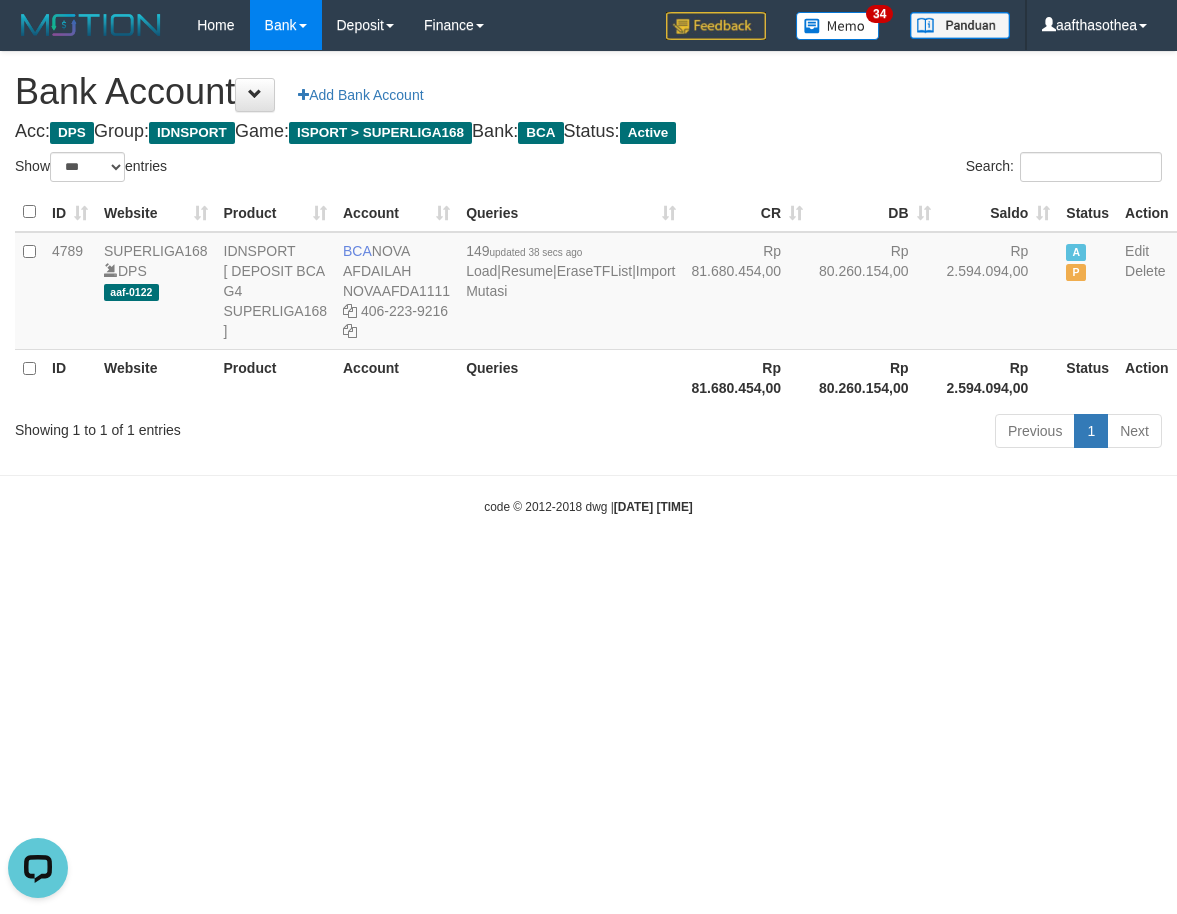 scroll, scrollTop: 0, scrollLeft: 0, axis: both 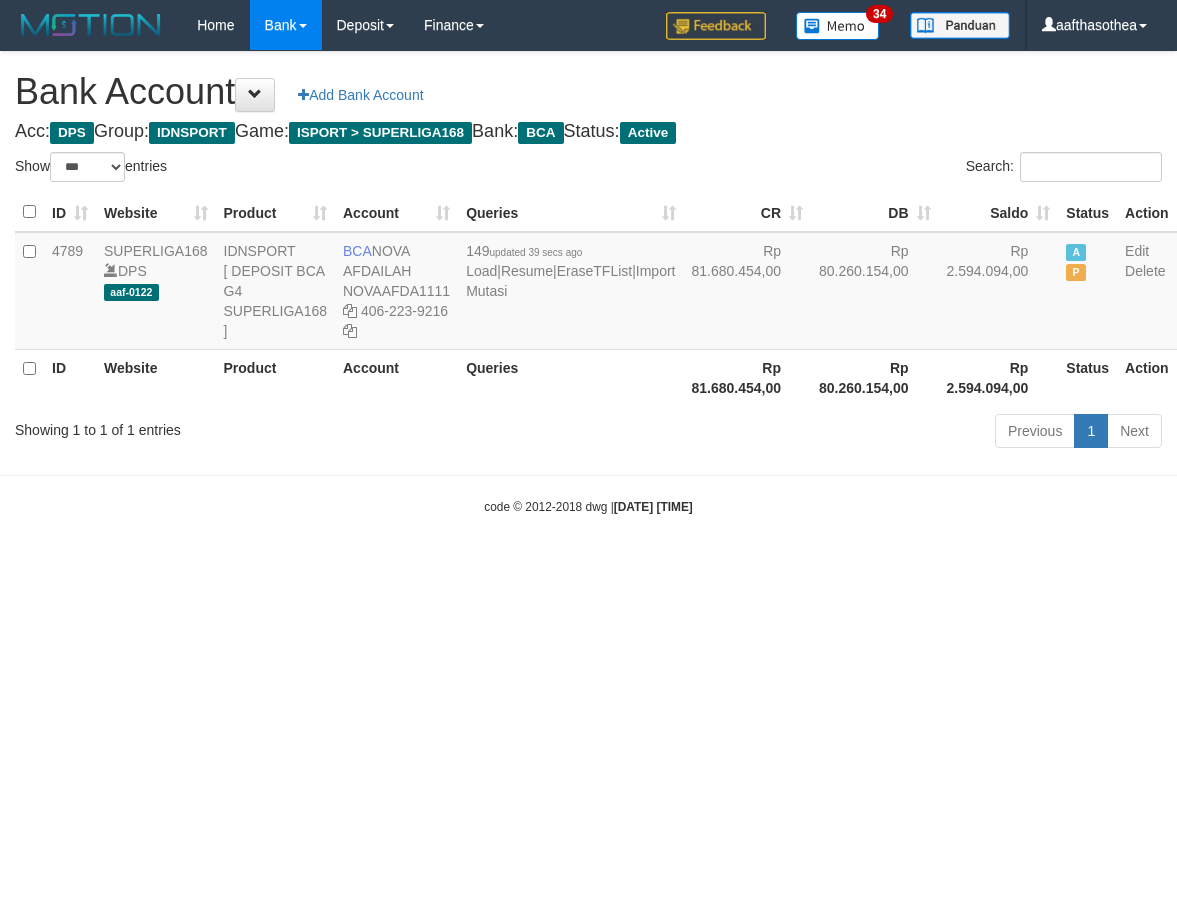 select on "***" 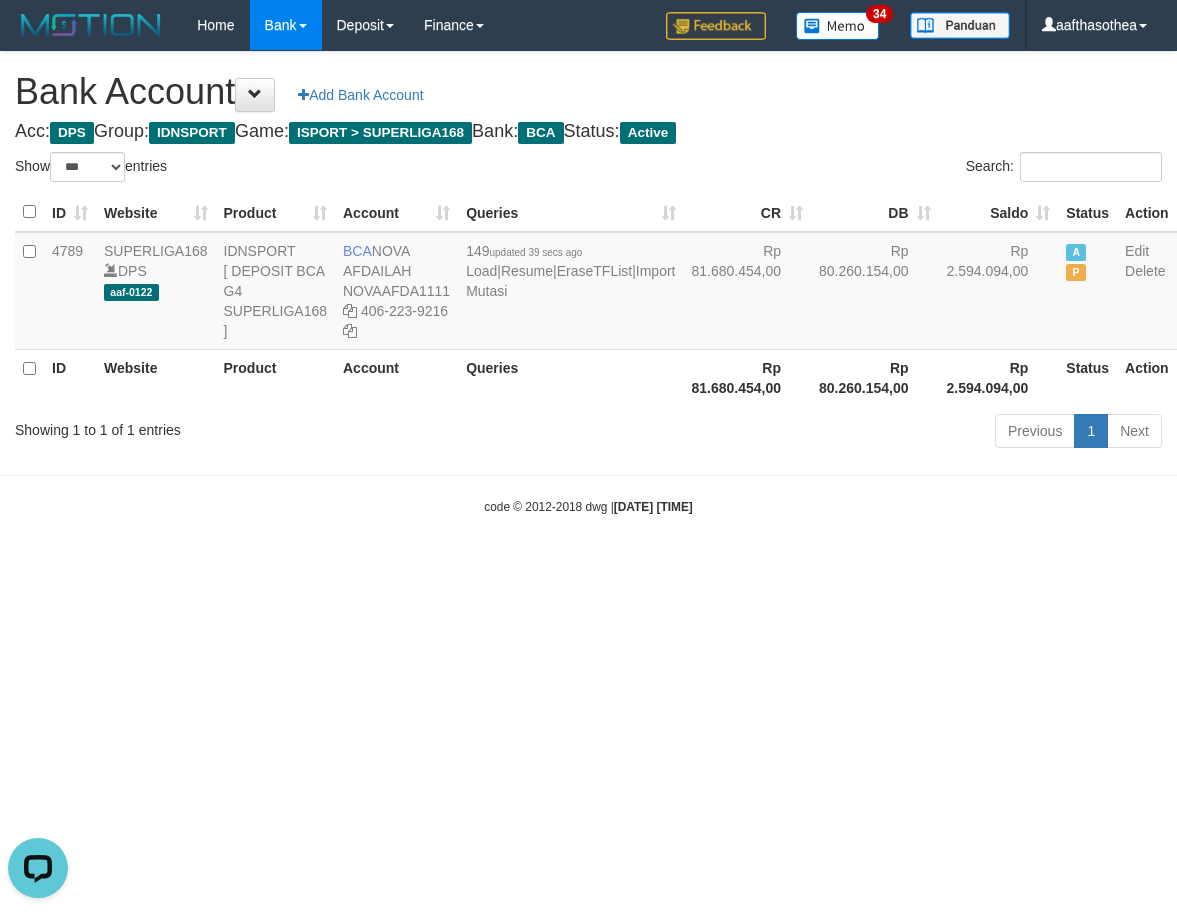scroll, scrollTop: 0, scrollLeft: 0, axis: both 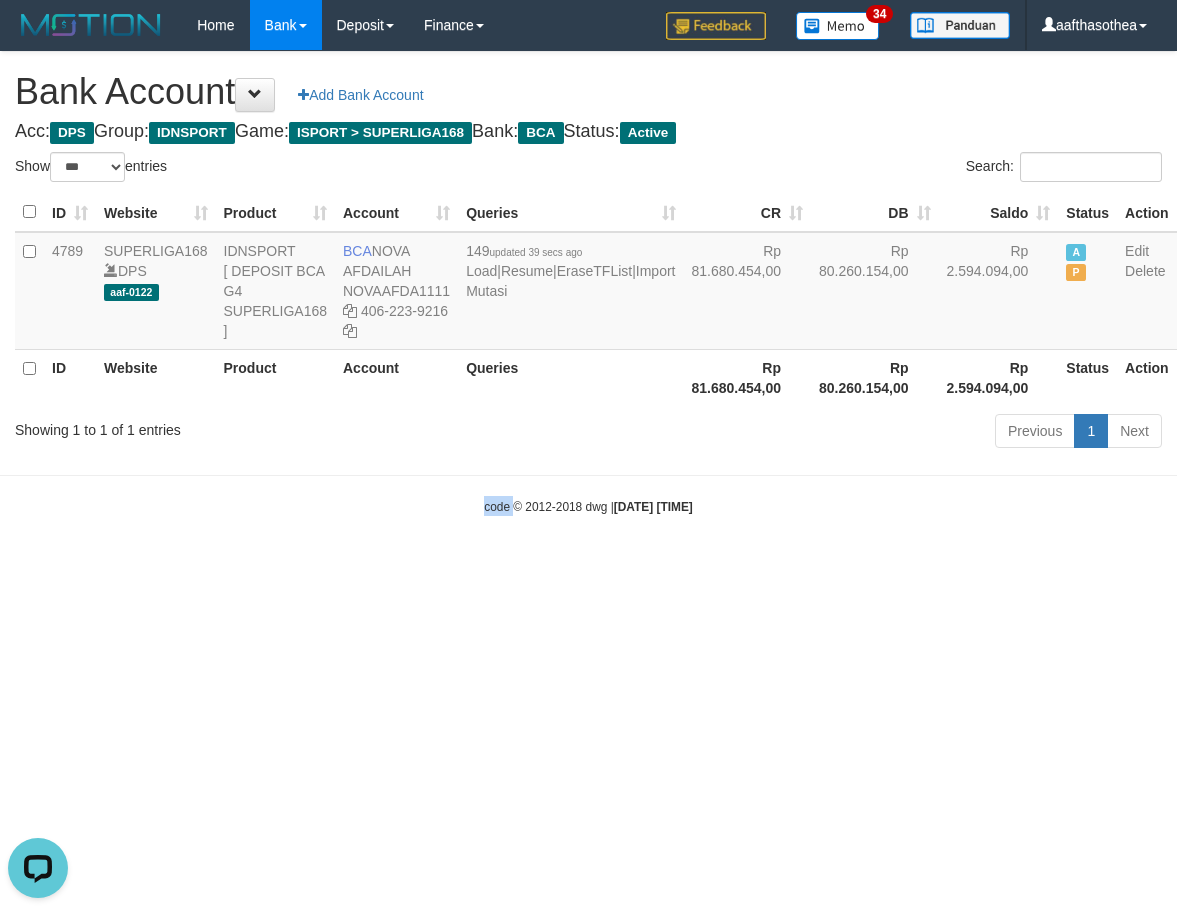 click on "Toggle navigation
Home
Bank
Account List
Load
By Website
Group
[ISPORT]													SUPERLIGA168
By Load Group (DPS)
34" at bounding box center (588, 283) 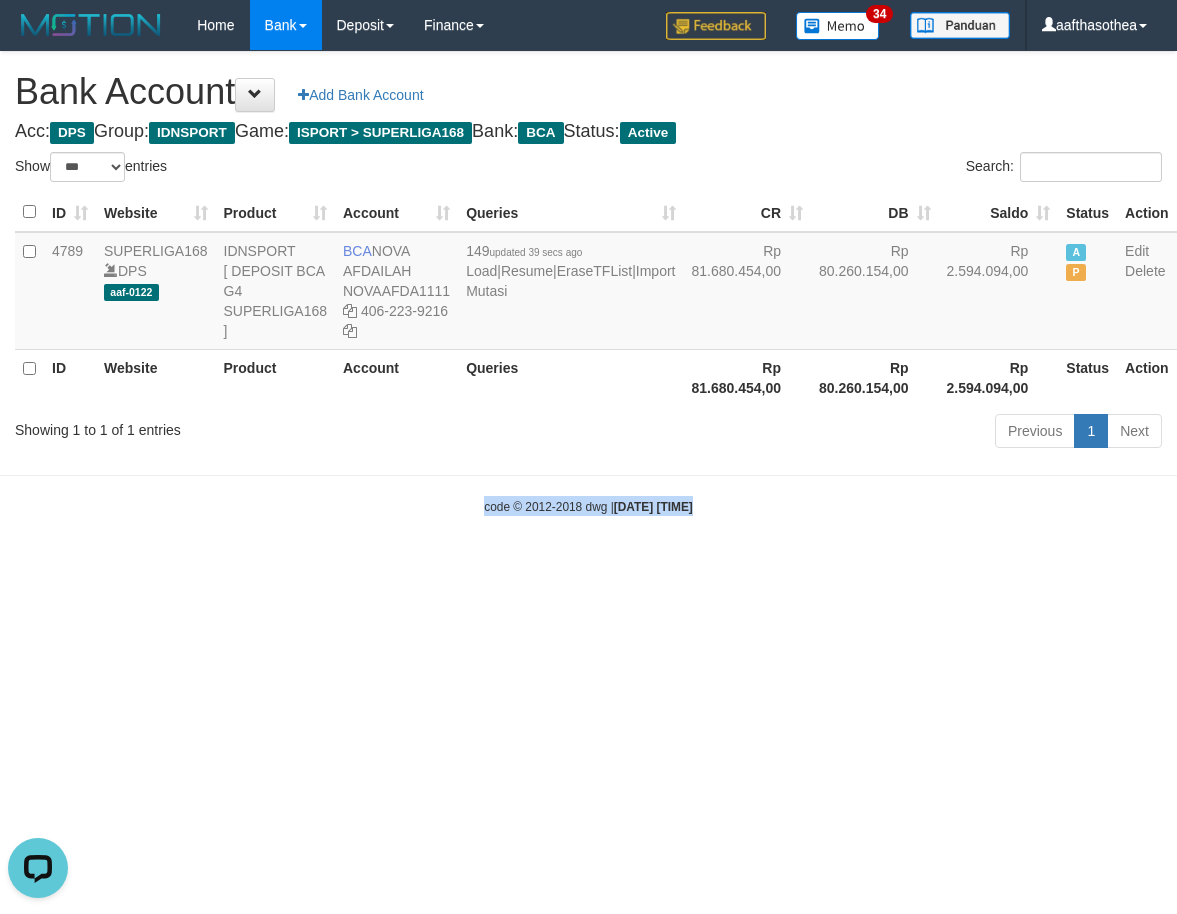 drag, startPoint x: 351, startPoint y: 590, endPoint x: 363, endPoint y: 590, distance: 12 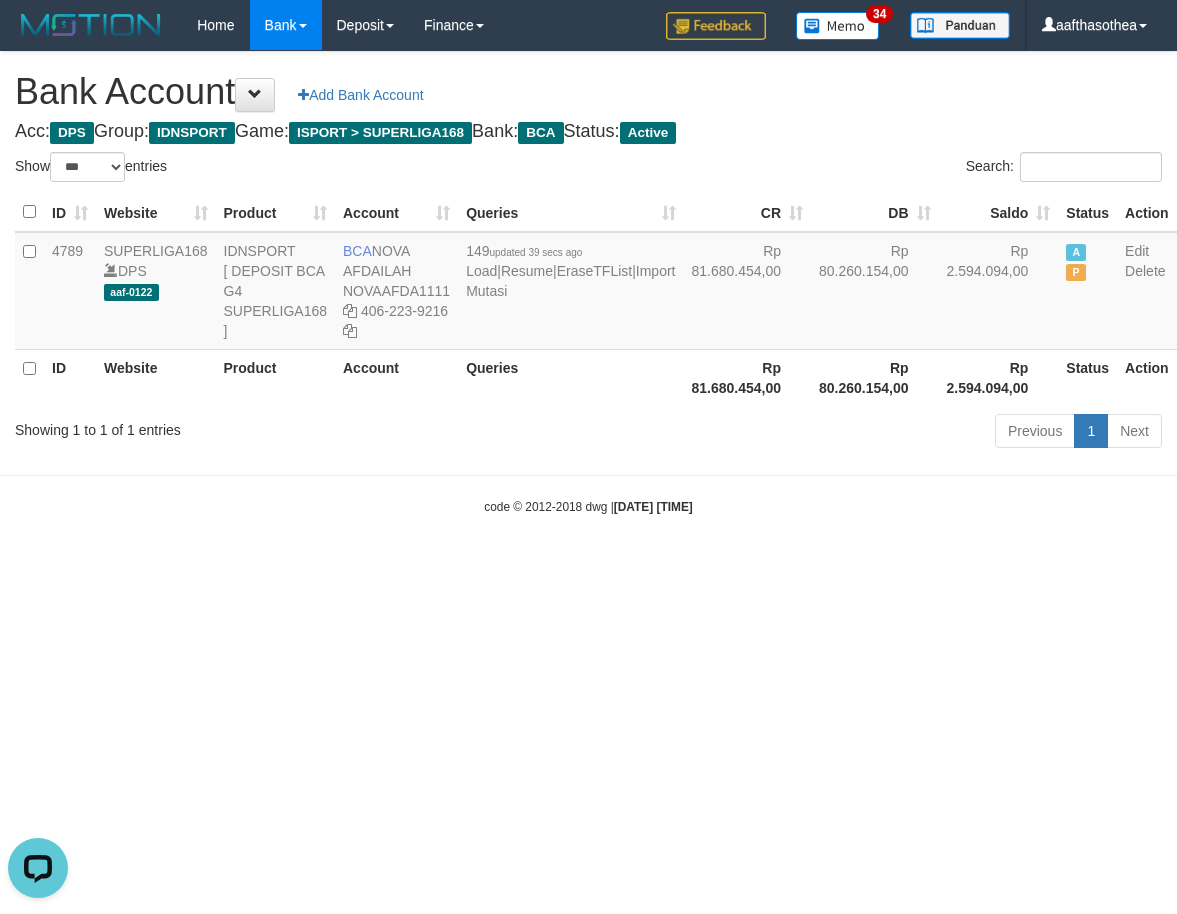 click on "Toggle navigation
Home
Bank
Account List
Load
By Website
Group
[ISPORT]													SUPERLIGA168
By Load Group (DPS)
34" at bounding box center (588, 283) 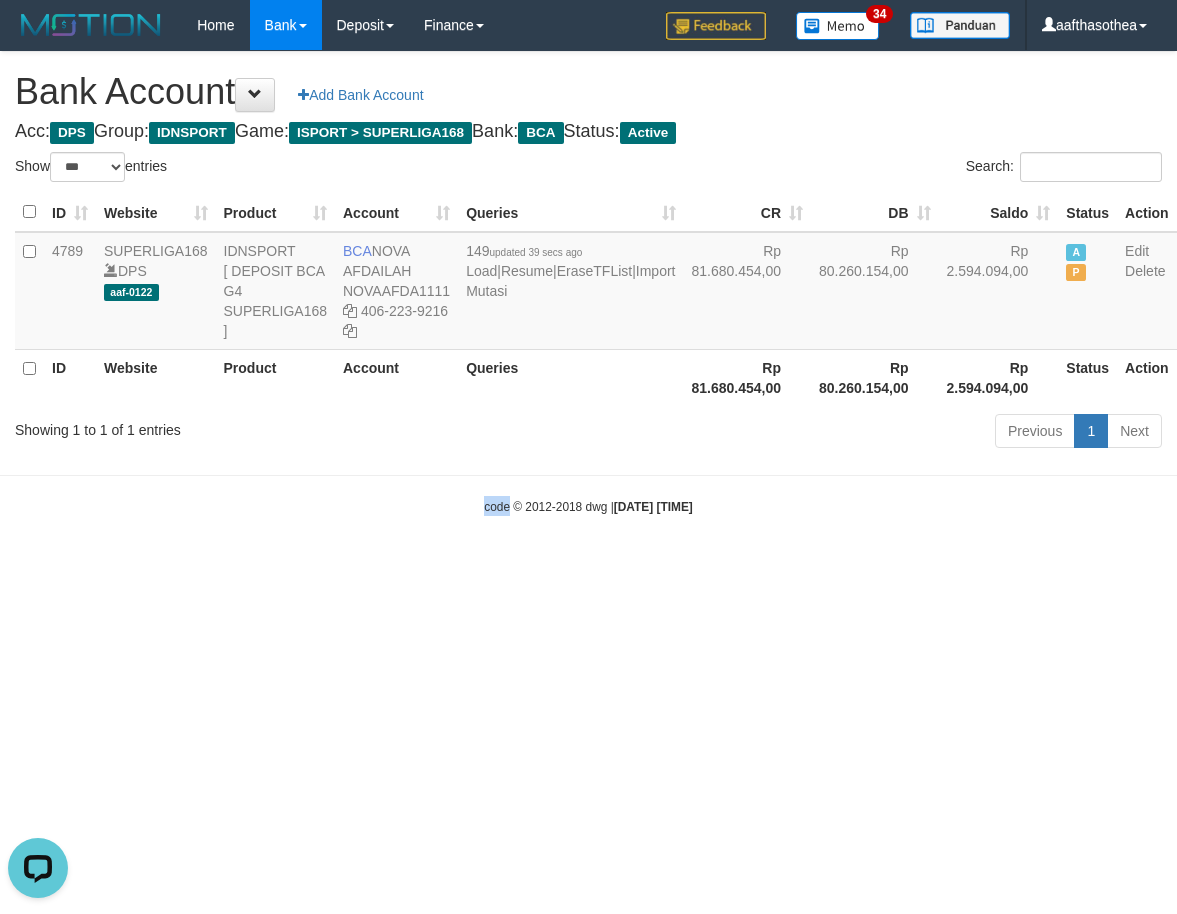 click on "Toggle navigation
Home
Bank
Account List
Load
By Website
Group
[ISPORT]													SUPERLIGA168
By Load Group (DPS)
34" at bounding box center [588, 283] 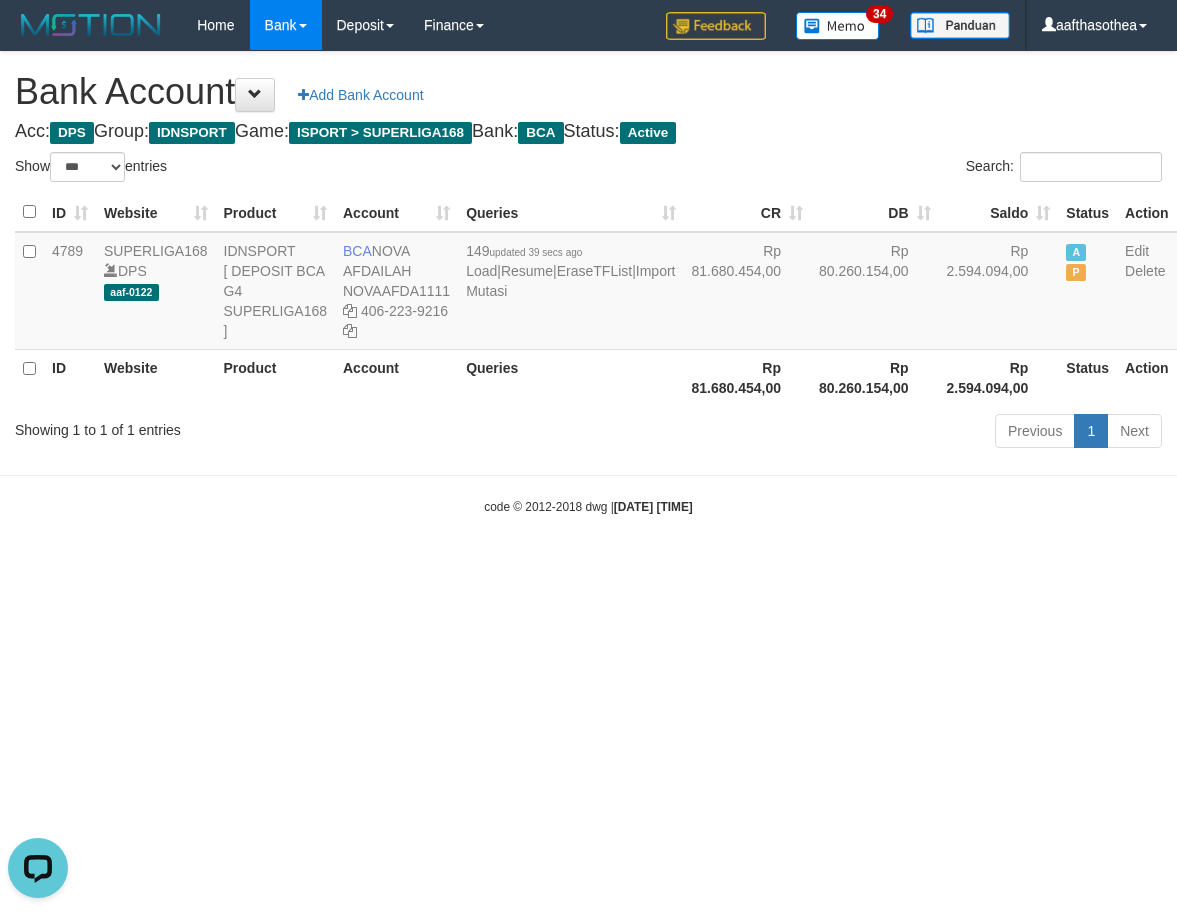 click on "Toggle navigation
Home
Bank
Account List
Load
By Website
Group
[ISPORT]													SUPERLIGA168
By Load Group (DPS)
34" at bounding box center [588, 283] 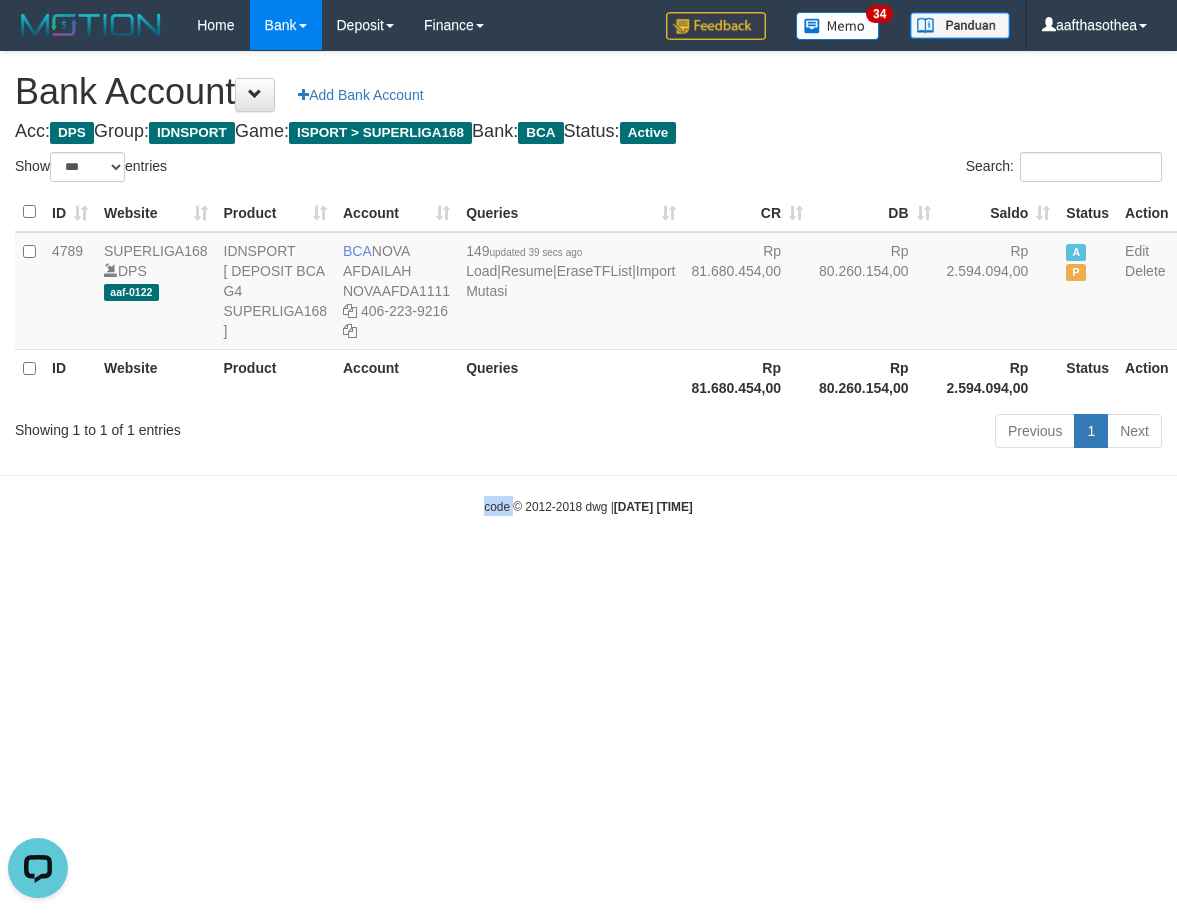 click on "Toggle navigation
Home
Bank
Account List
Load
By Website
Group
[ISPORT]													SUPERLIGA168
By Load Group (DPS)
34" at bounding box center (588, 283) 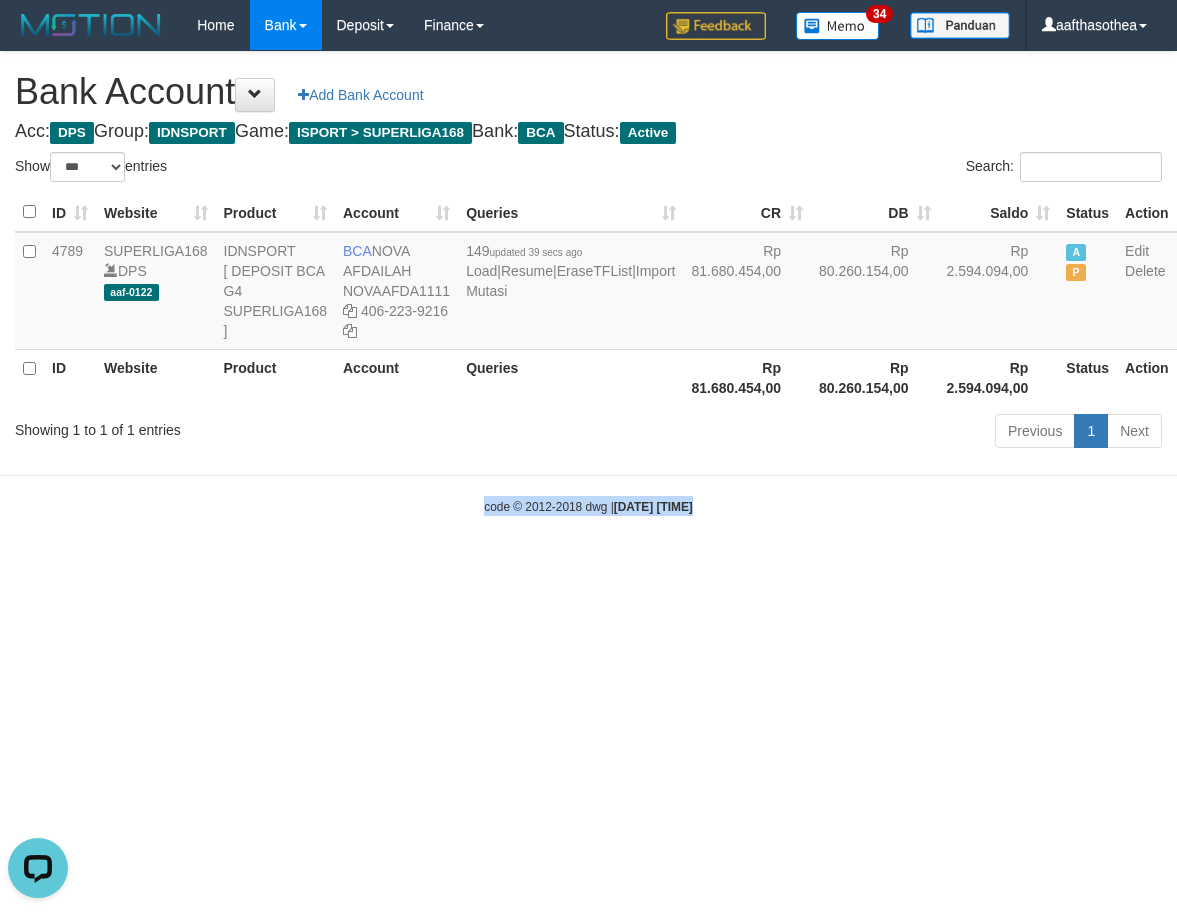 click on "Toggle navigation
Home
Bank
Account List
Load
By Website
Group
[ISPORT]													SUPERLIGA168
By Load Group (DPS)
34" at bounding box center (588, 283) 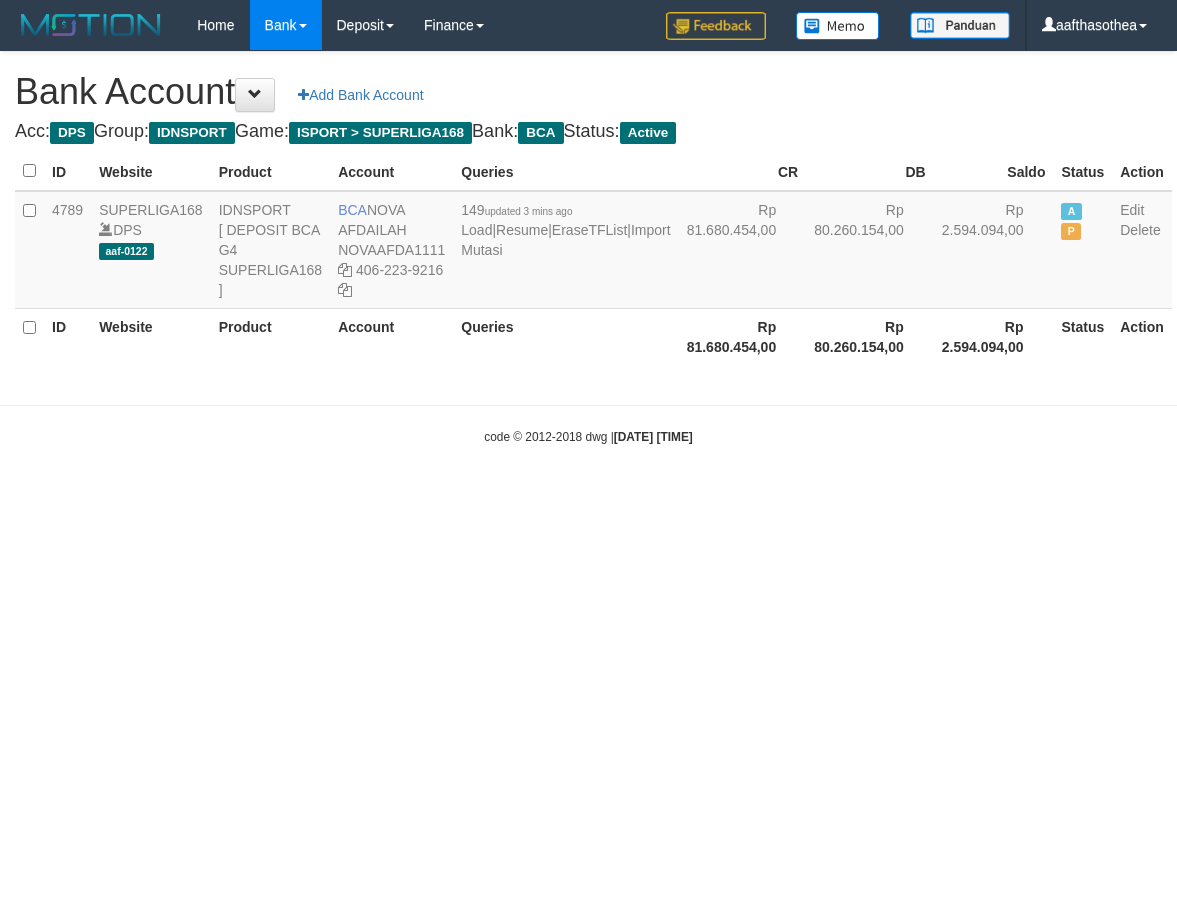 click on "Toggle navigation
Home
Bank
Account List
Load
By Website
Group
[ISPORT]													SUPERLIGA168
By Load Group (DPS)
Group aaf-001
Group aaf-002
Group aaf-003
Group aaf-004
Group aaf-005												 -" at bounding box center (588, 248) 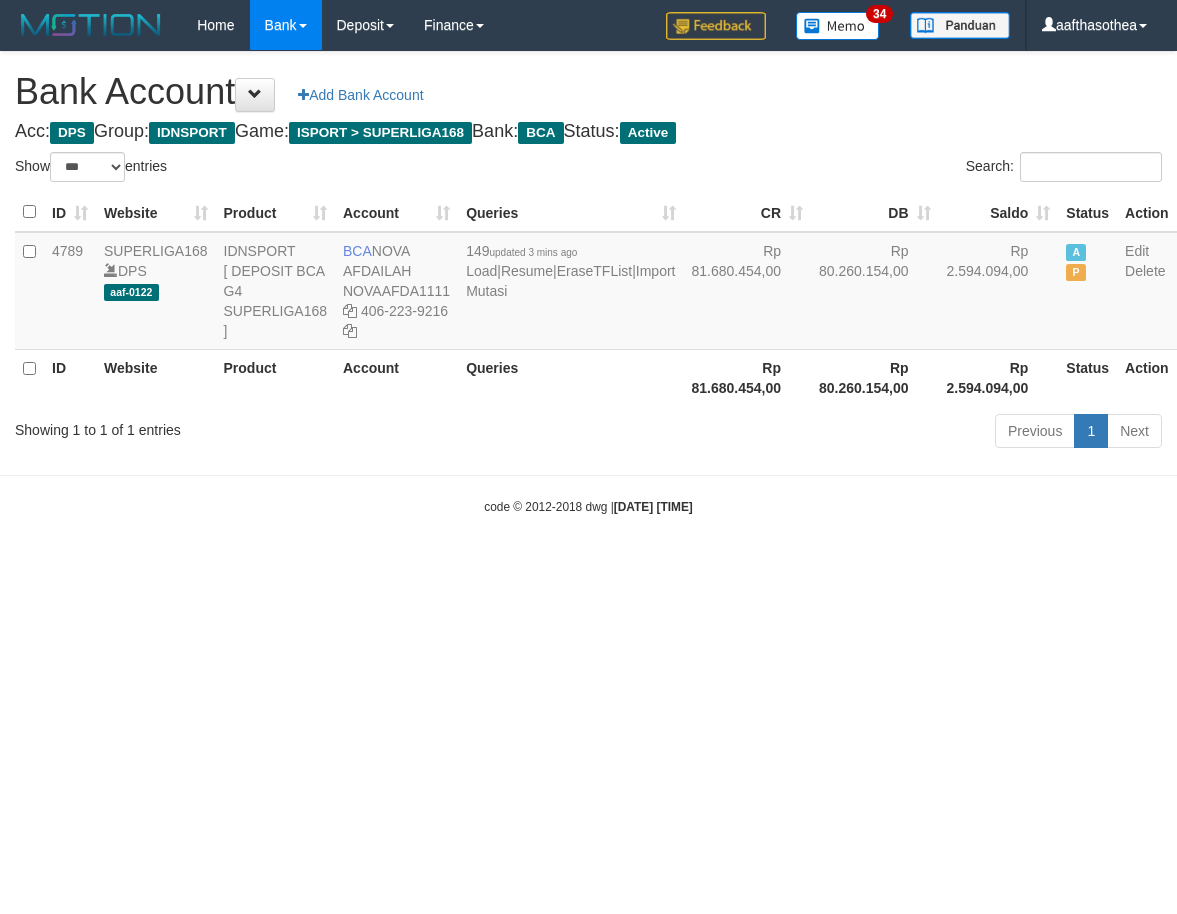 select on "***" 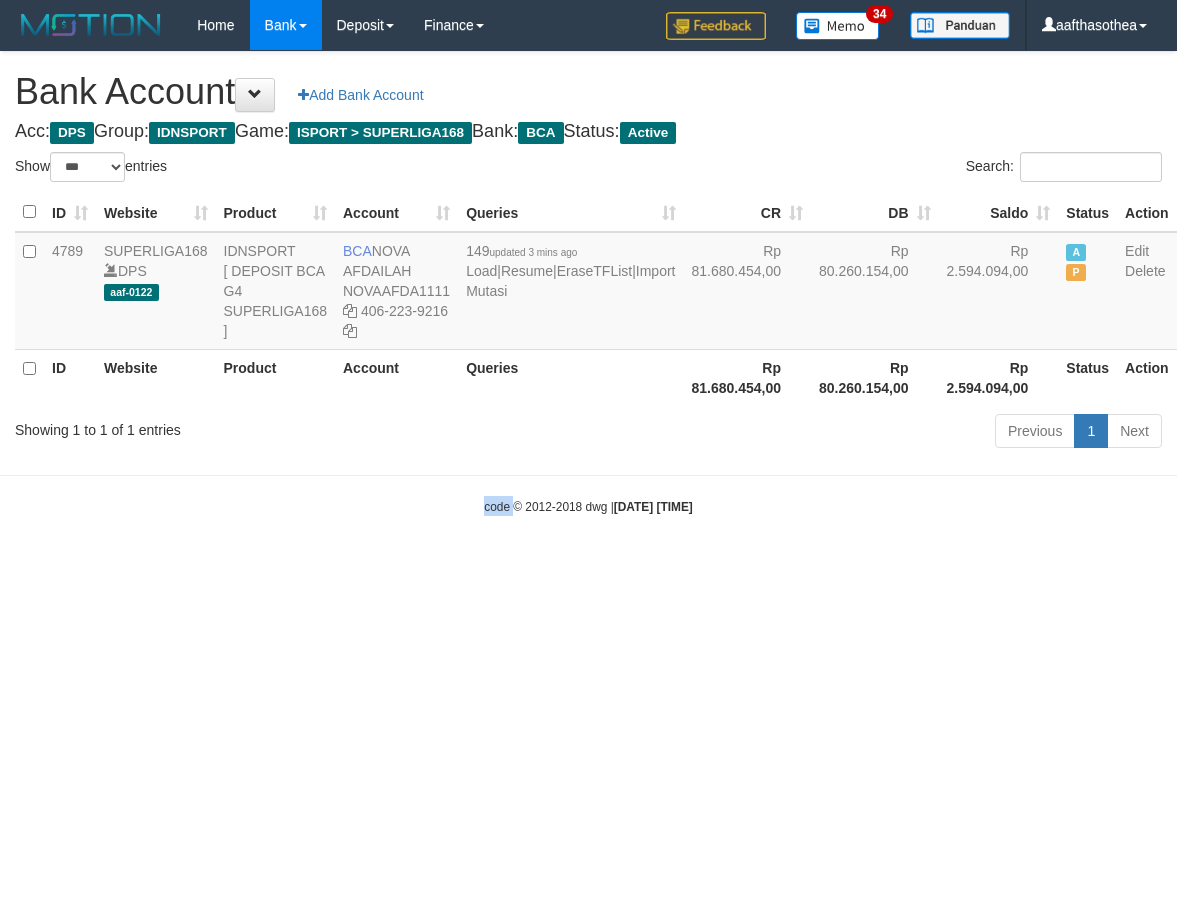 click on "Toggle navigation
Home
Bank
Account List
Load
By Website
Group
[ISPORT]													SUPERLIGA168
By Load Group (DPS)
34" at bounding box center (588, 283) 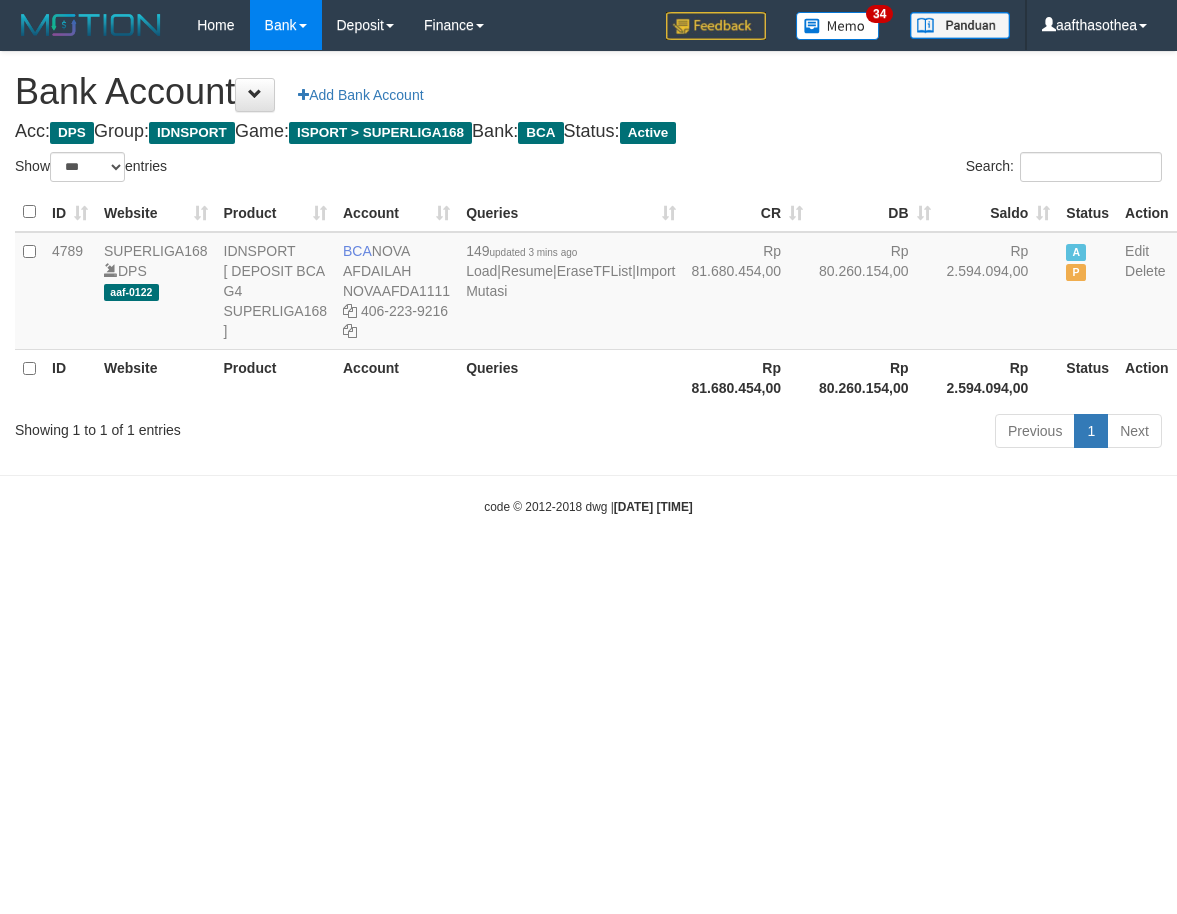 select on "***" 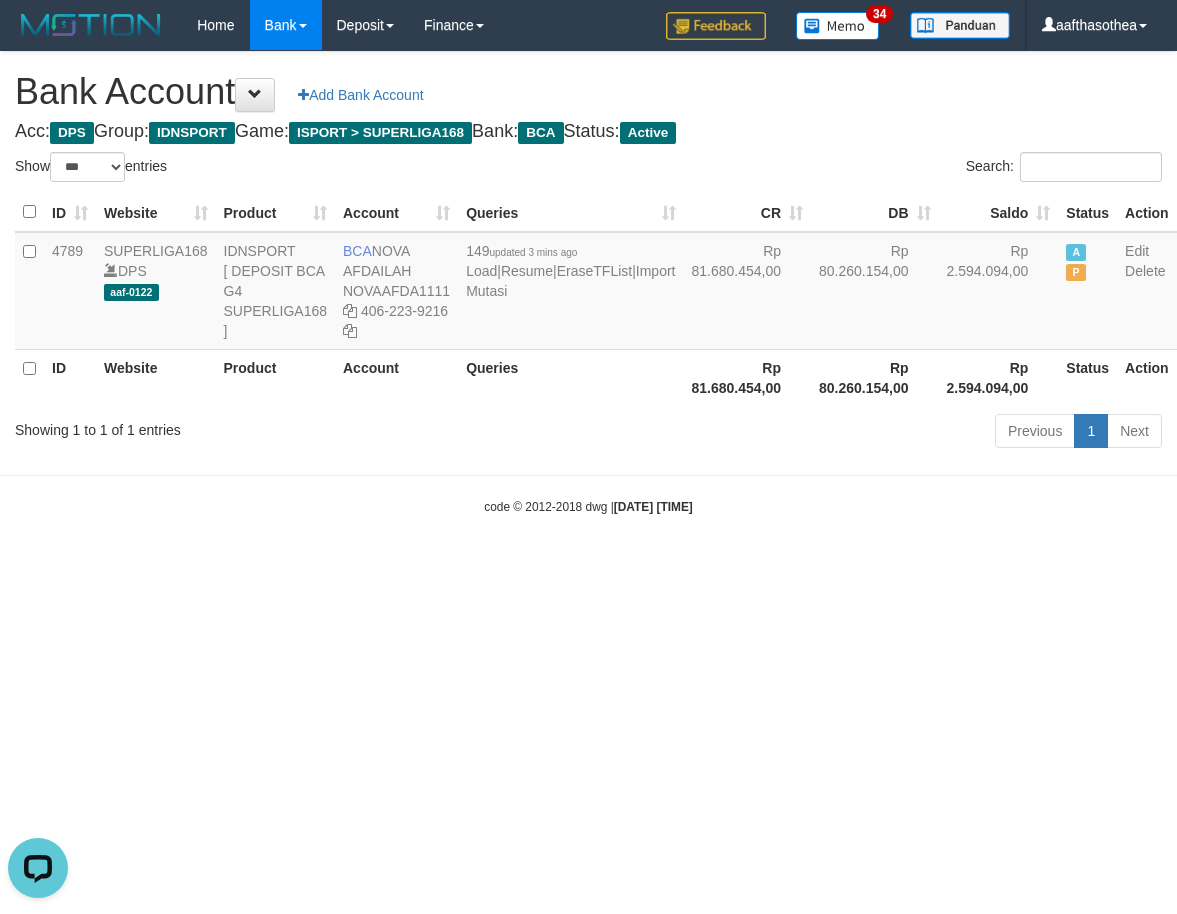 scroll, scrollTop: 0, scrollLeft: 0, axis: both 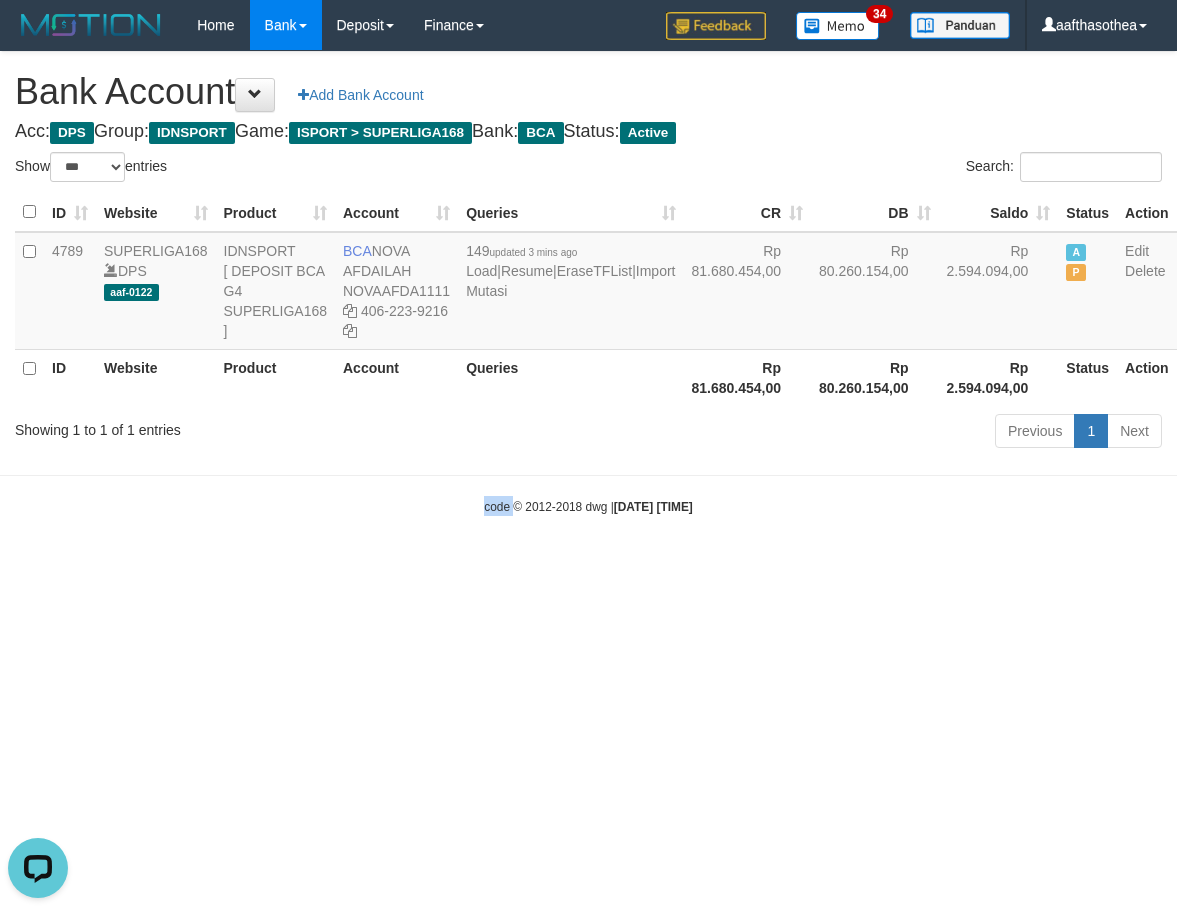 click on "Toggle navigation
Home
Bank
Account List
Load
By Website
Group
[ISPORT]													SUPERLIGA168
By Load Group (DPS)
34" at bounding box center [588, 283] 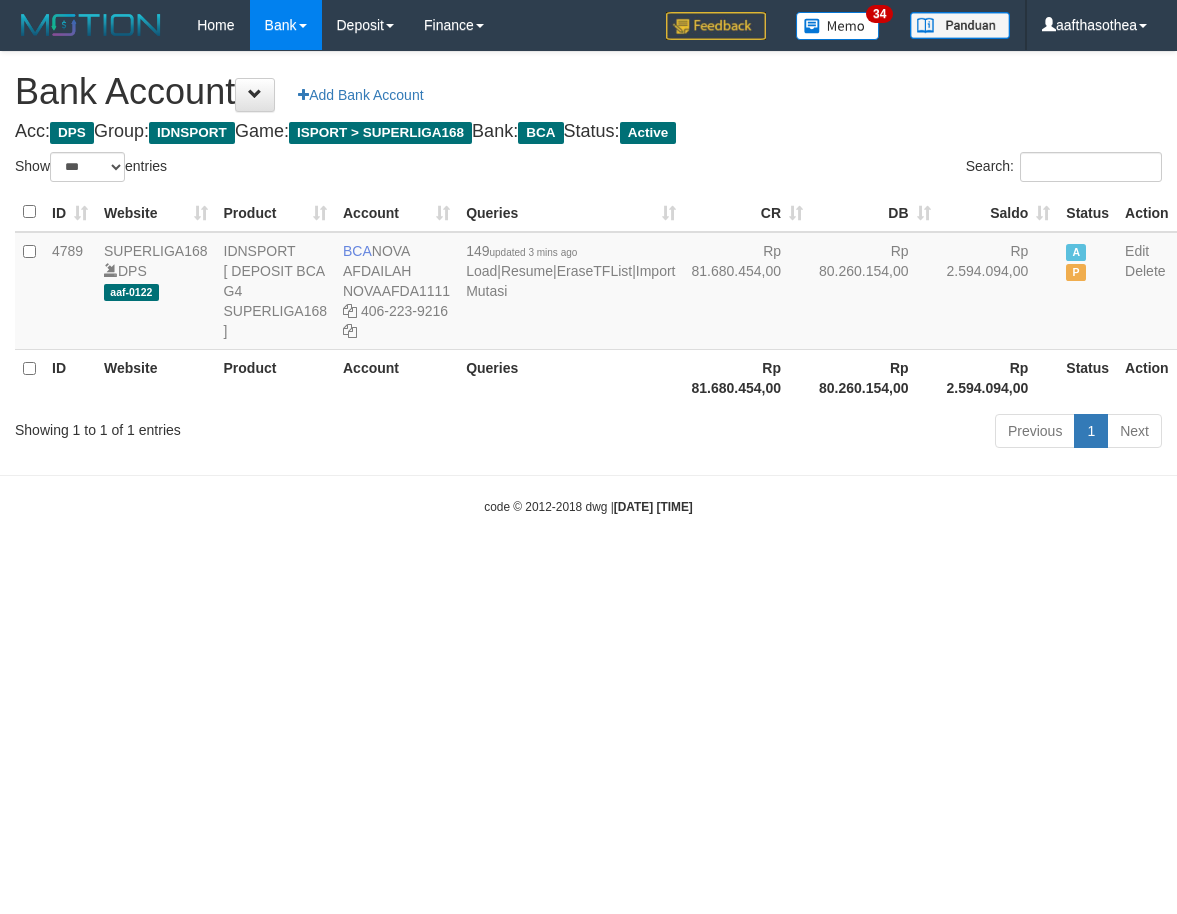 select on "***" 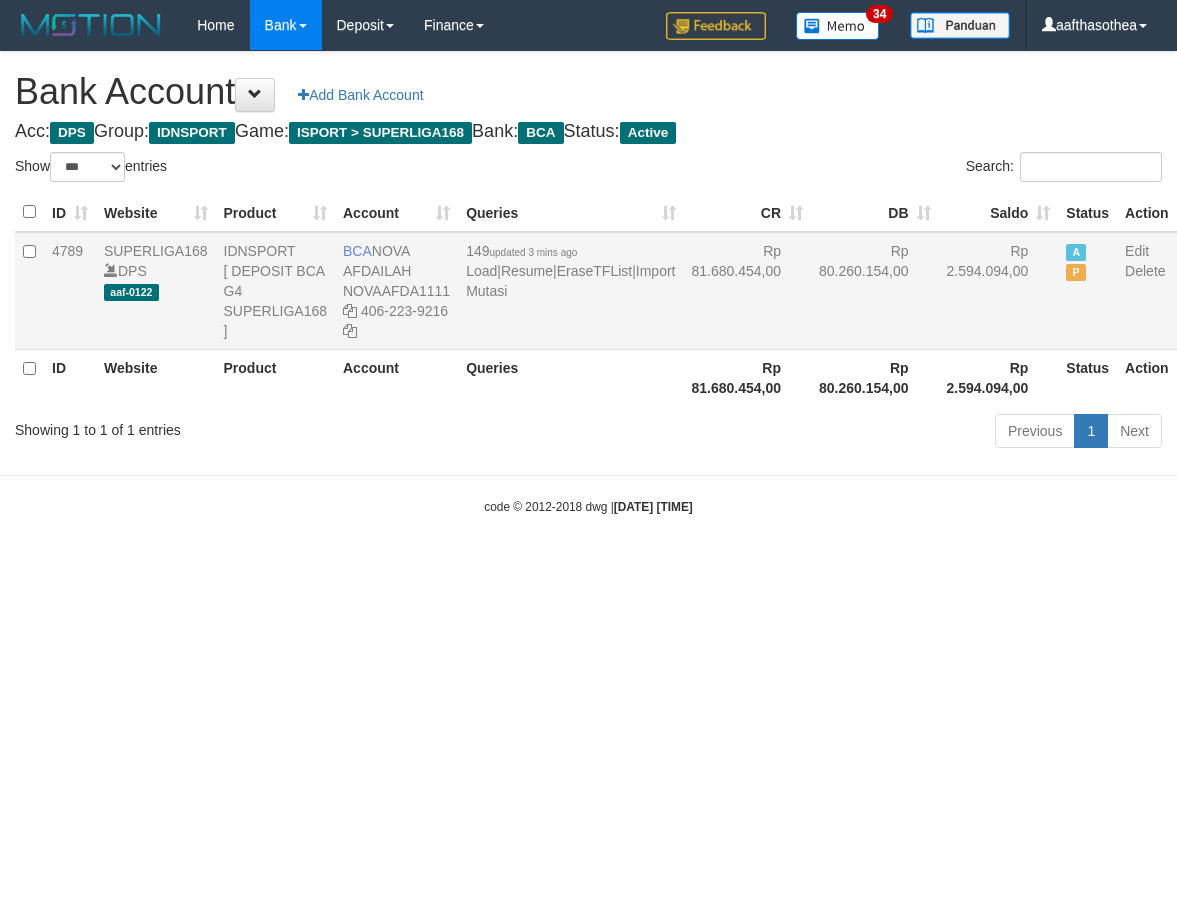 scroll, scrollTop: 0, scrollLeft: 0, axis: both 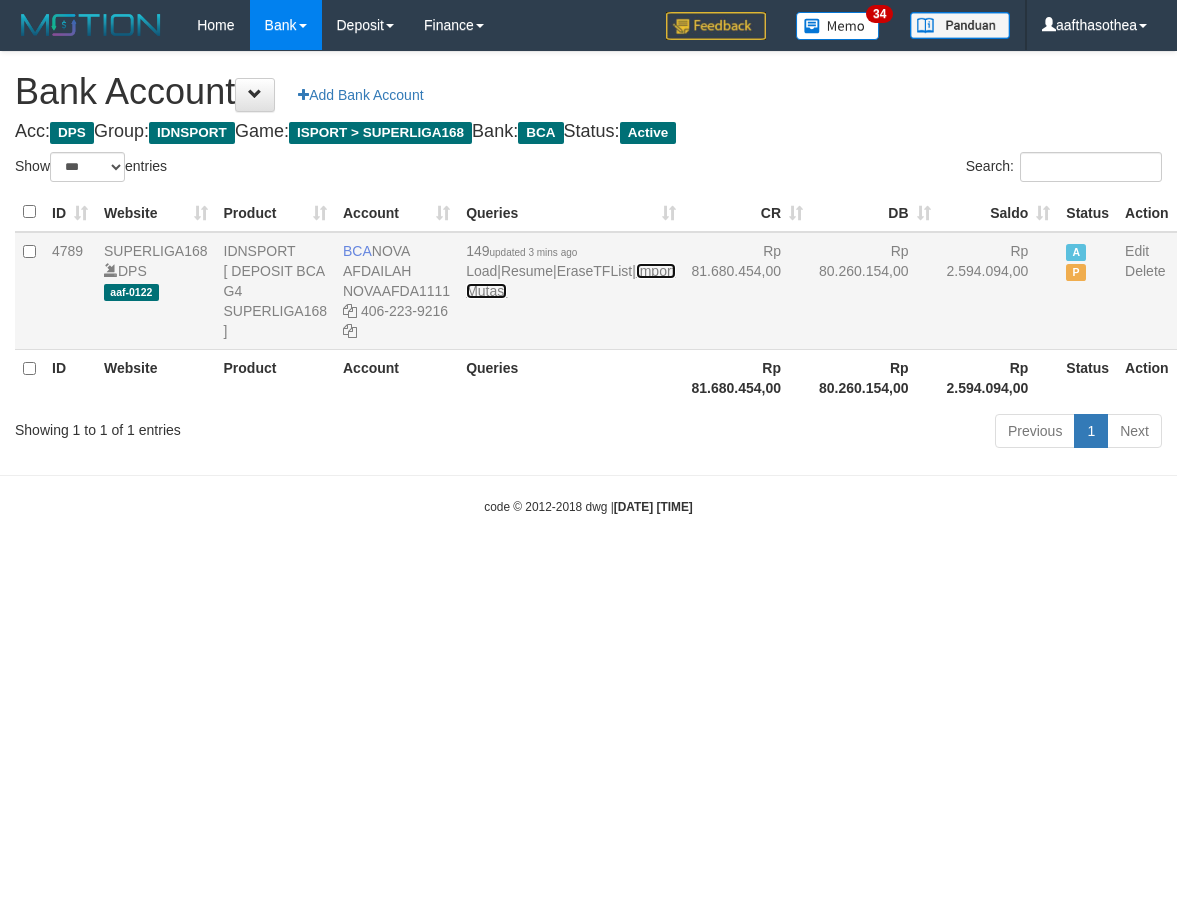 click on "Import Mutasi" at bounding box center (570, 281) 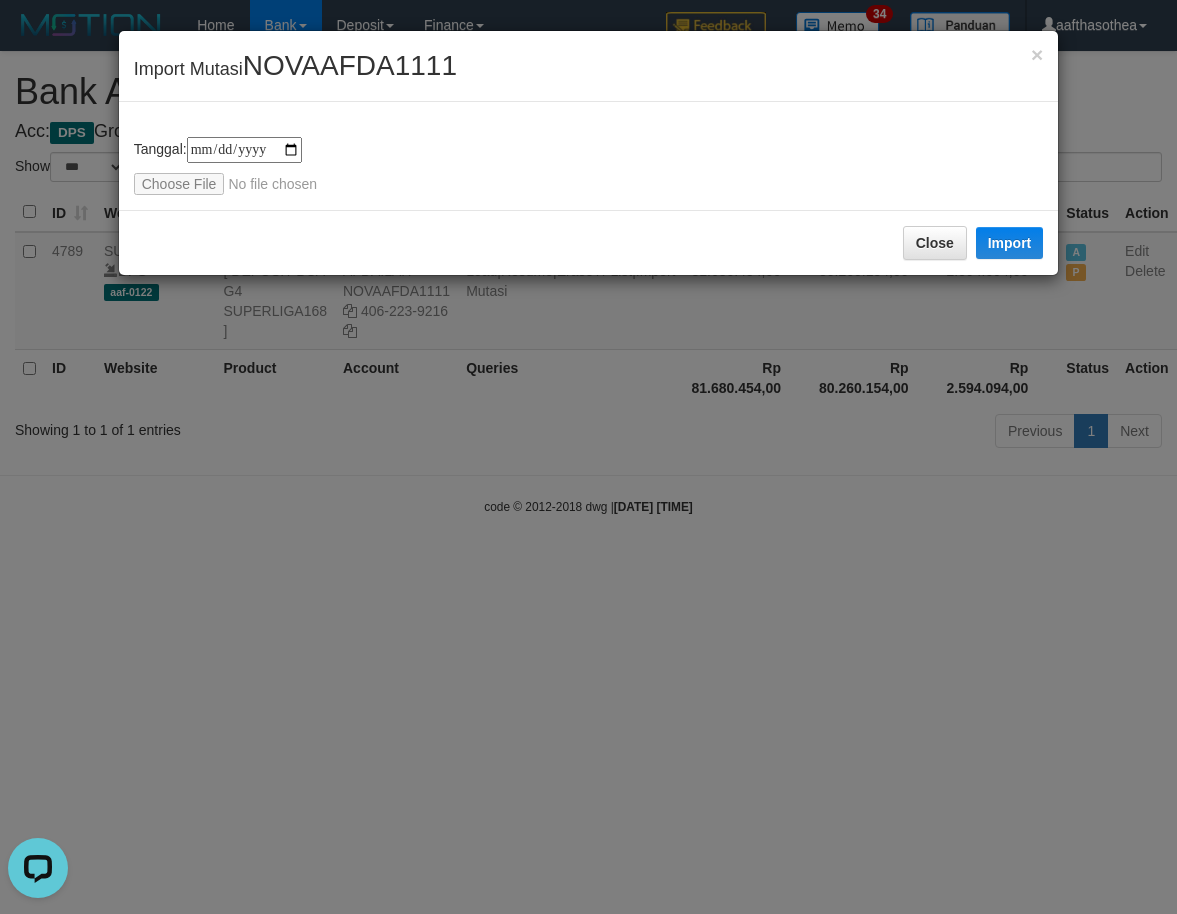 scroll, scrollTop: 0, scrollLeft: 0, axis: both 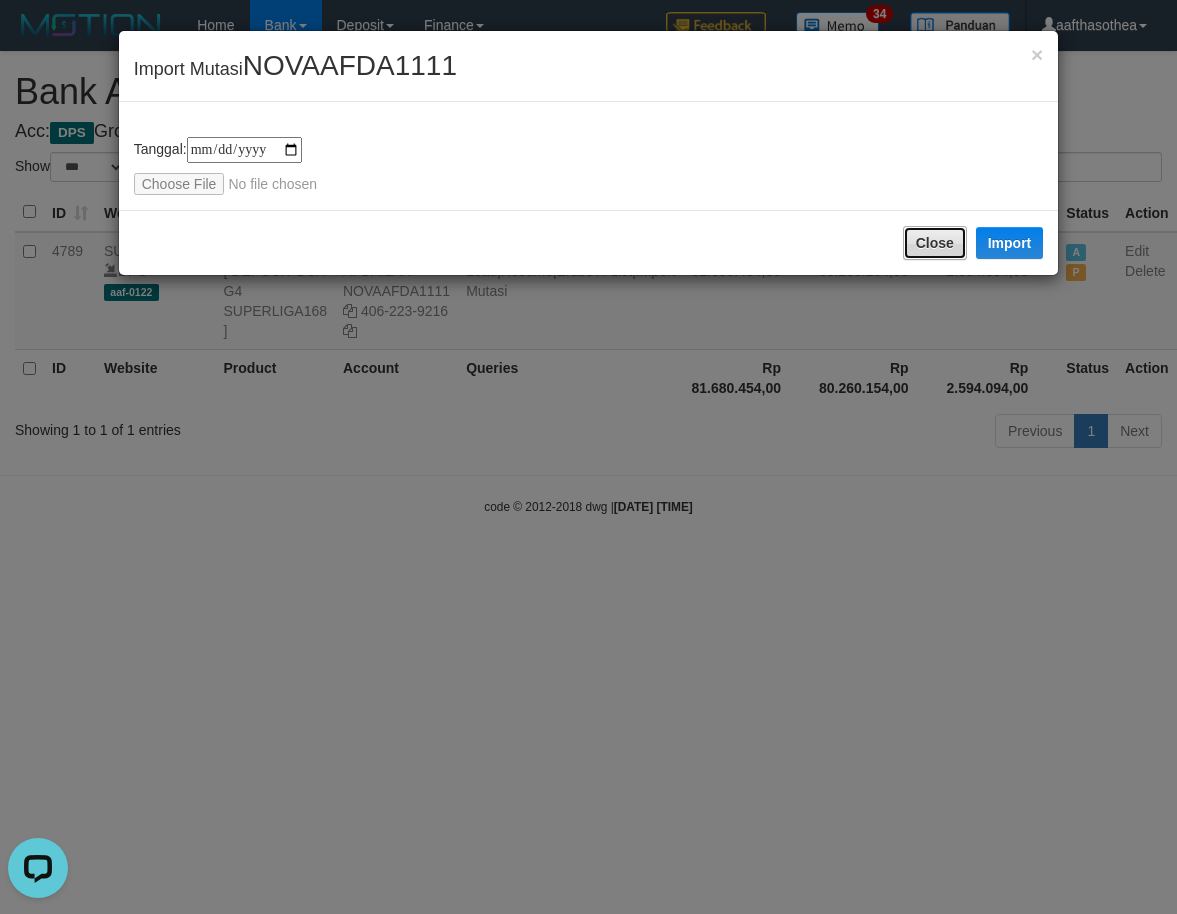 click on "Close" at bounding box center [935, 243] 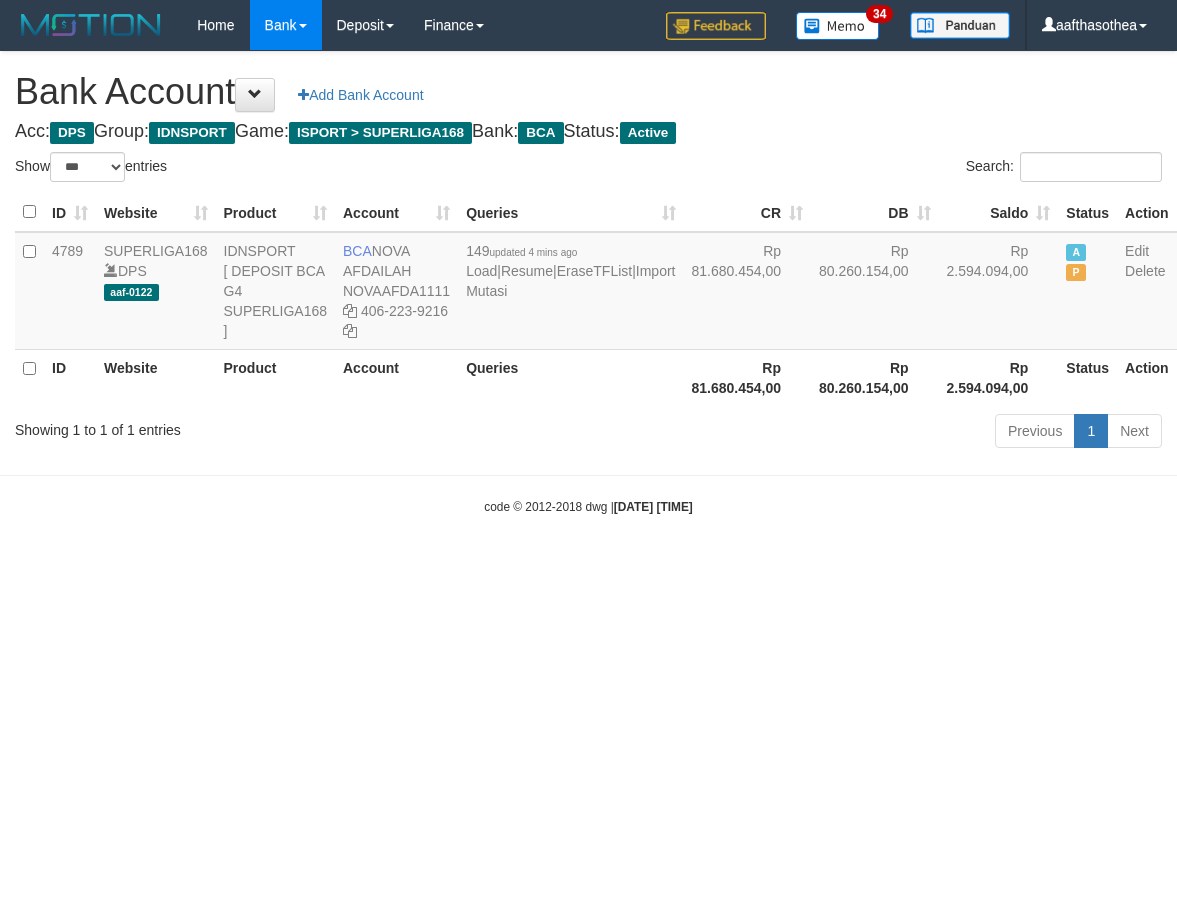 select on "***" 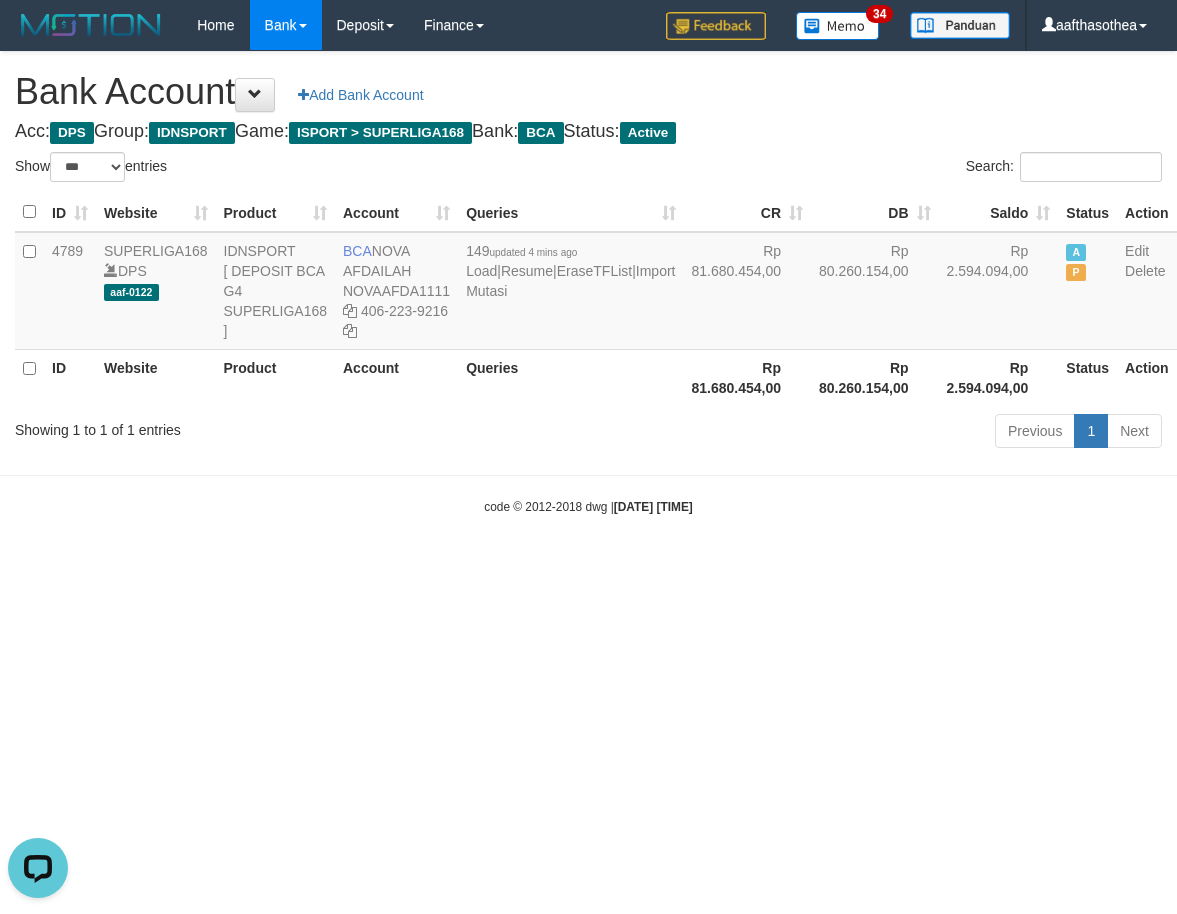 scroll, scrollTop: 0, scrollLeft: 0, axis: both 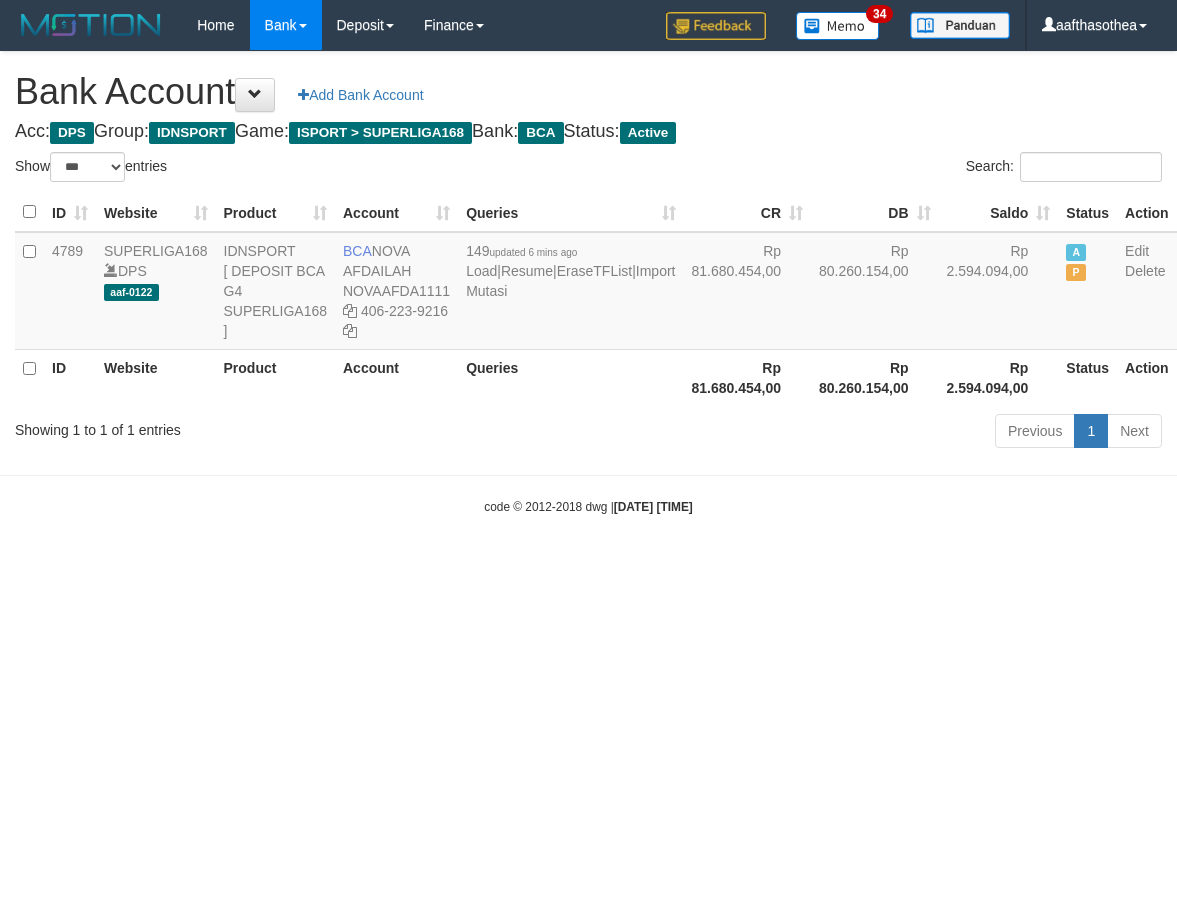 select on "***" 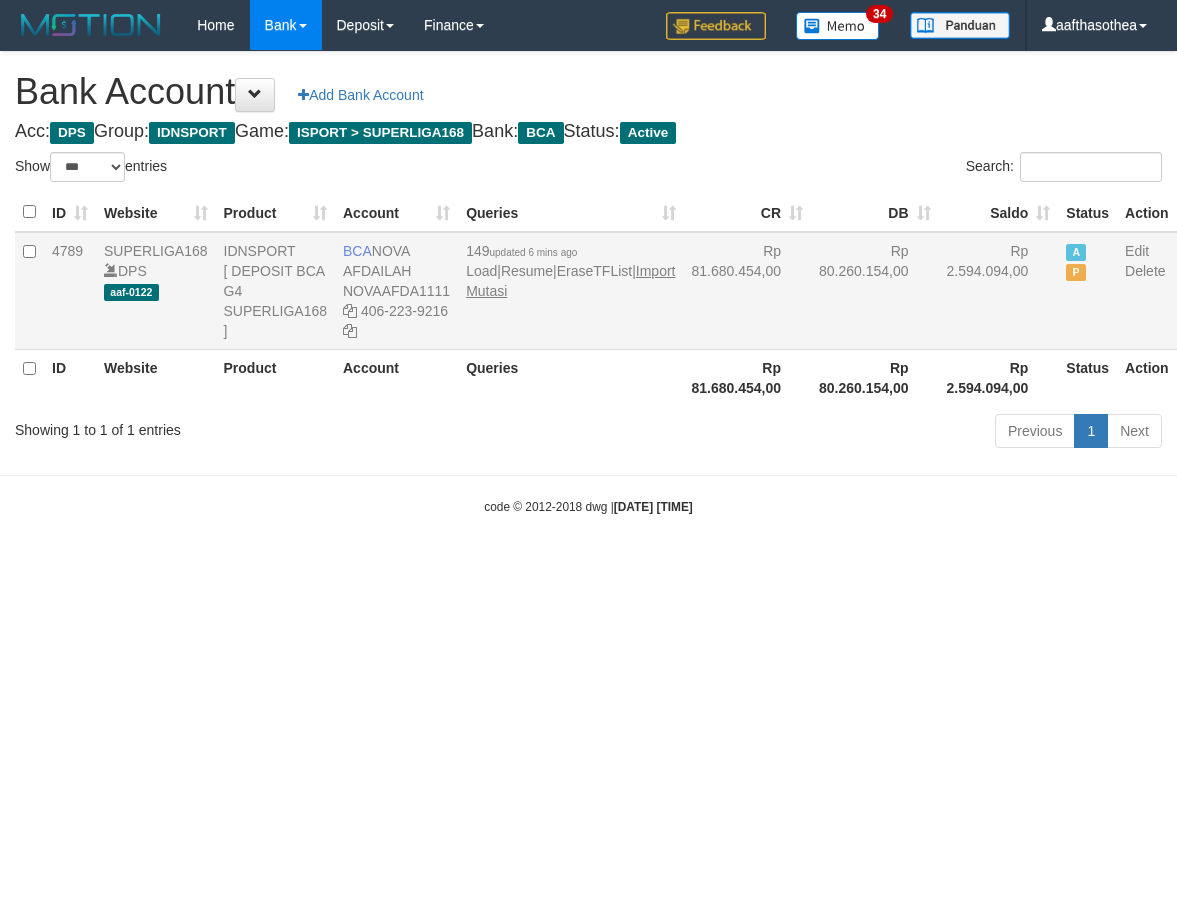 scroll, scrollTop: 0, scrollLeft: 0, axis: both 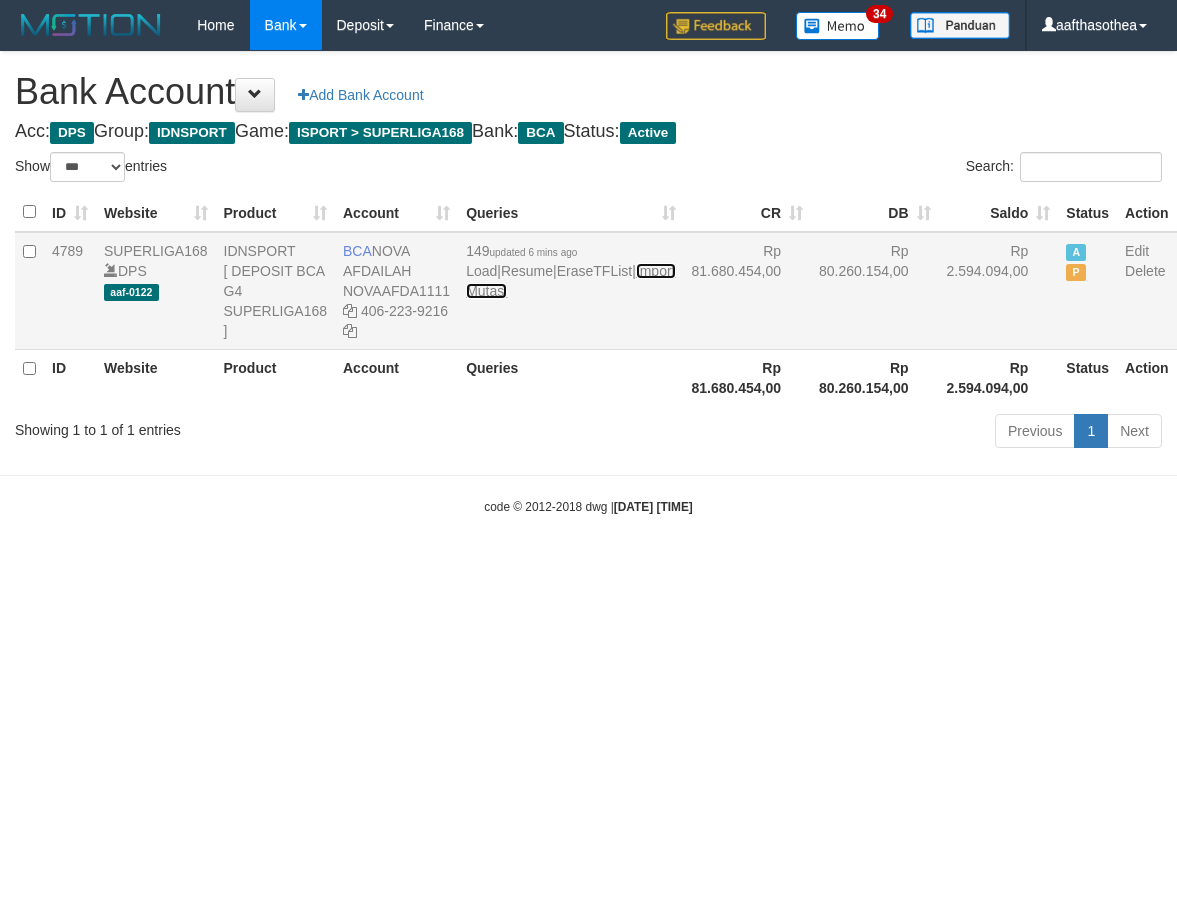 click on "Import Mutasi" at bounding box center (570, 281) 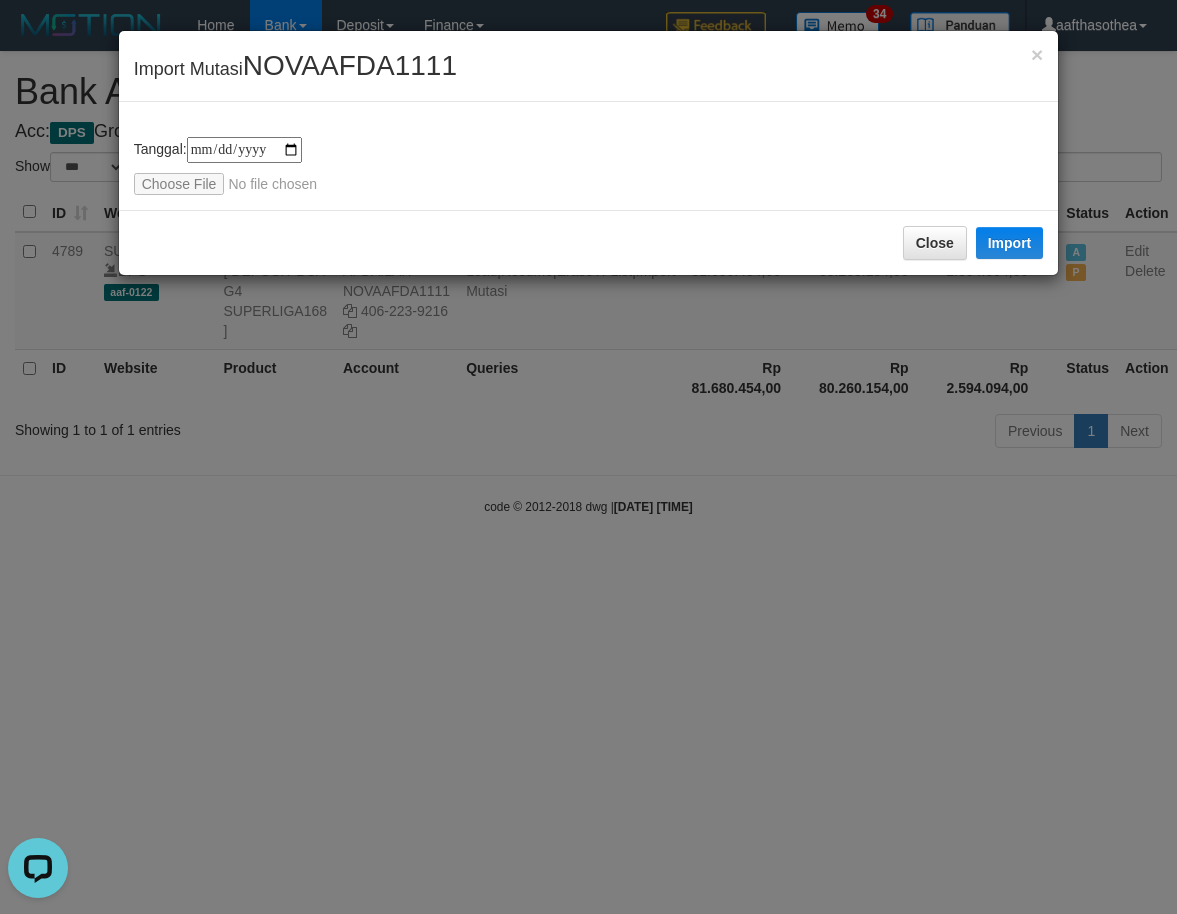 scroll, scrollTop: 0, scrollLeft: 0, axis: both 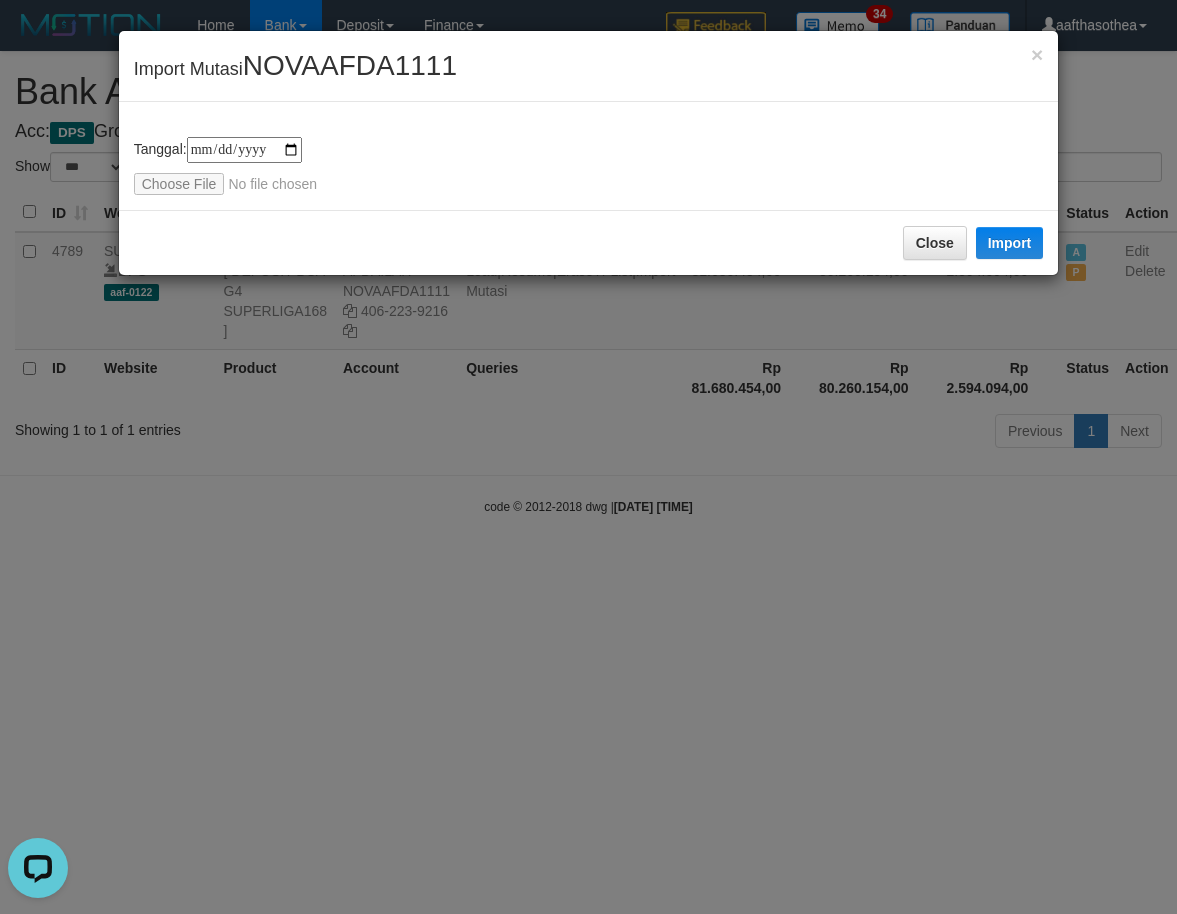 type on "**********" 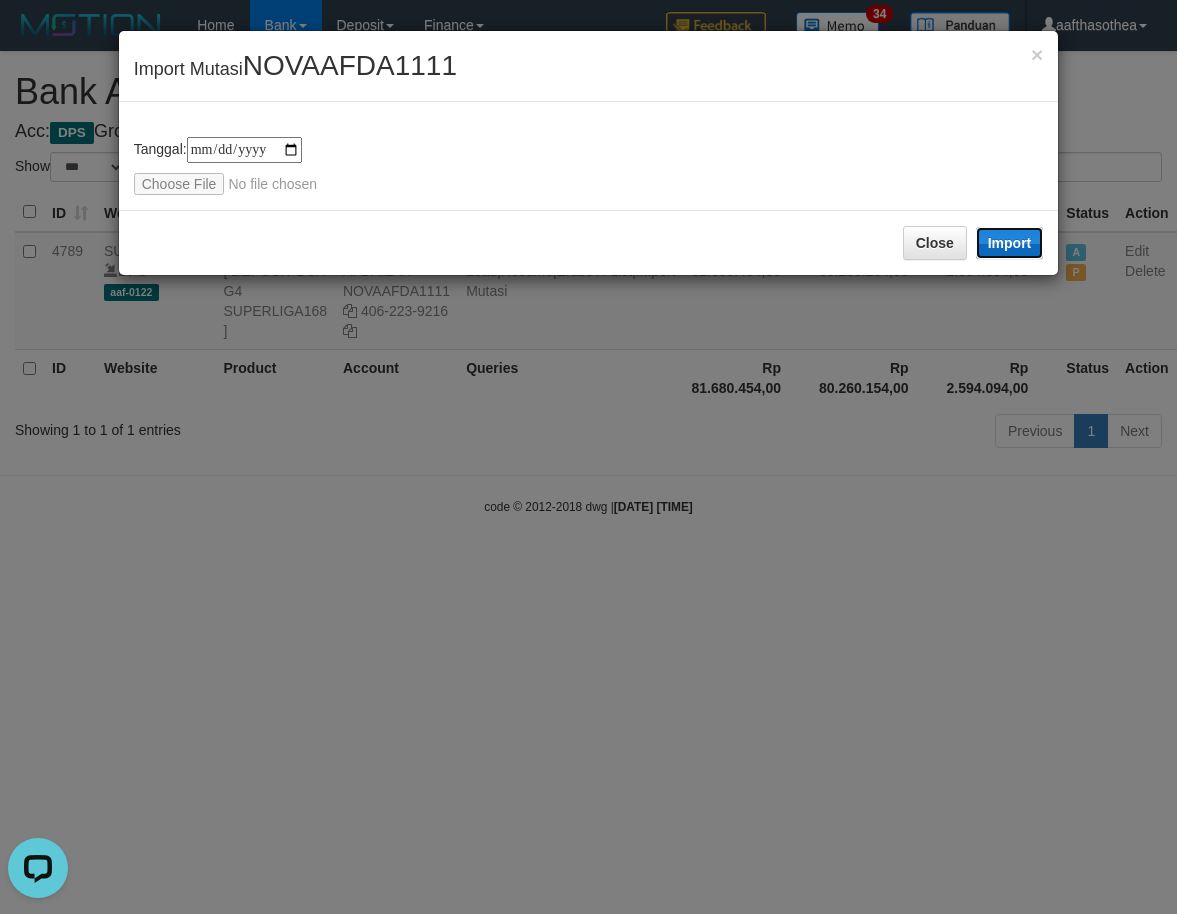 click on "Import" at bounding box center (1010, 243) 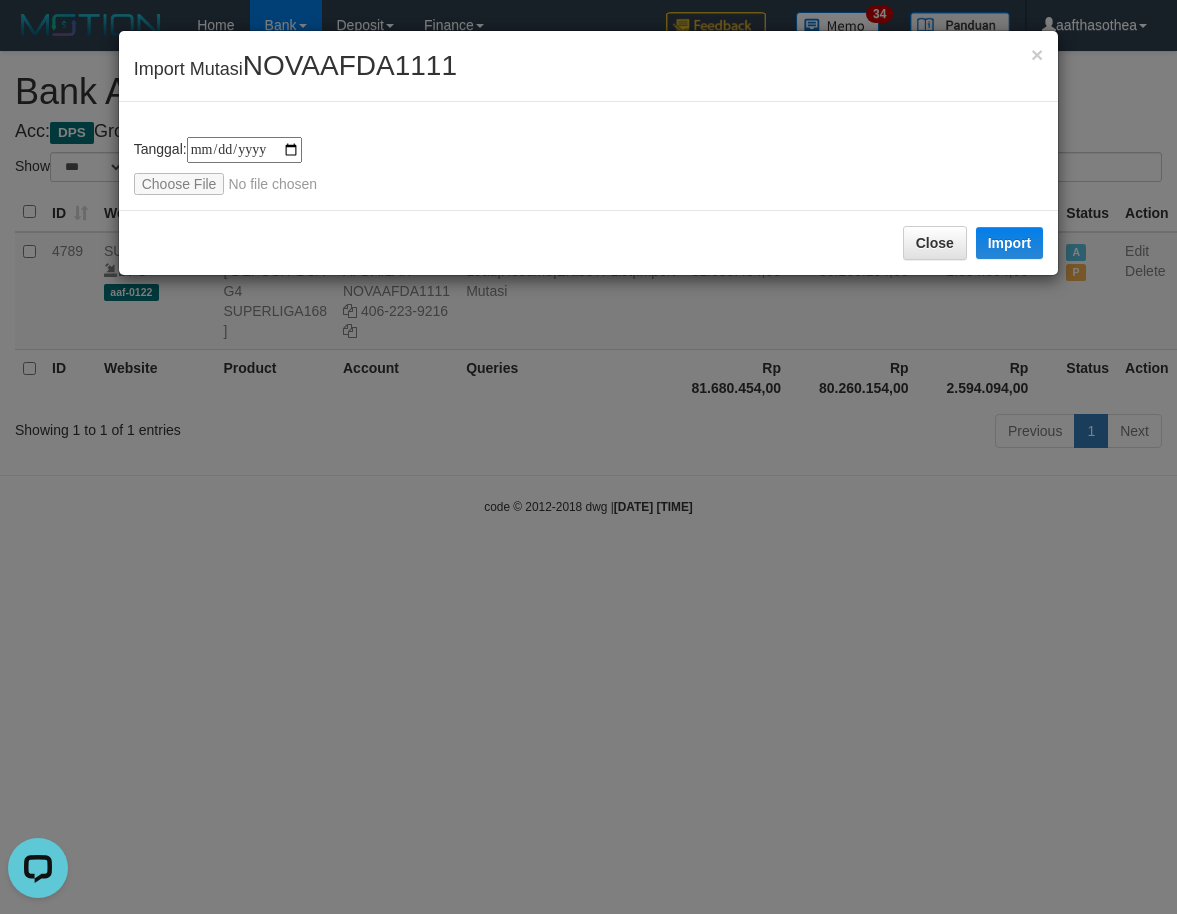 click on "**********" at bounding box center [588, 457] 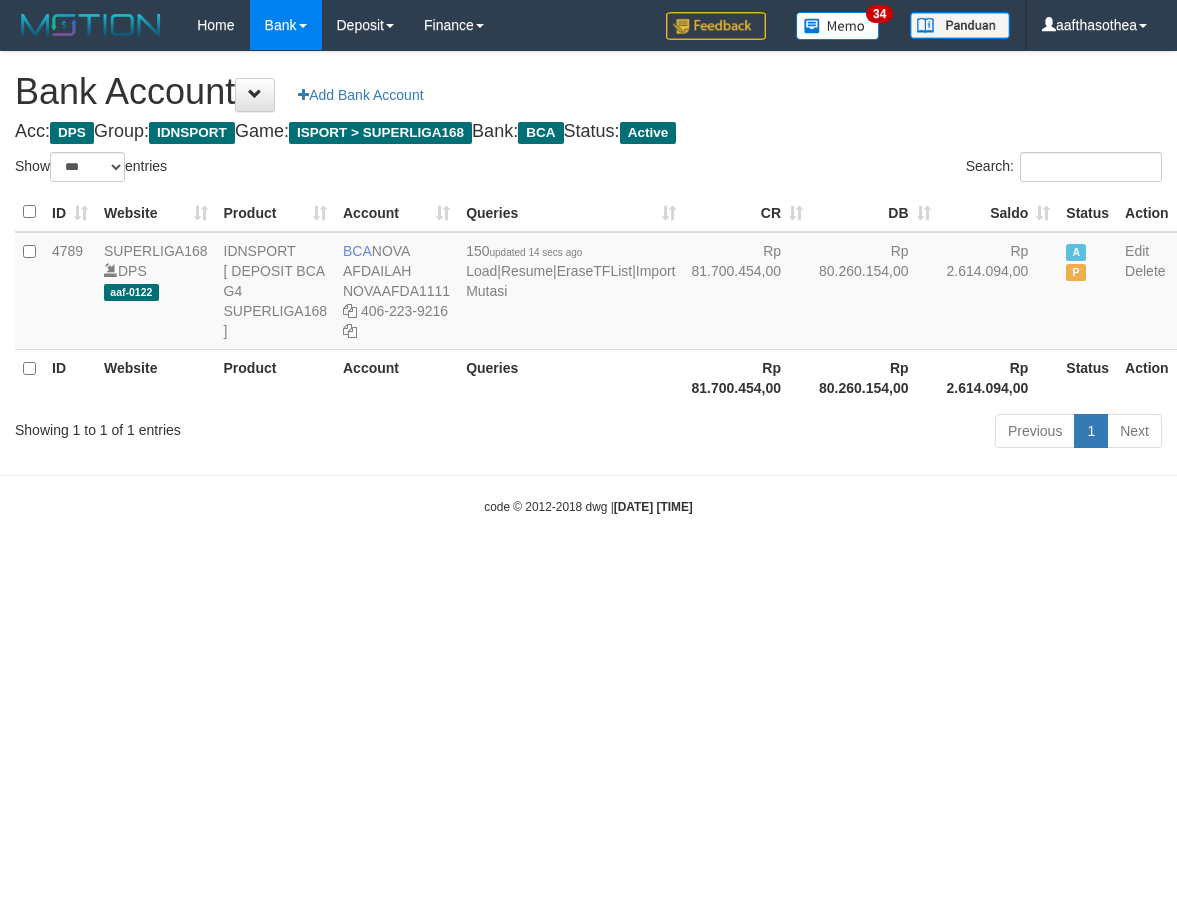 select on "***" 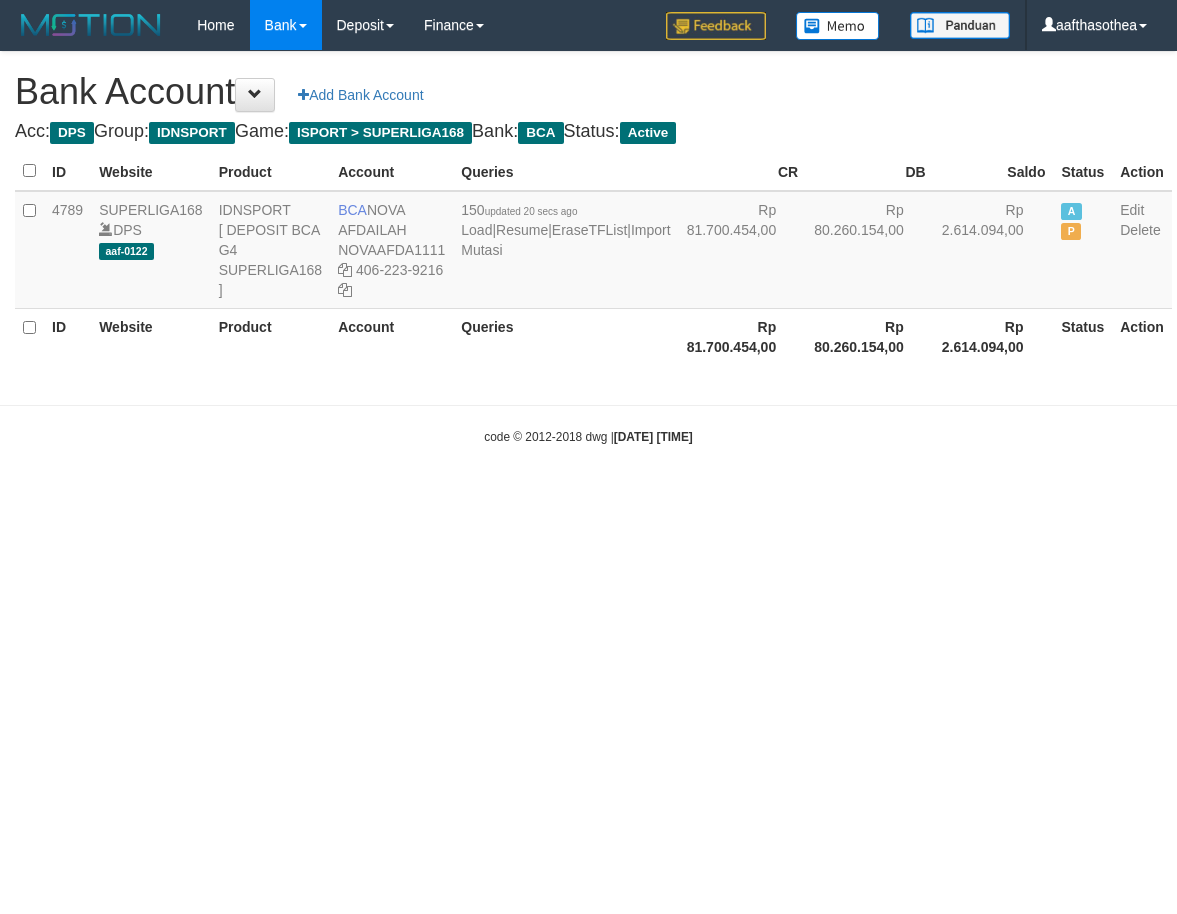 scroll, scrollTop: 0, scrollLeft: 0, axis: both 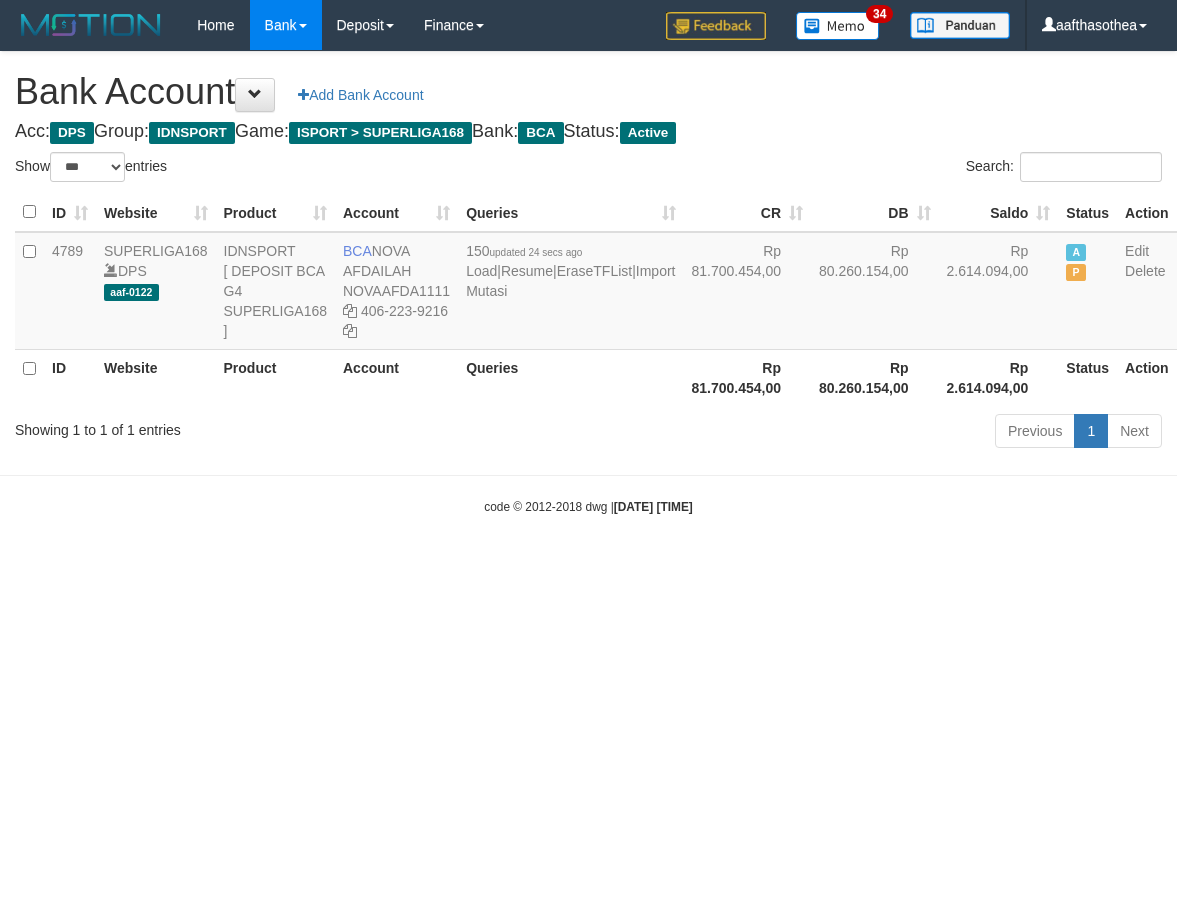 select on "***" 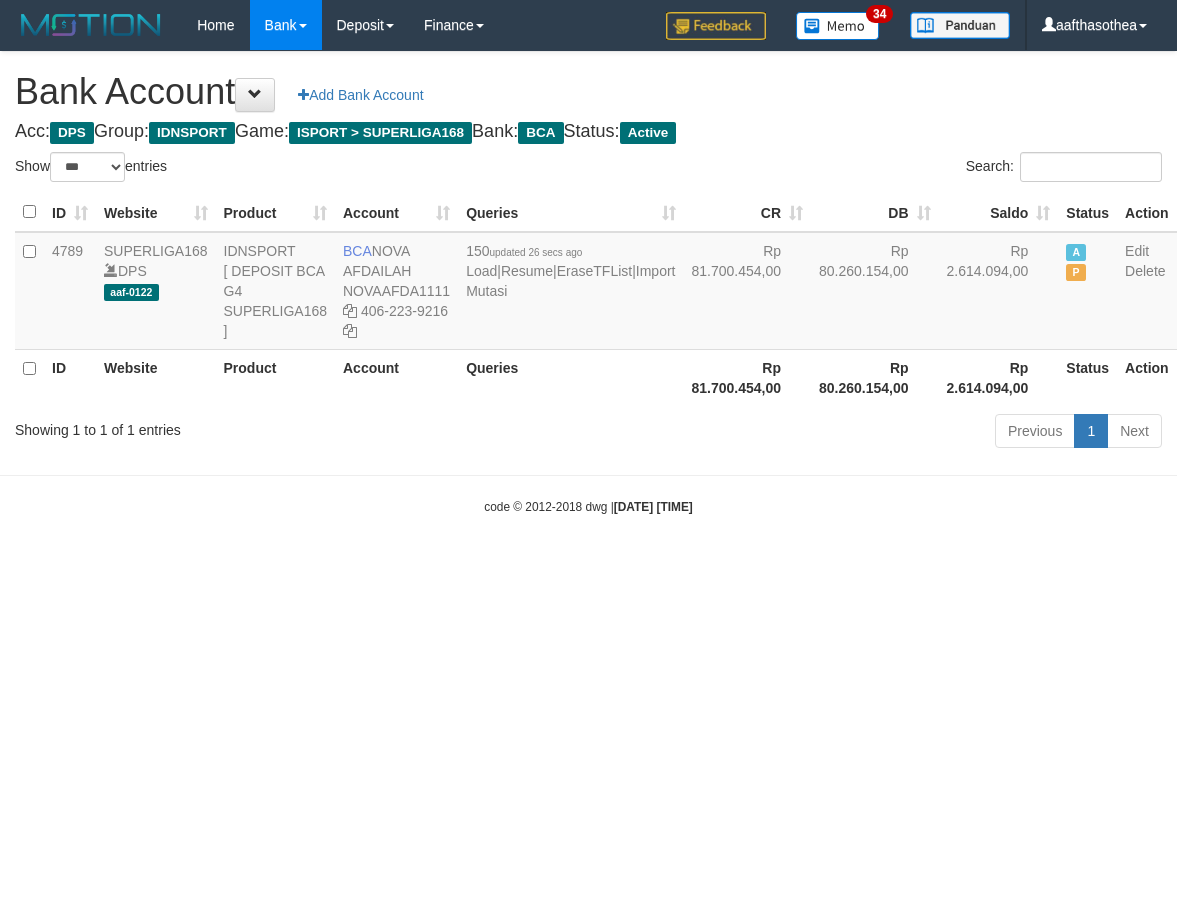 select on "***" 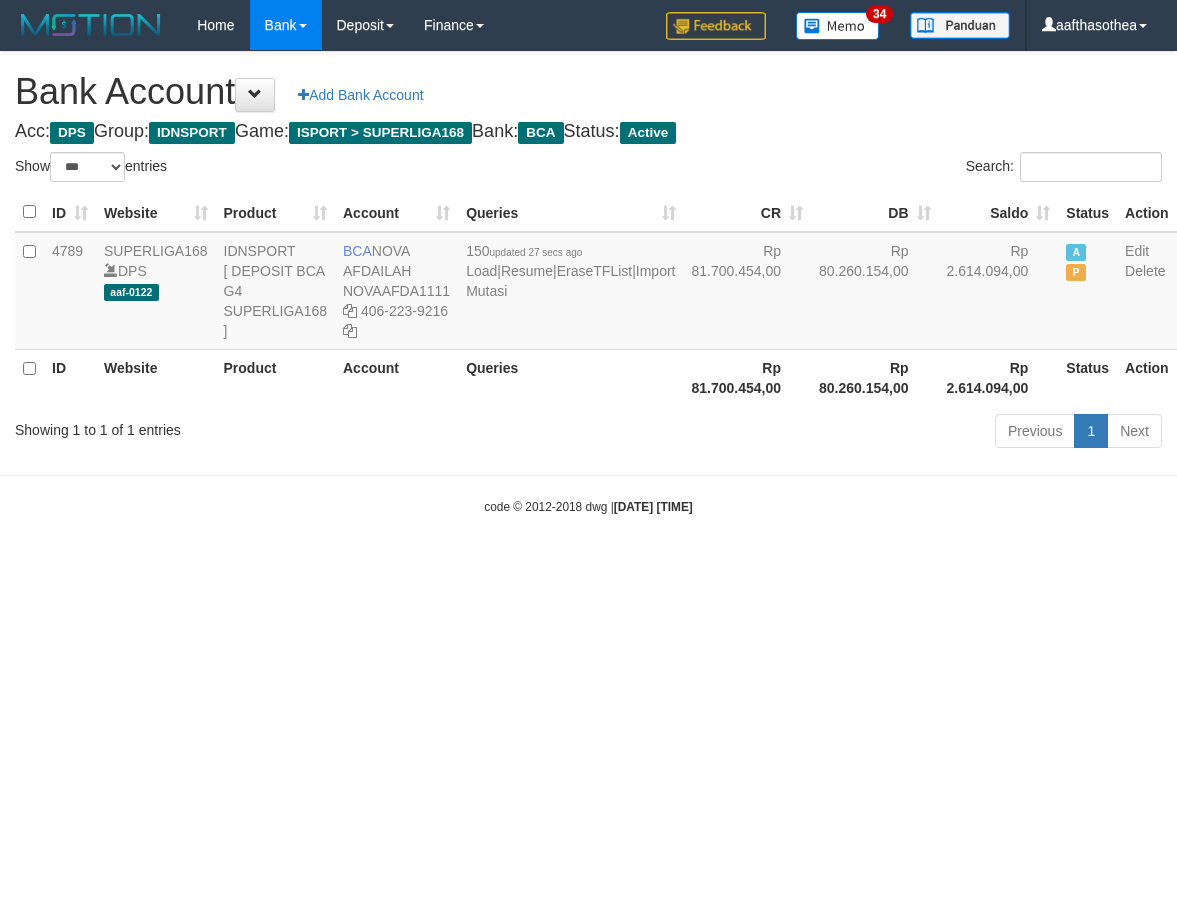 select on "***" 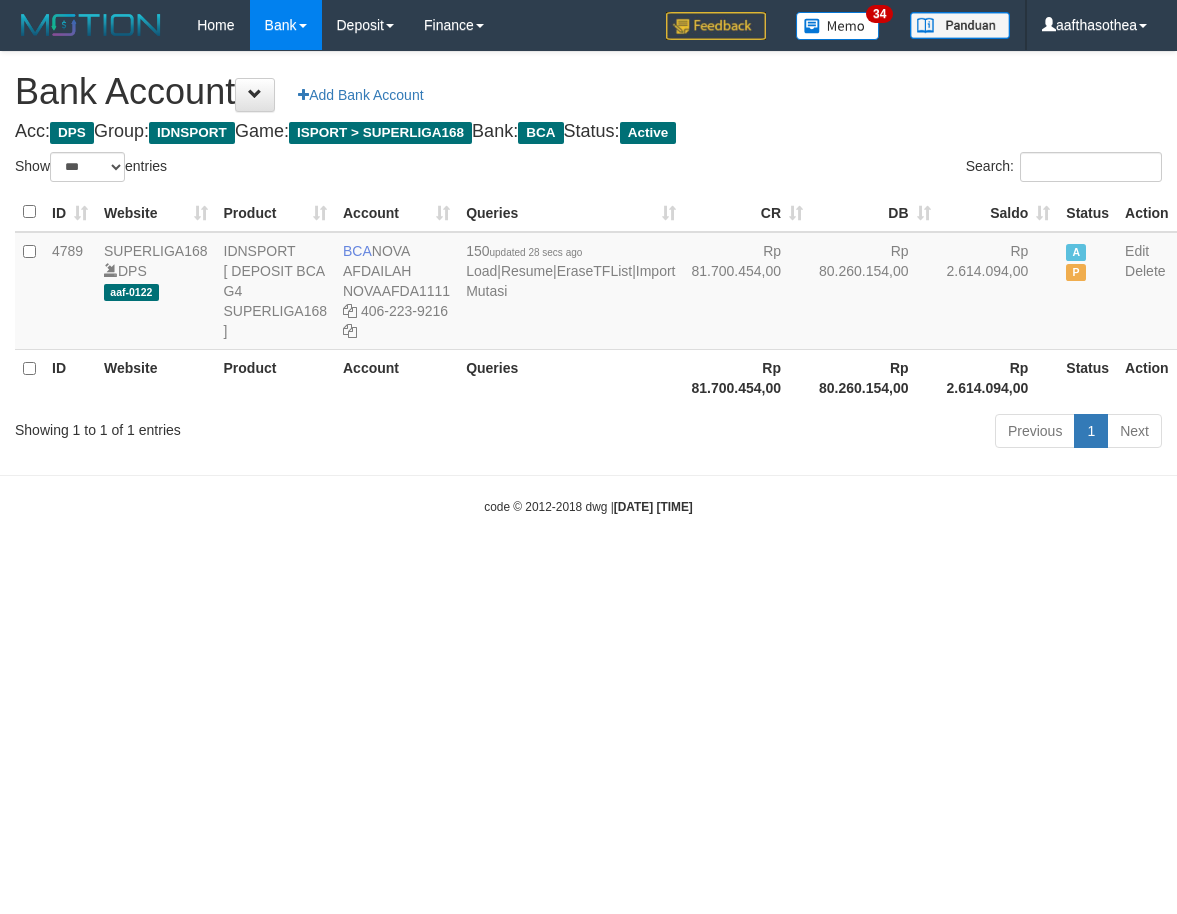 select on "***" 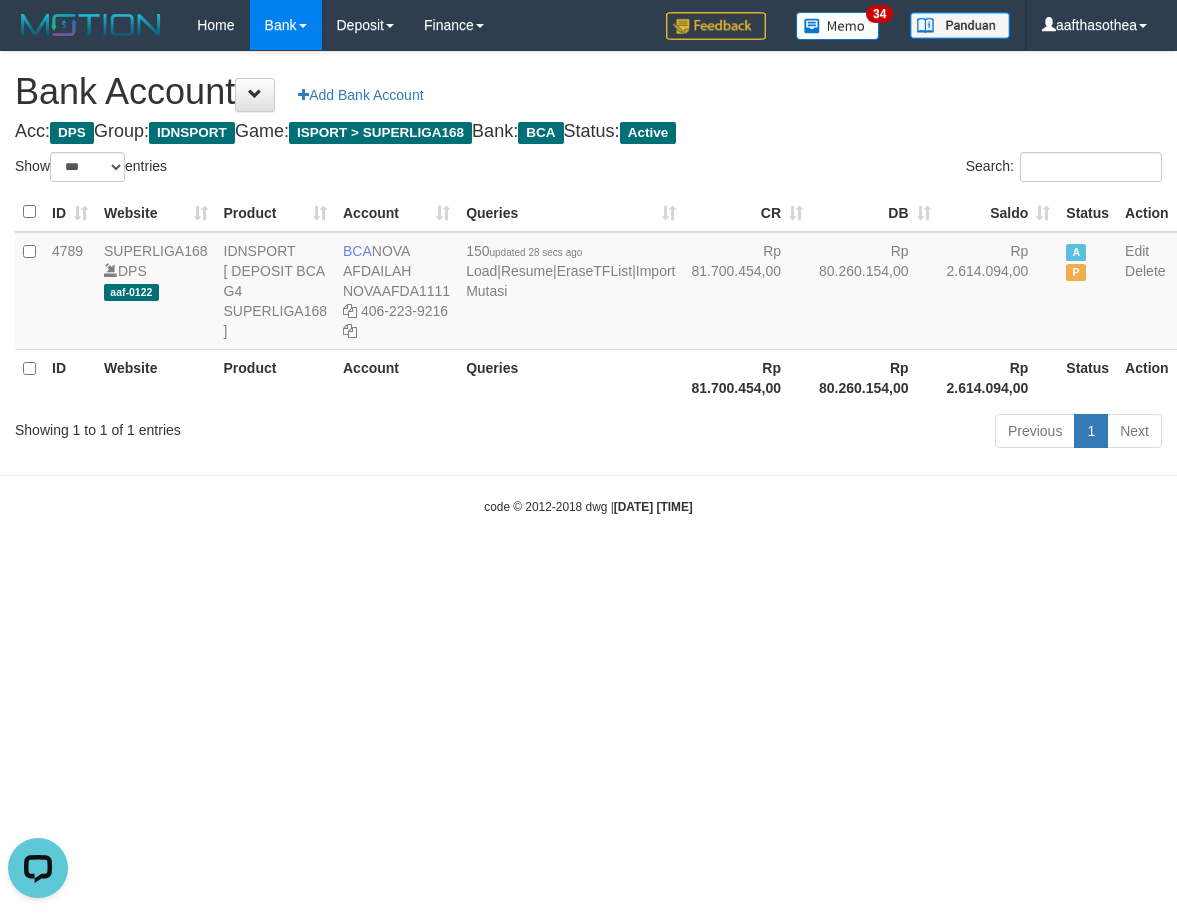 scroll, scrollTop: 0, scrollLeft: 0, axis: both 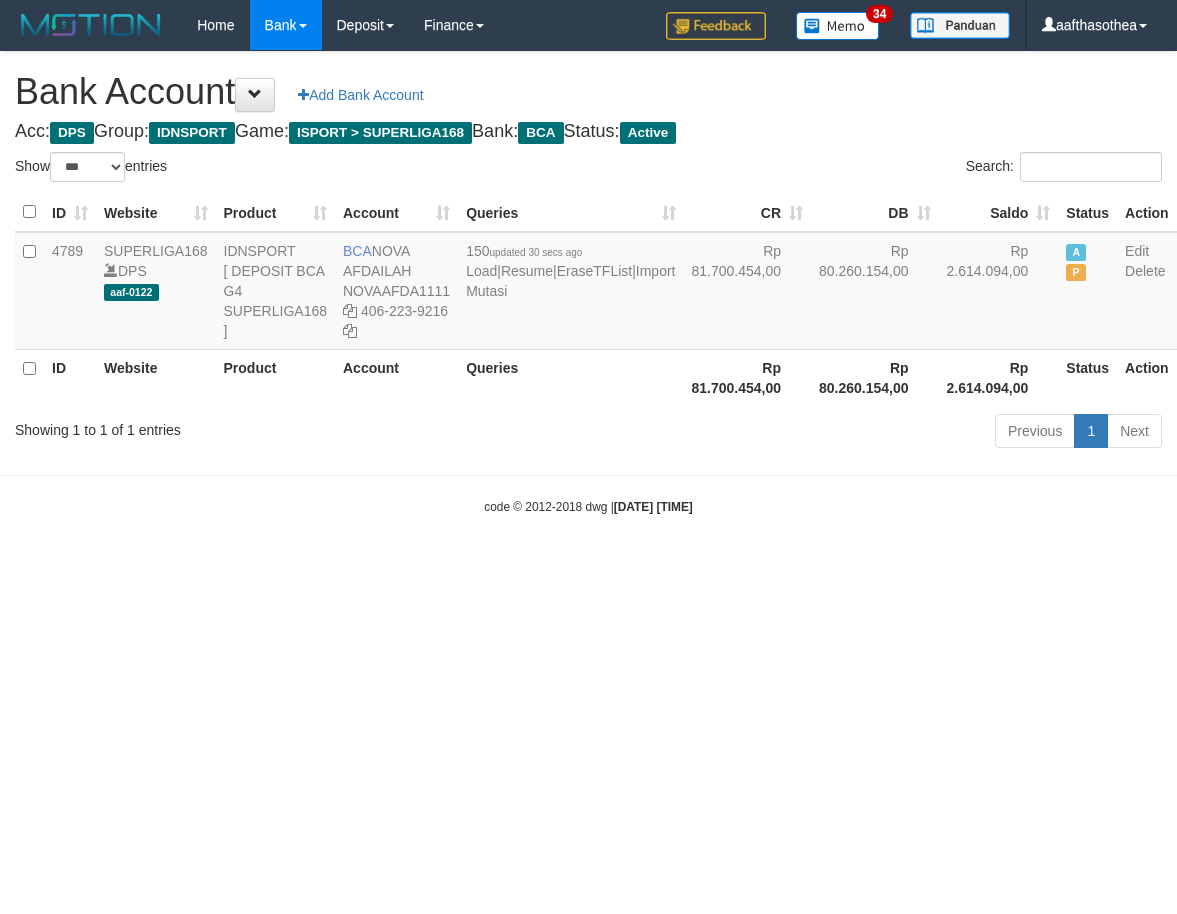 select on "***" 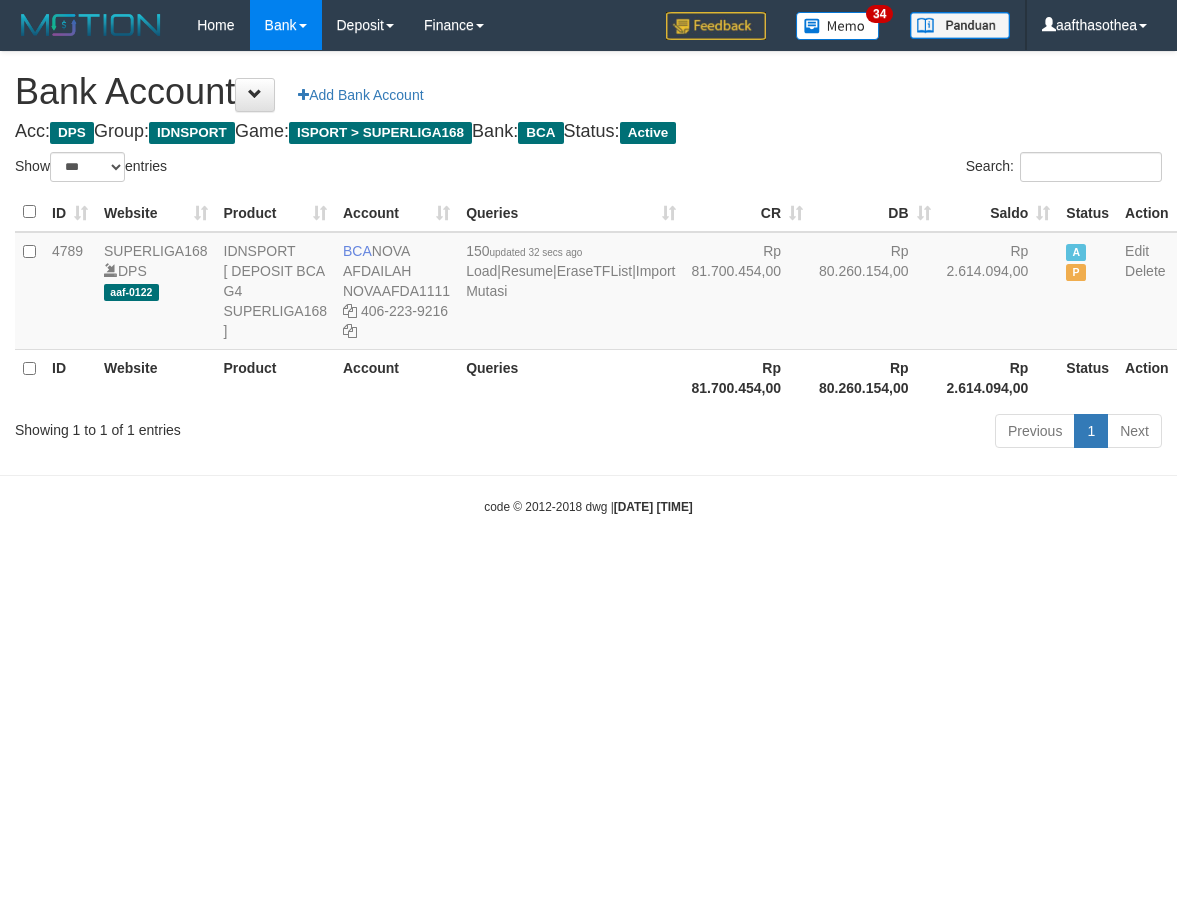 select on "***" 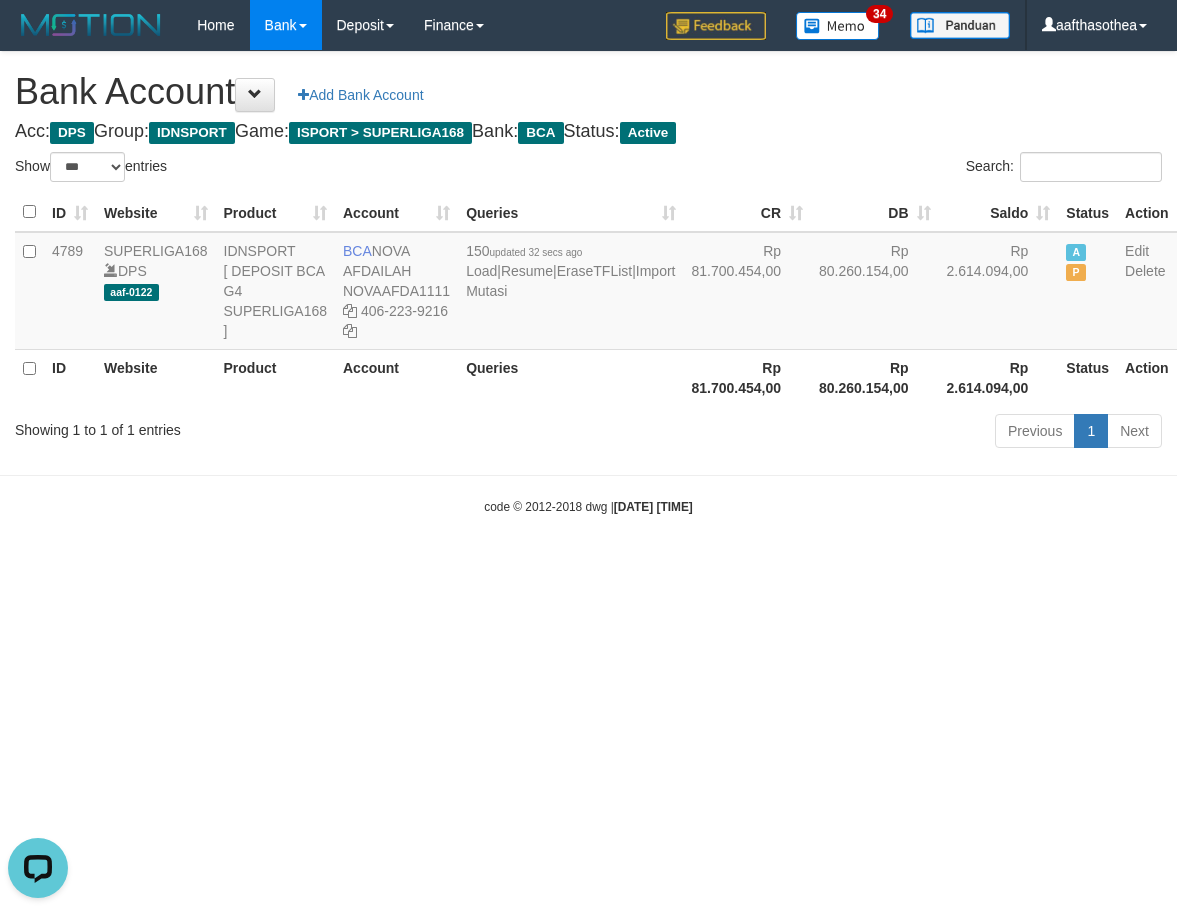 scroll, scrollTop: 0, scrollLeft: 0, axis: both 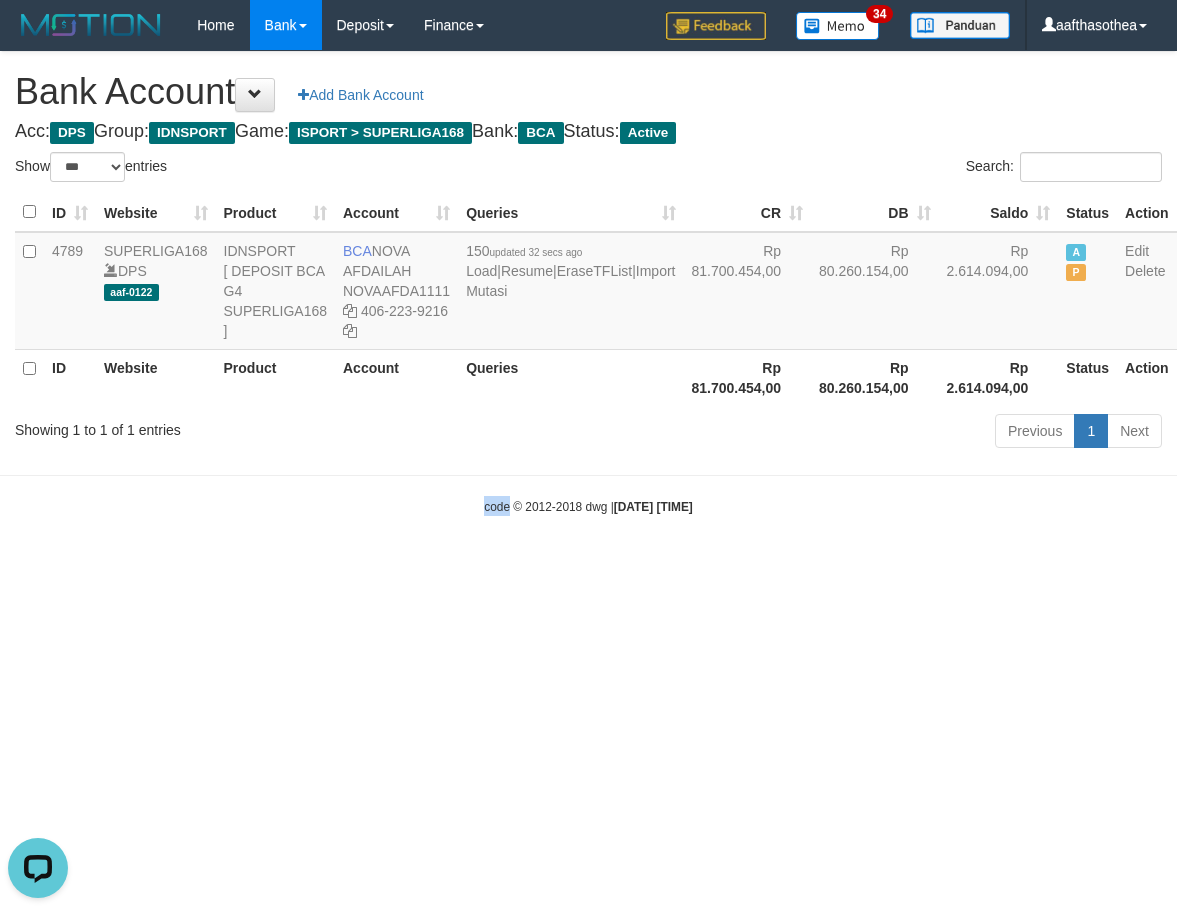 click on "Toggle navigation
Home
Bank
Account List
Load
By Website
Group
[ISPORT]													SUPERLIGA168
By Load Group (DPS)" at bounding box center [588, 283] 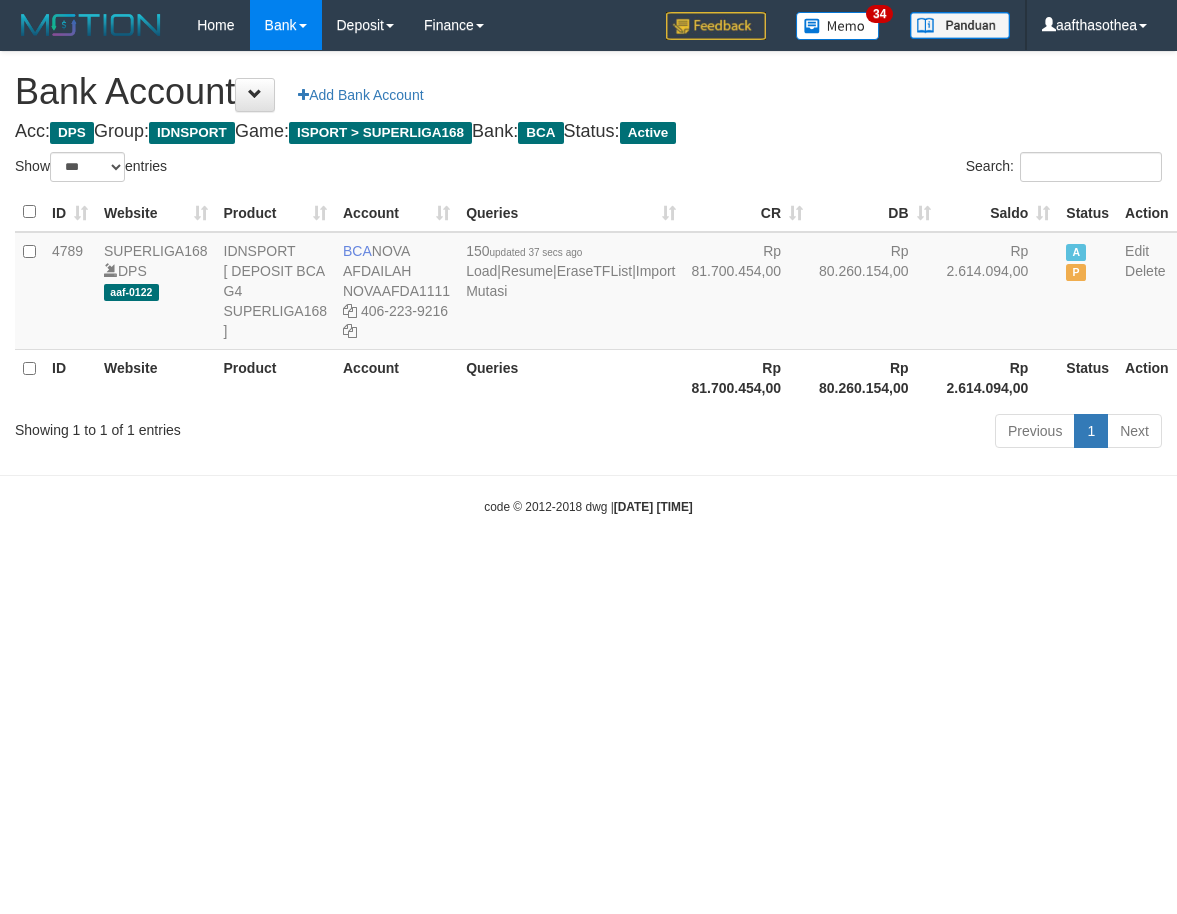 select on "***" 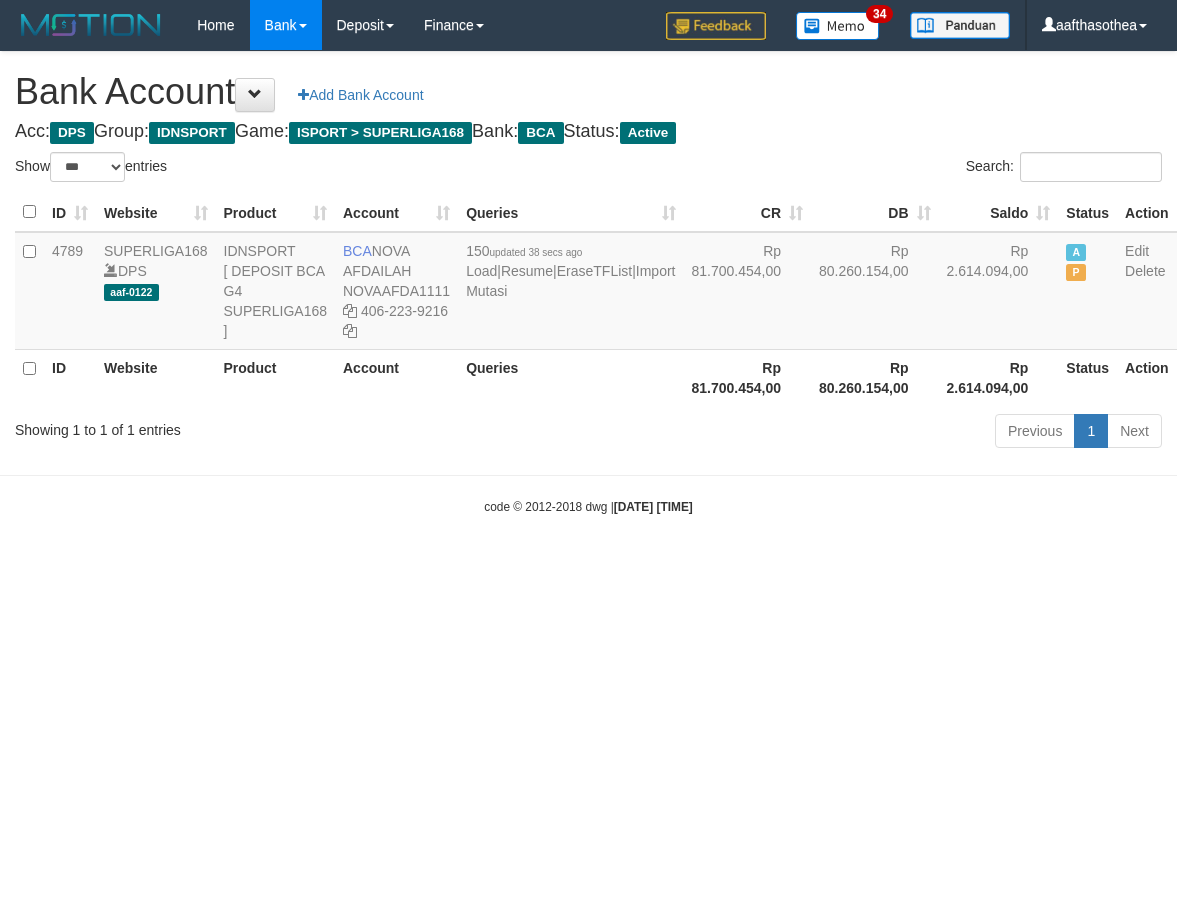 select on "***" 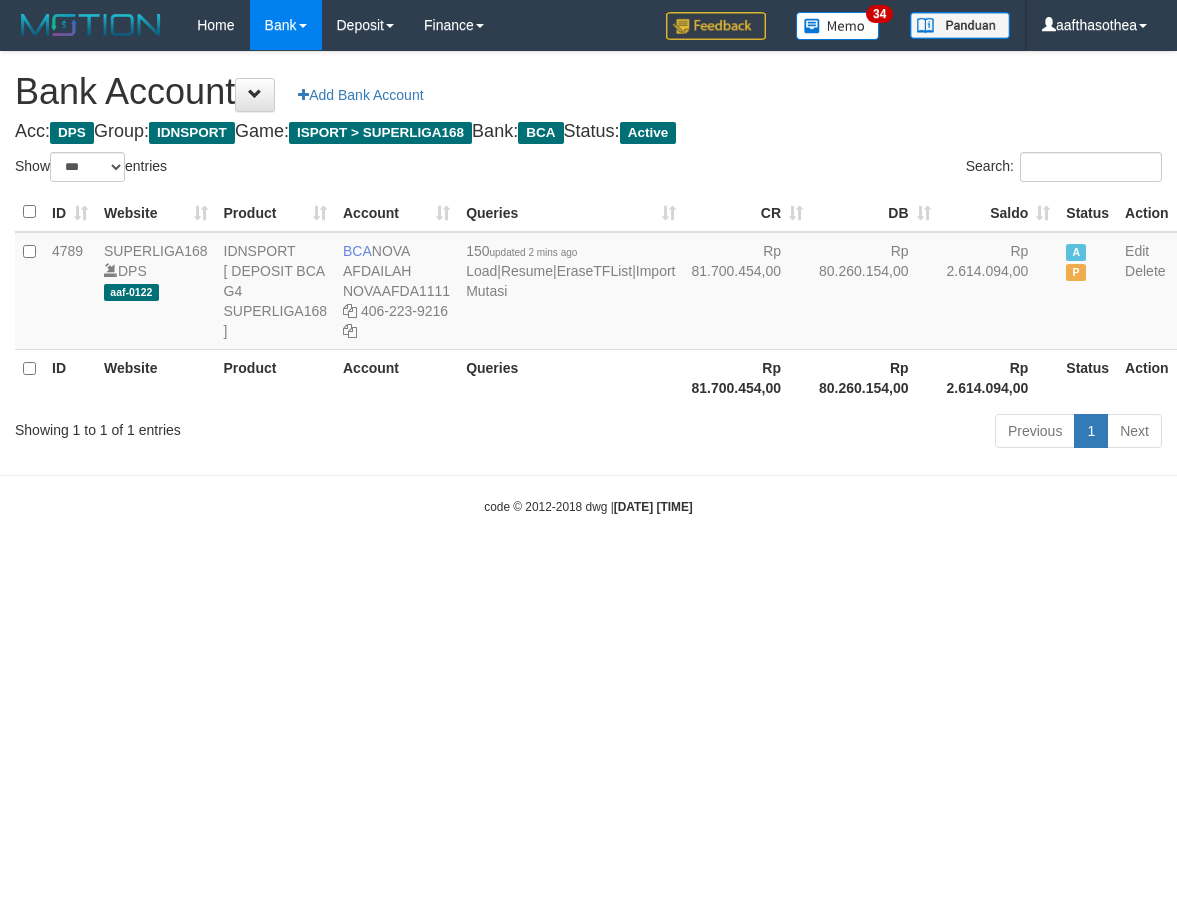 select on "***" 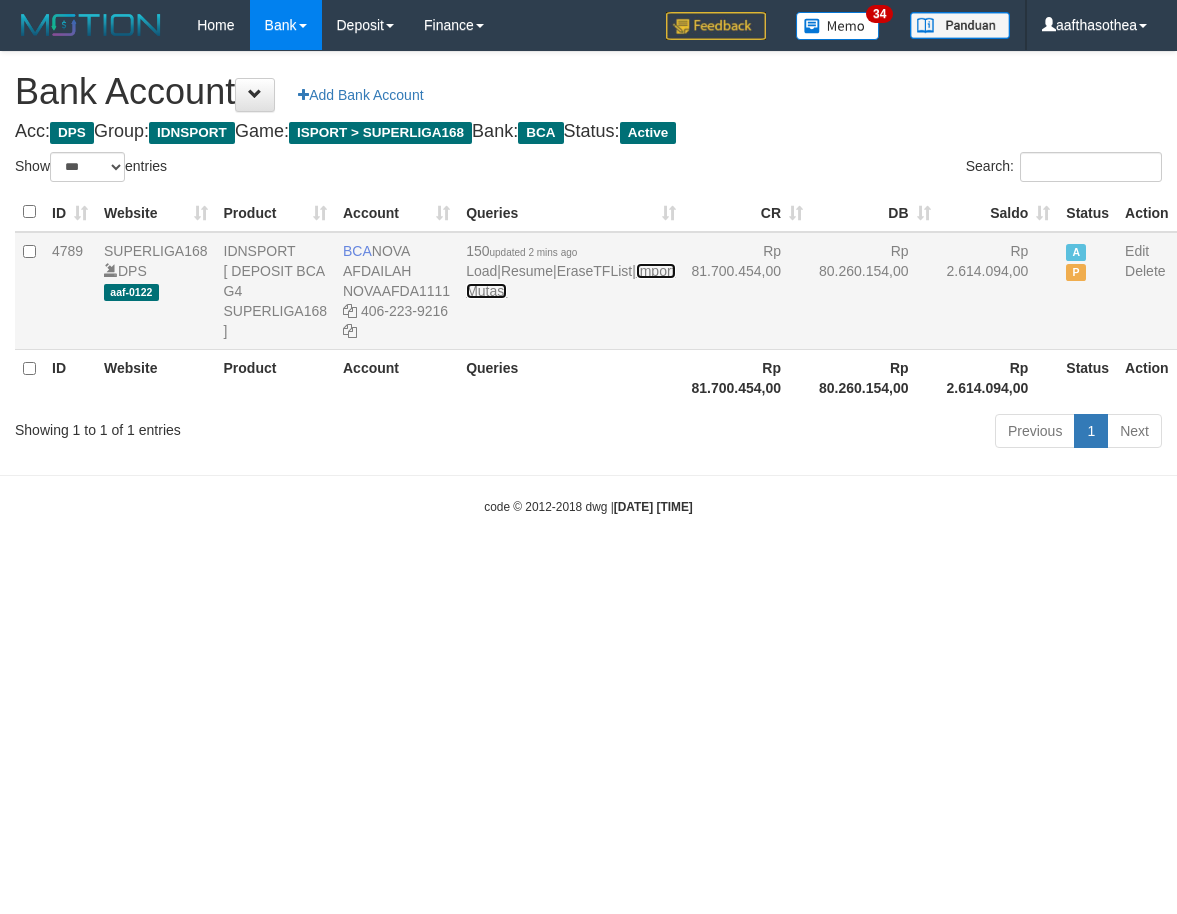 click on "Import Mutasi" at bounding box center [570, 281] 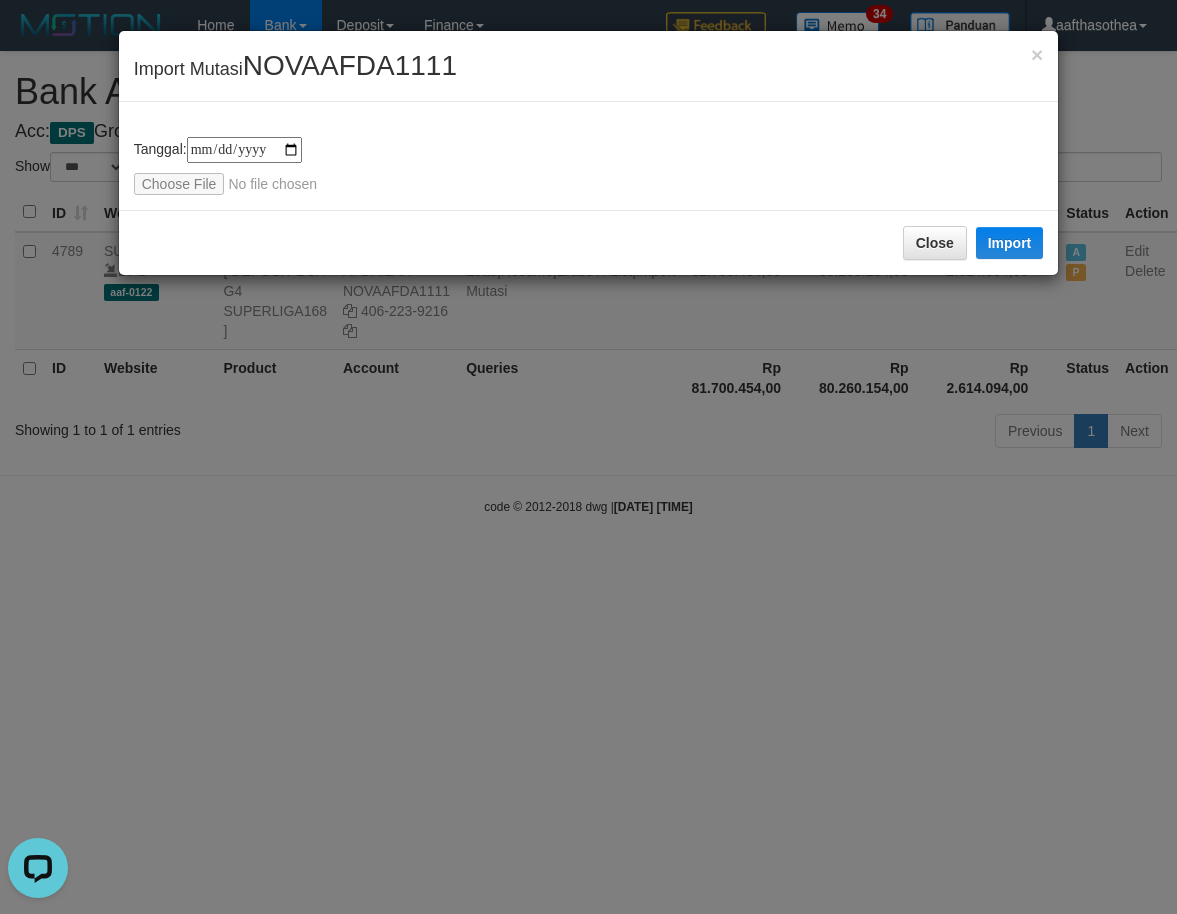 scroll, scrollTop: 0, scrollLeft: 0, axis: both 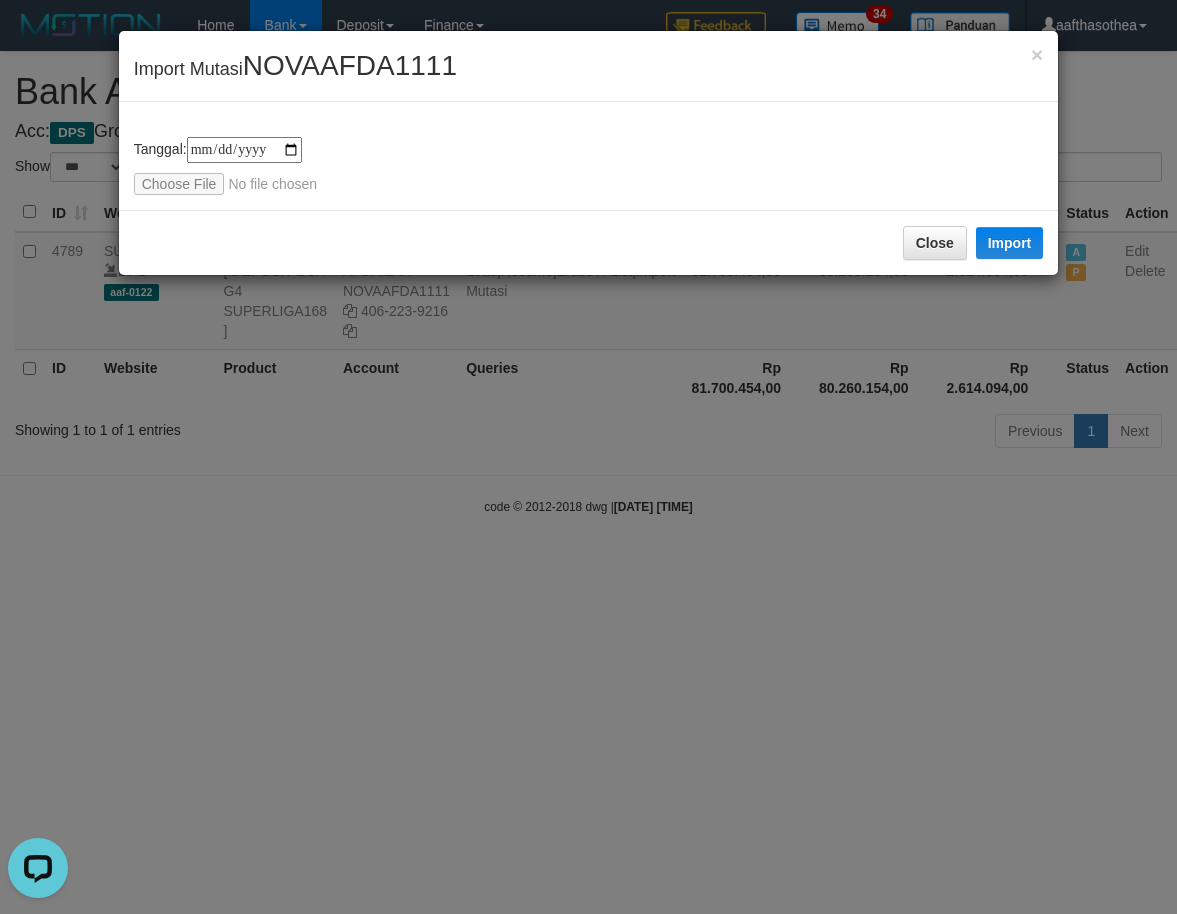 drag, startPoint x: 335, startPoint y: 550, endPoint x: 377, endPoint y: 537, distance: 43.965897 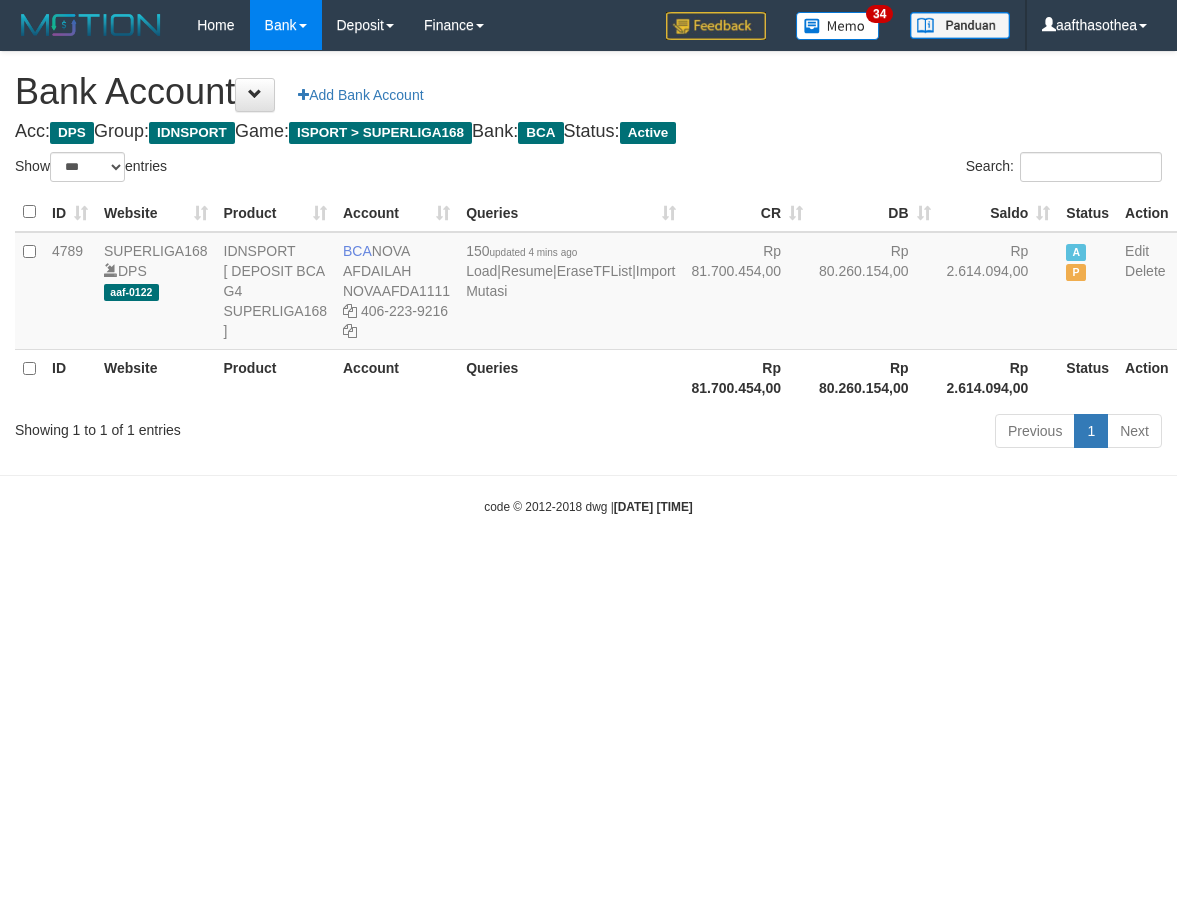select on "***" 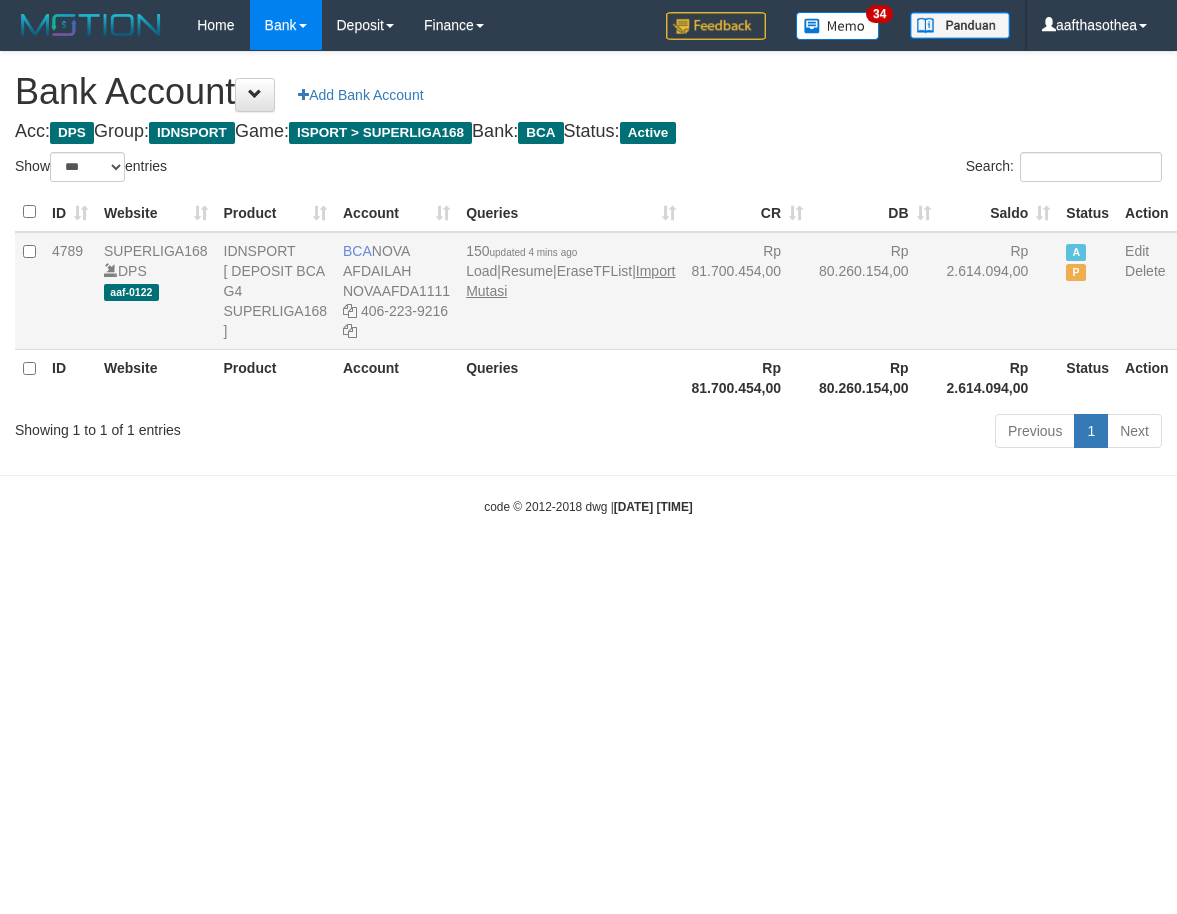 scroll, scrollTop: 0, scrollLeft: 0, axis: both 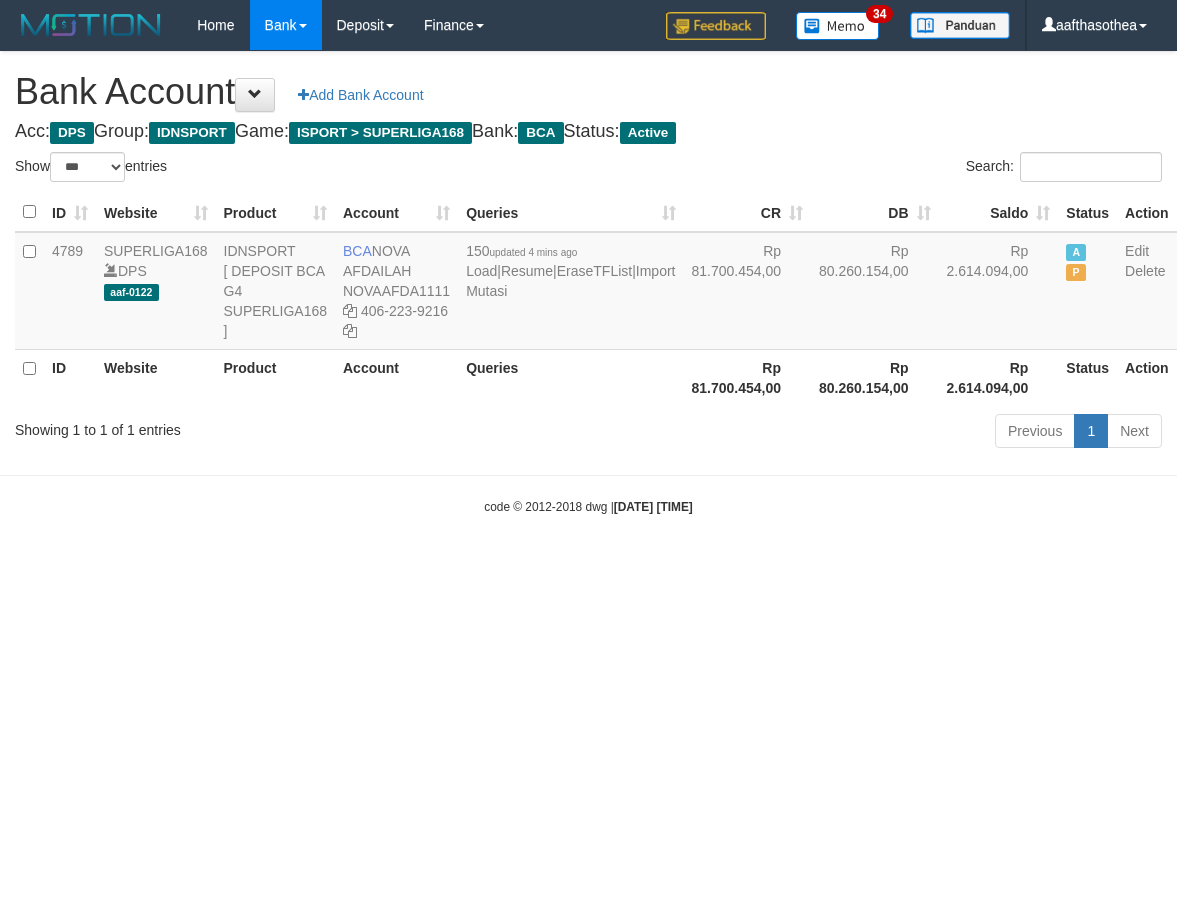 select on "***" 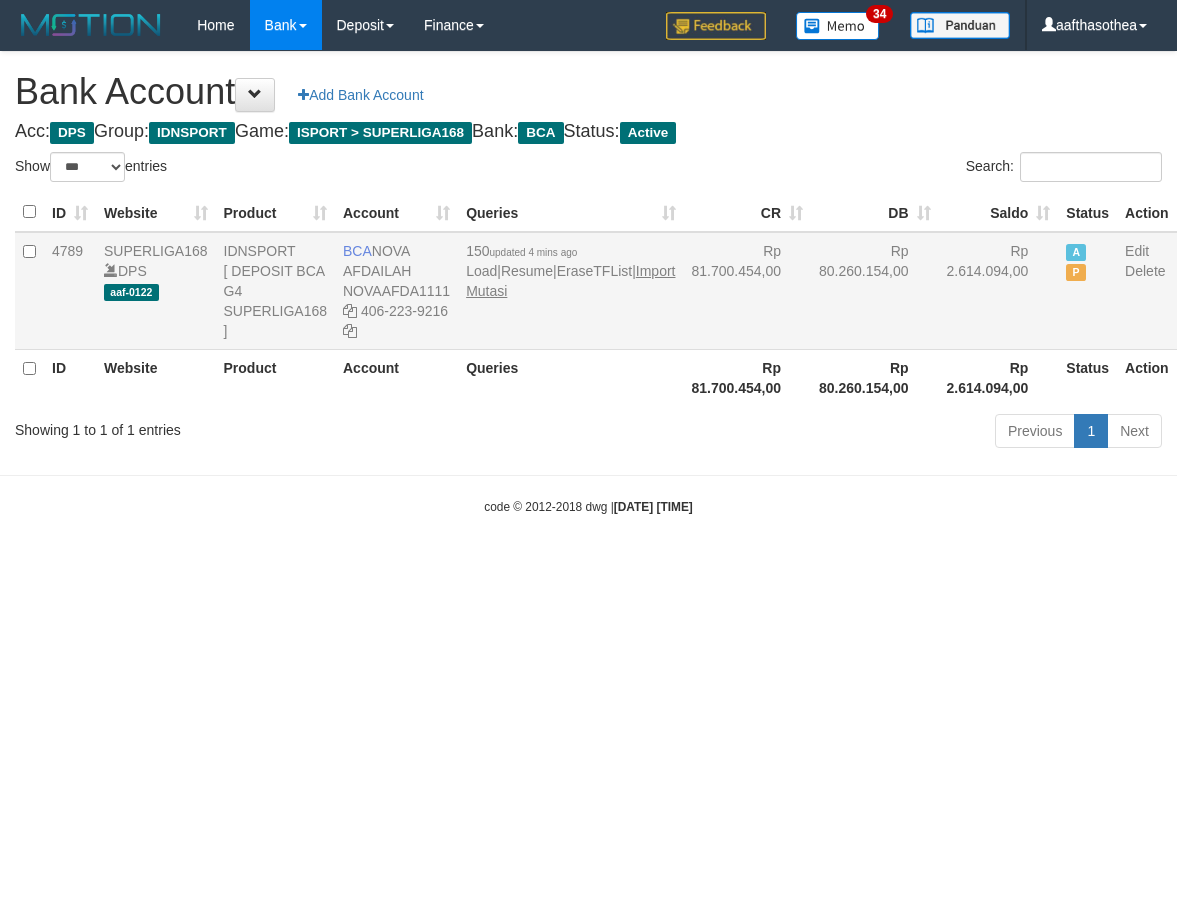 scroll, scrollTop: 0, scrollLeft: 0, axis: both 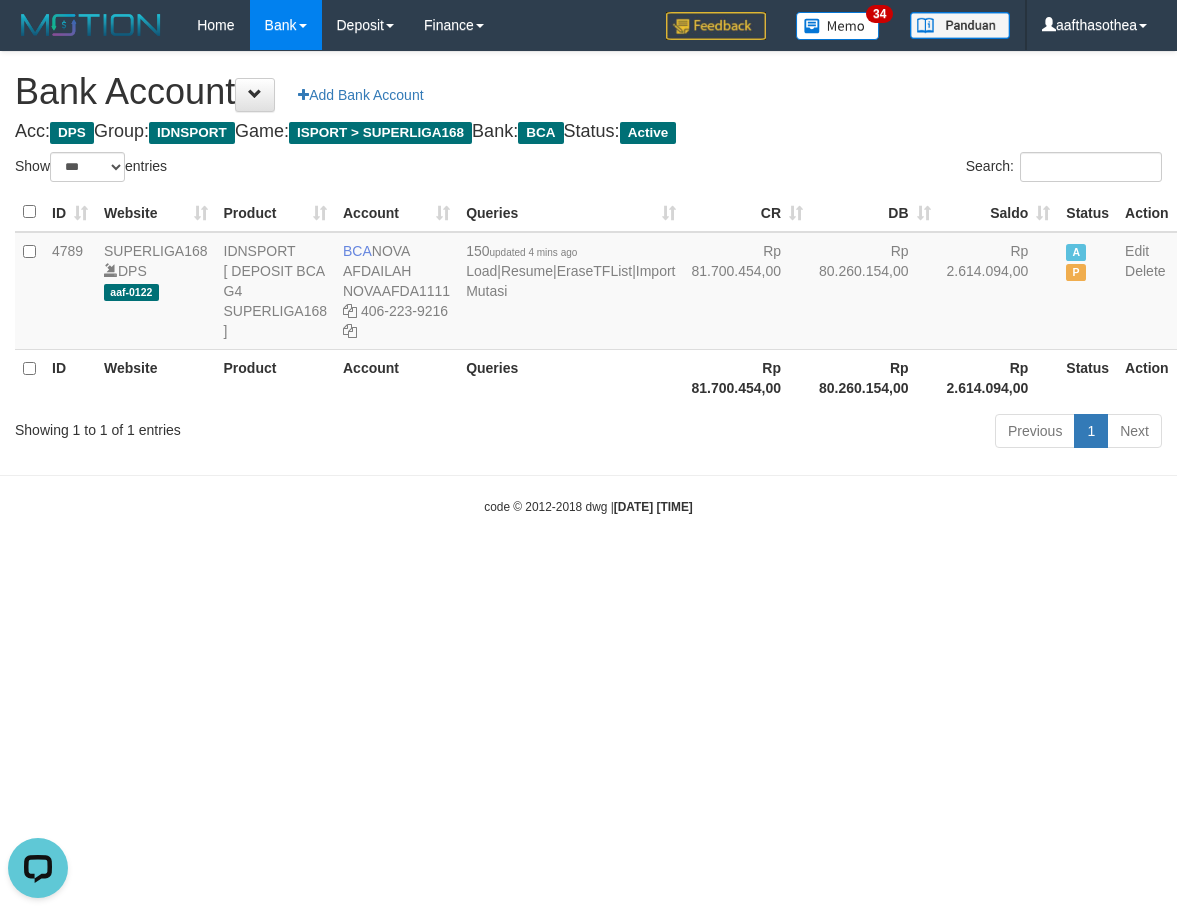 drag, startPoint x: 200, startPoint y: 501, endPoint x: 331, endPoint y: 480, distance: 132.67253 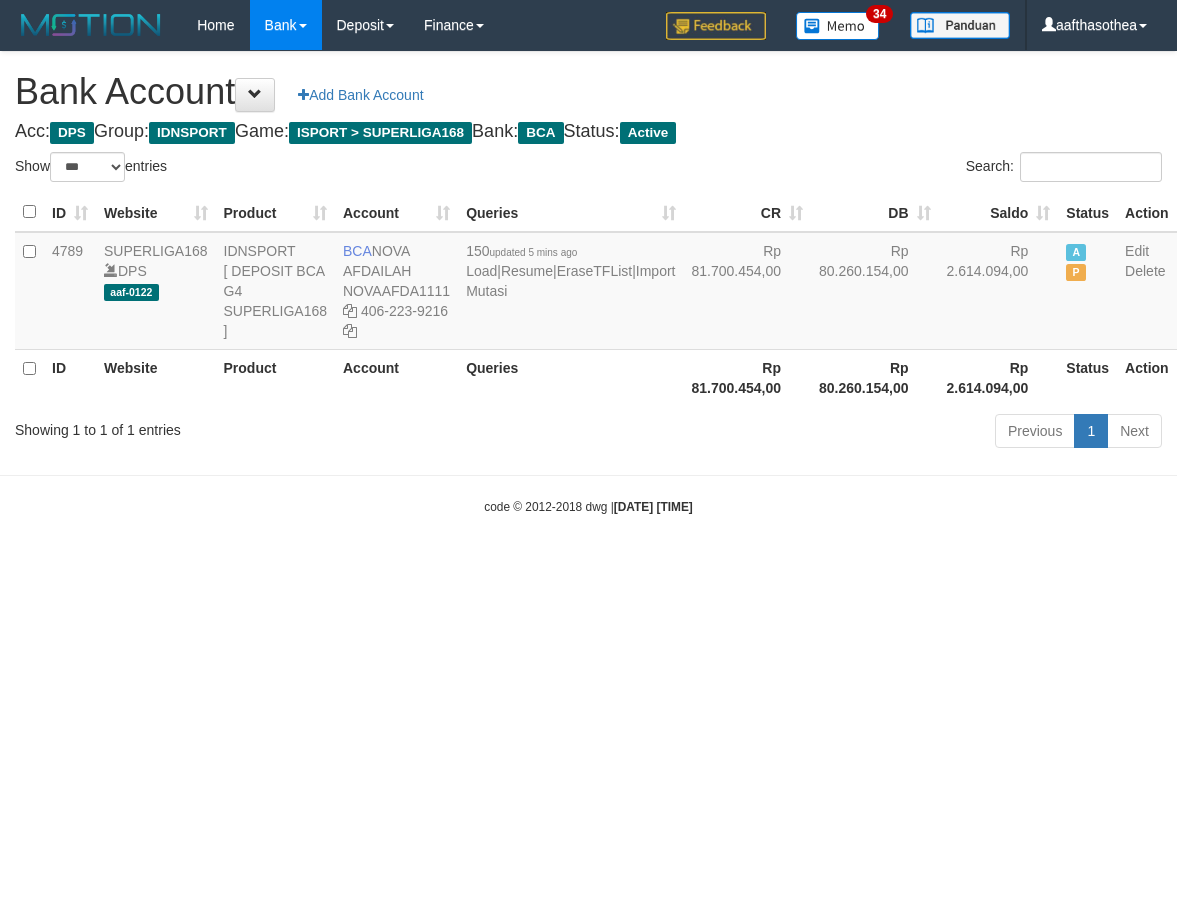 select on "***" 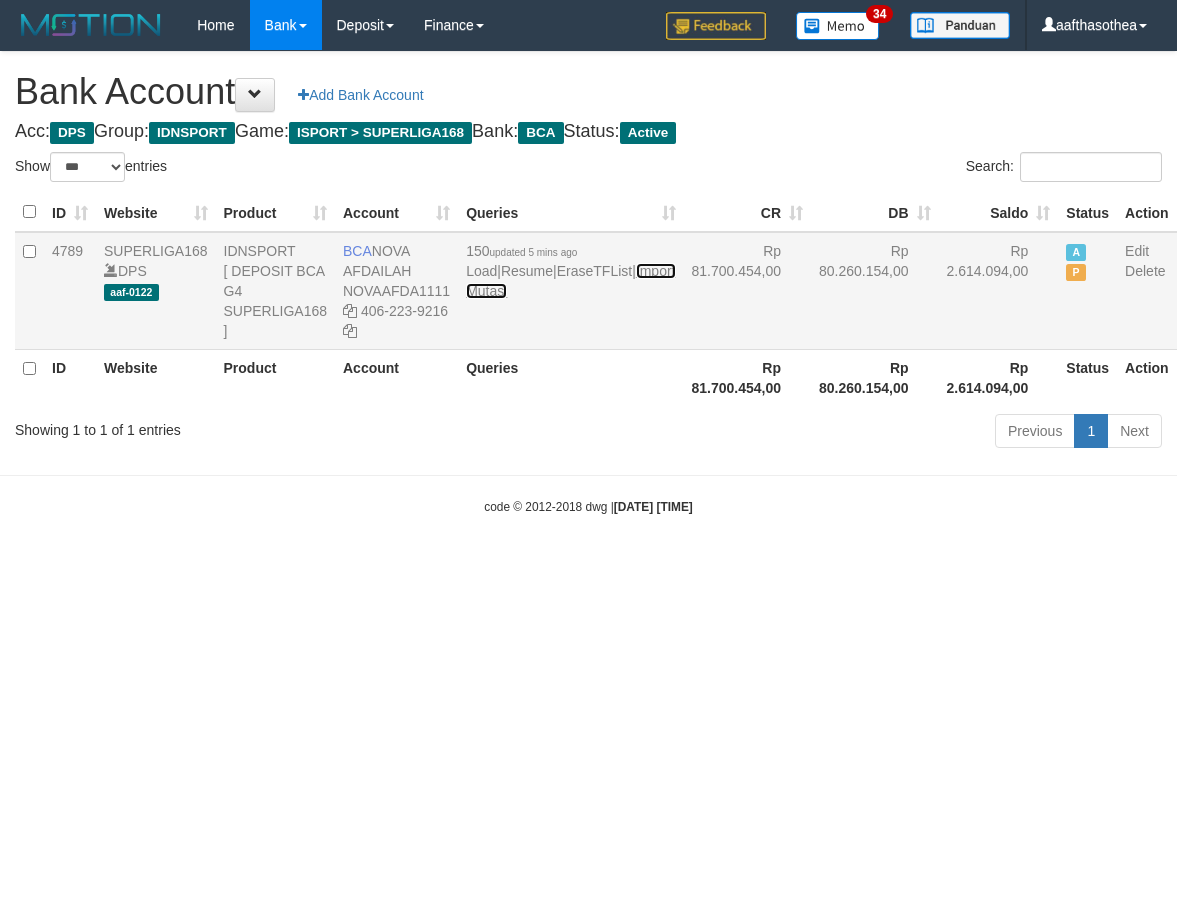 click on "Import Mutasi" at bounding box center [570, 281] 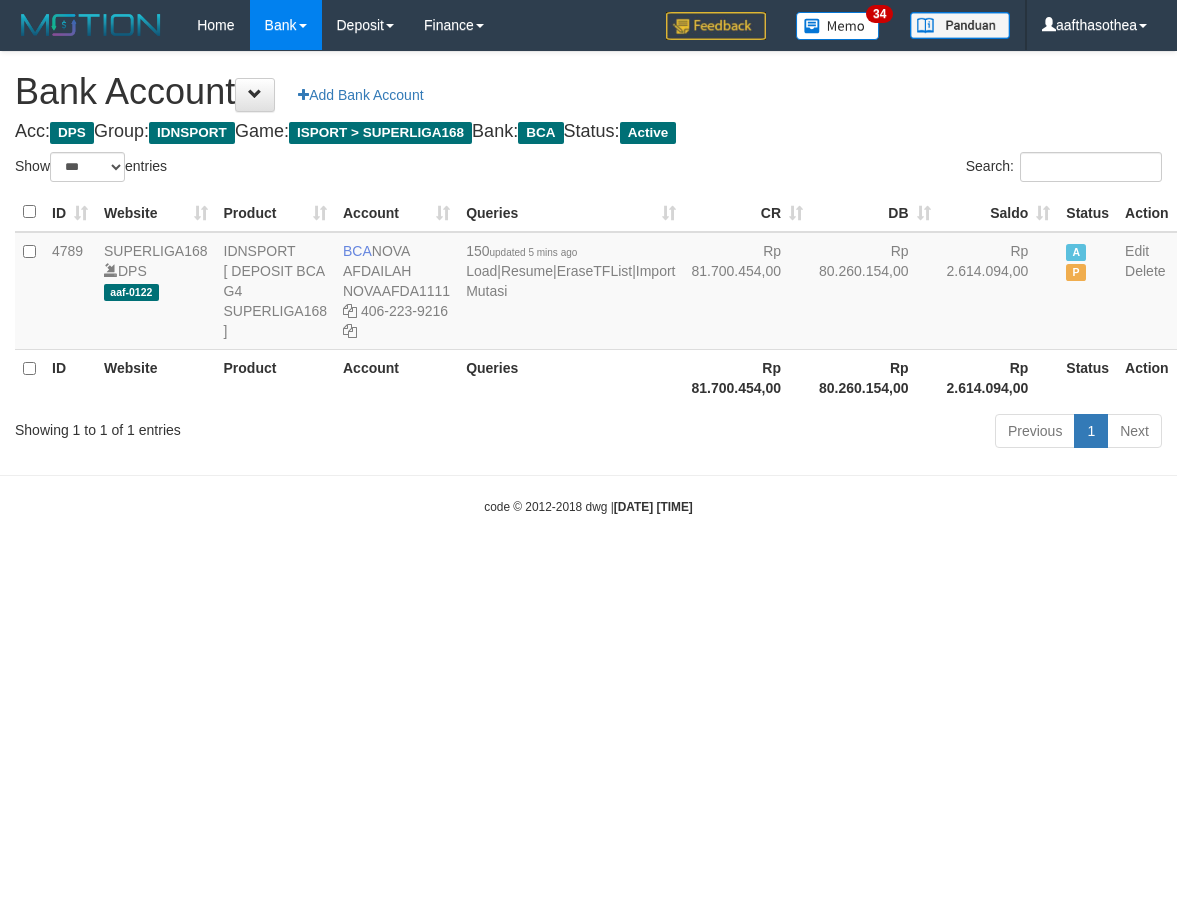 select on "***" 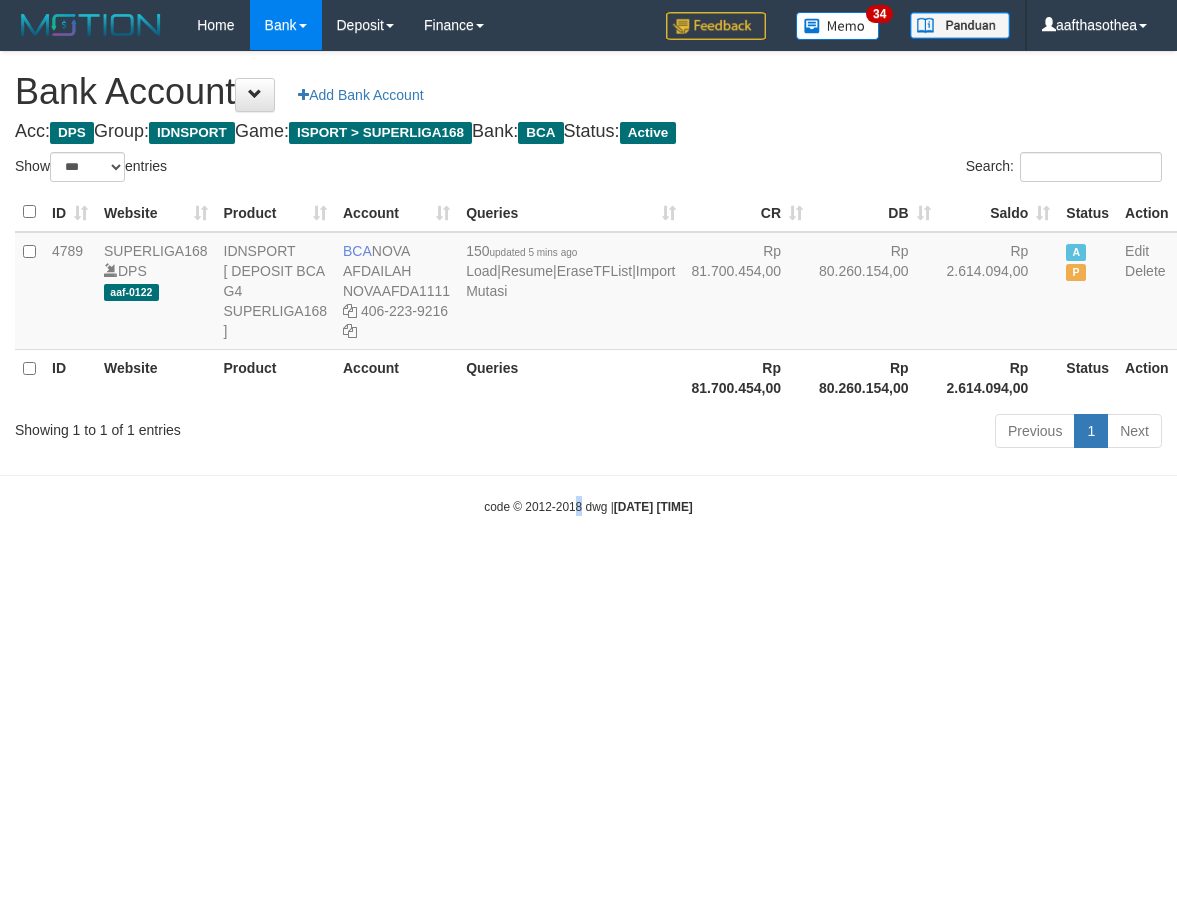 click on "Toggle navigation
Home
Bank
Account List
Load
By Website
Group
[ISPORT]													SUPERLIGA168
By Load Group (DPS)
34" at bounding box center [588, 283] 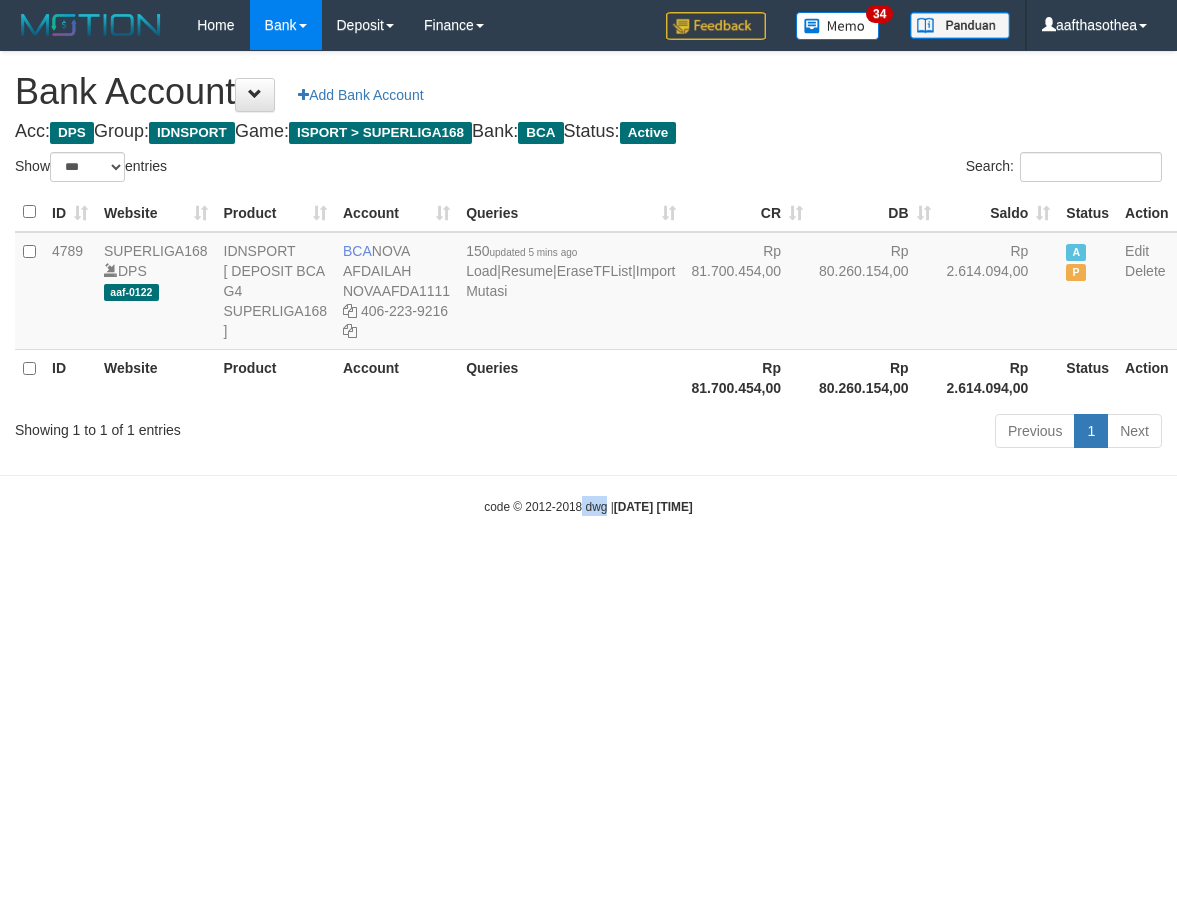 click on "Toggle navigation
Home
Bank
Account List
Load
By Website
Group
[ISPORT]													SUPERLIGA168
By Load Group (DPS)
34" at bounding box center (588, 283) 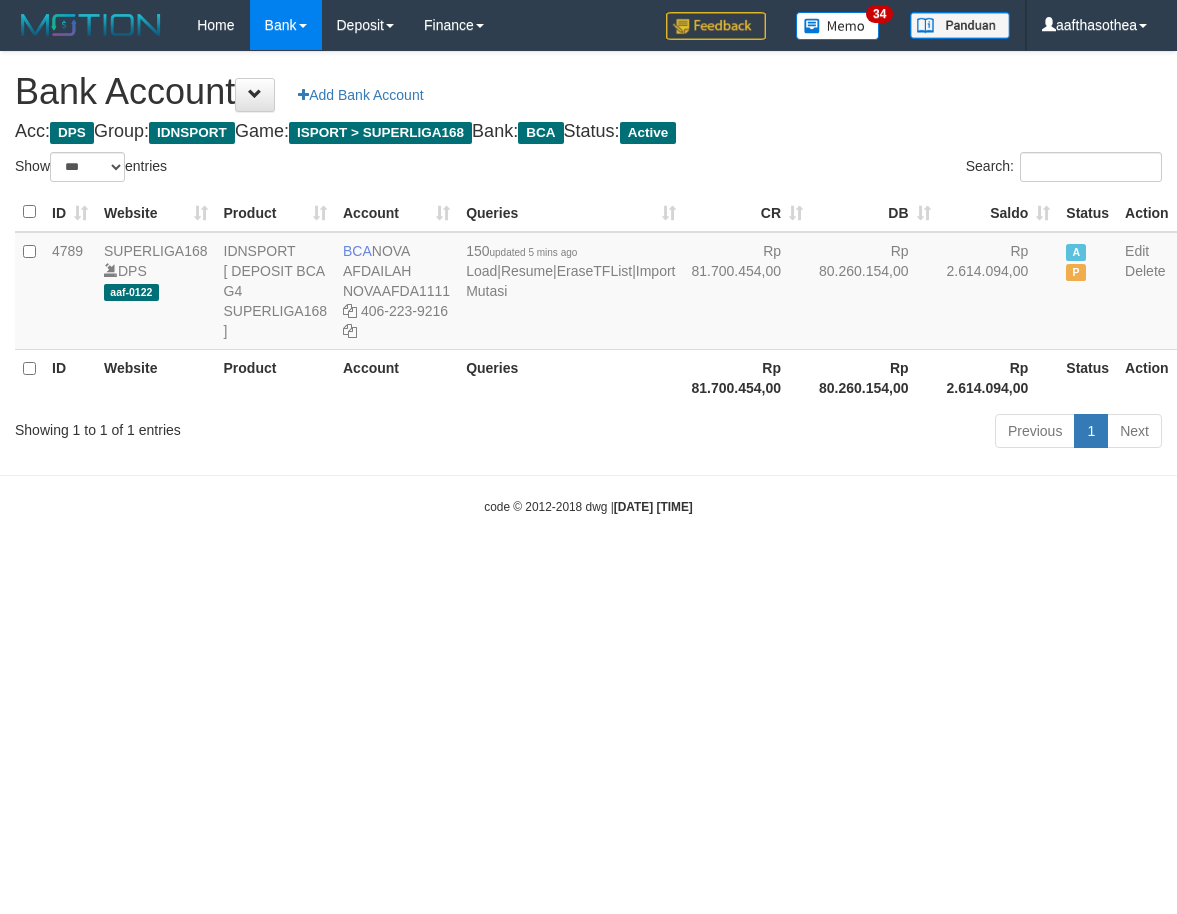 select on "***" 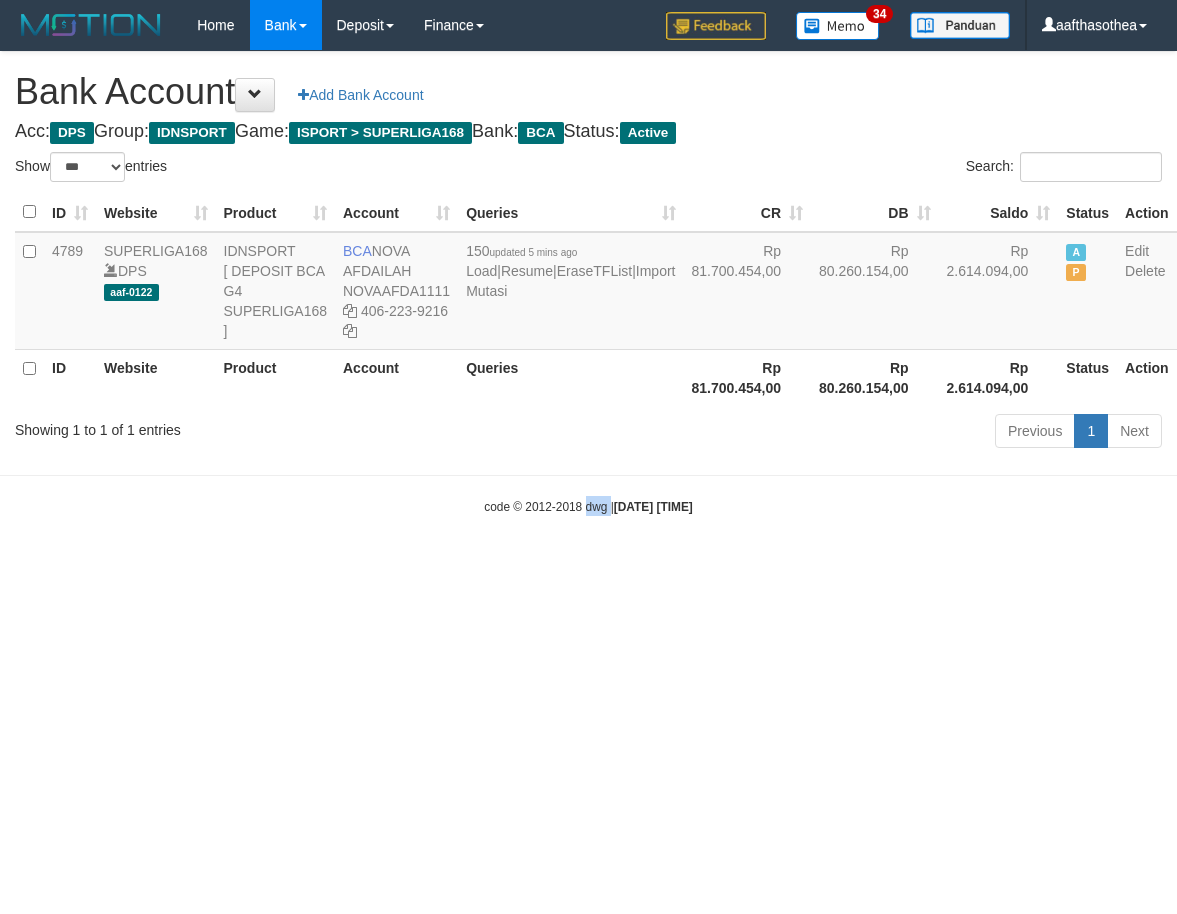 click on "Toggle navigation
Home
Bank
Account List
Load
By Website
Group
[ISPORT]													SUPERLIGA168
By Load Group (DPS)
34" at bounding box center (588, 283) 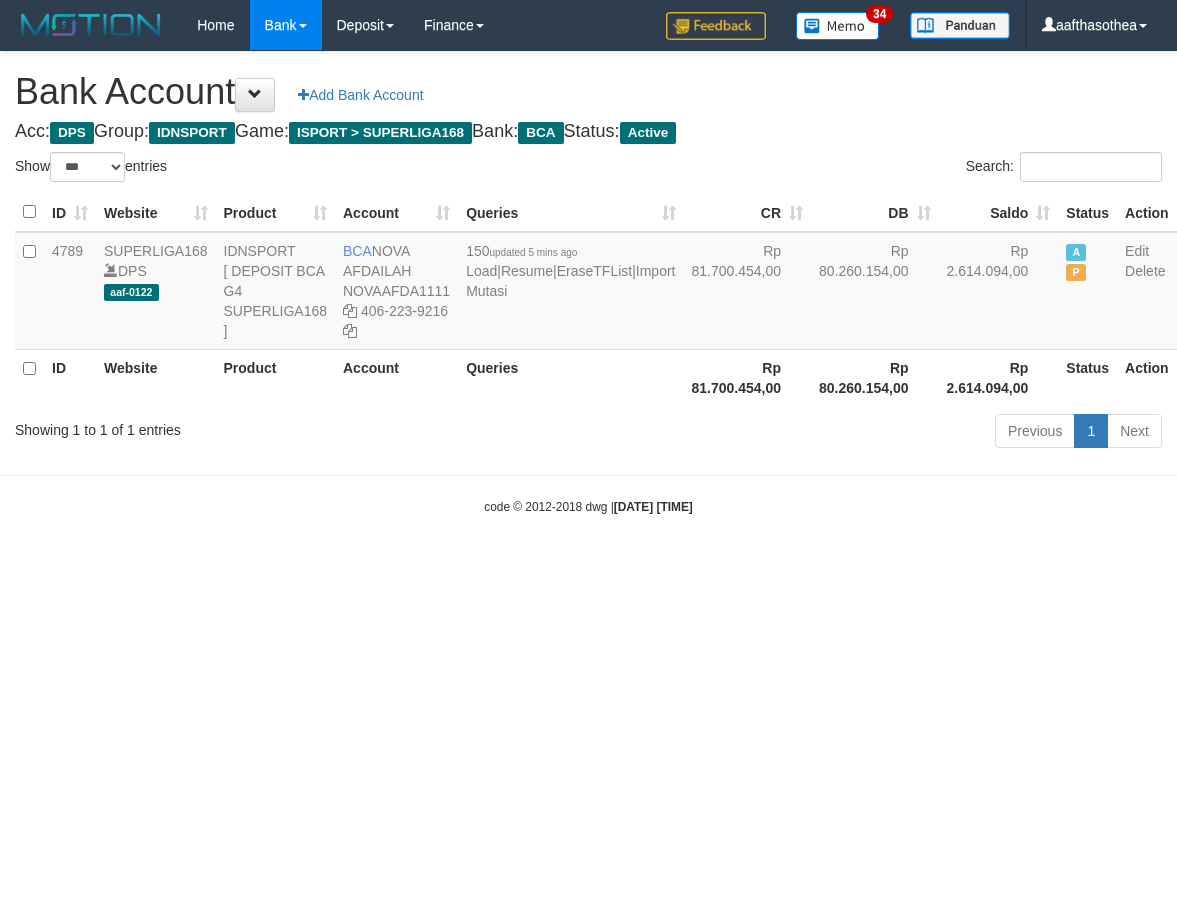 select on "***" 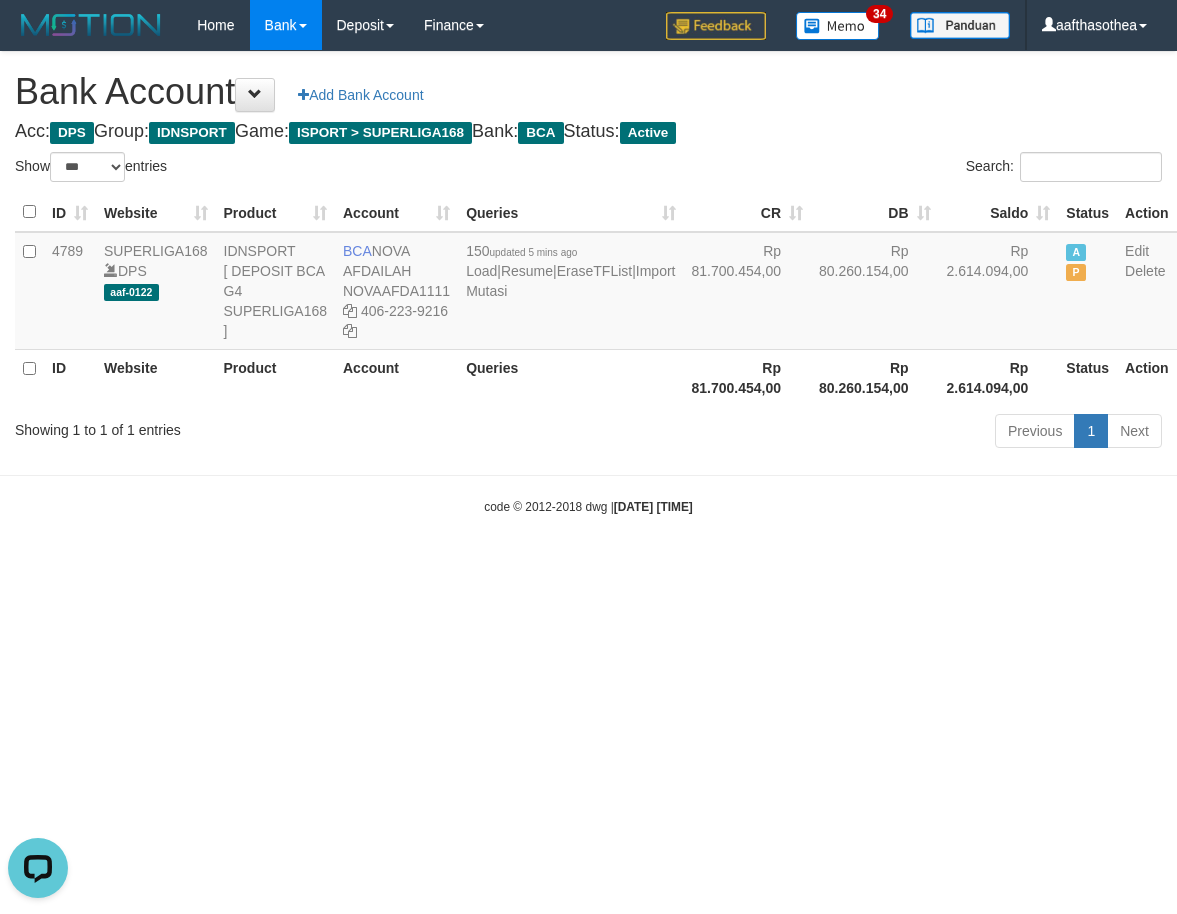 scroll, scrollTop: 0, scrollLeft: 0, axis: both 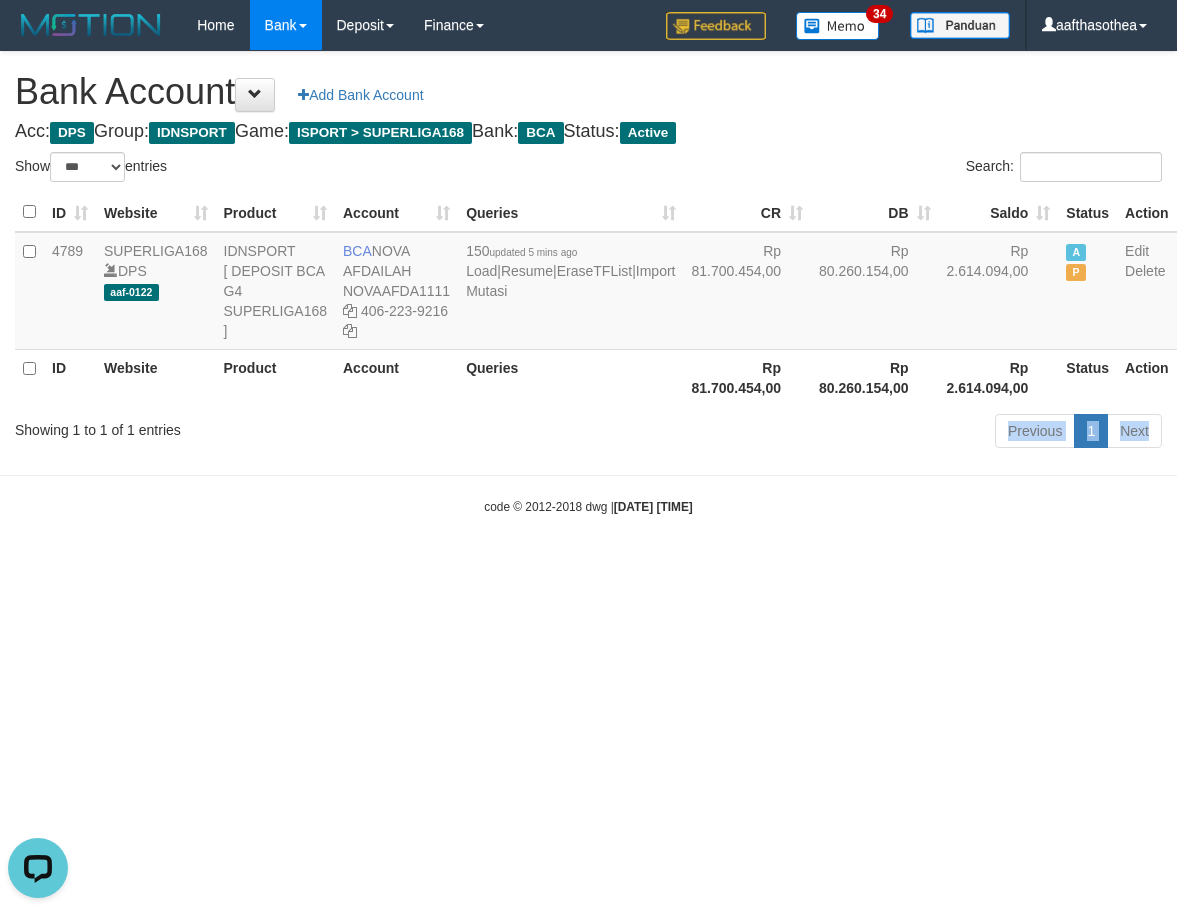 drag, startPoint x: 370, startPoint y: 495, endPoint x: 459, endPoint y: 480, distance: 90.255196 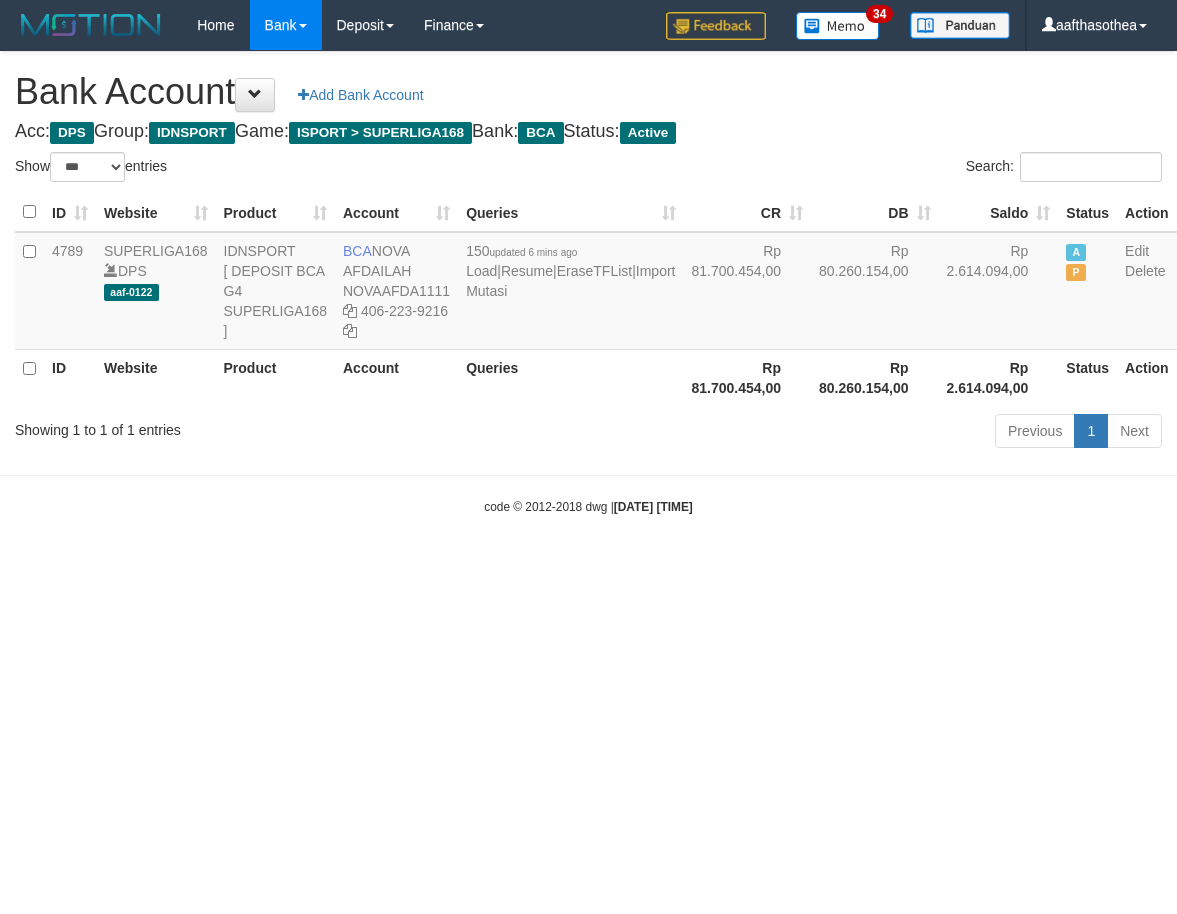 select on "***" 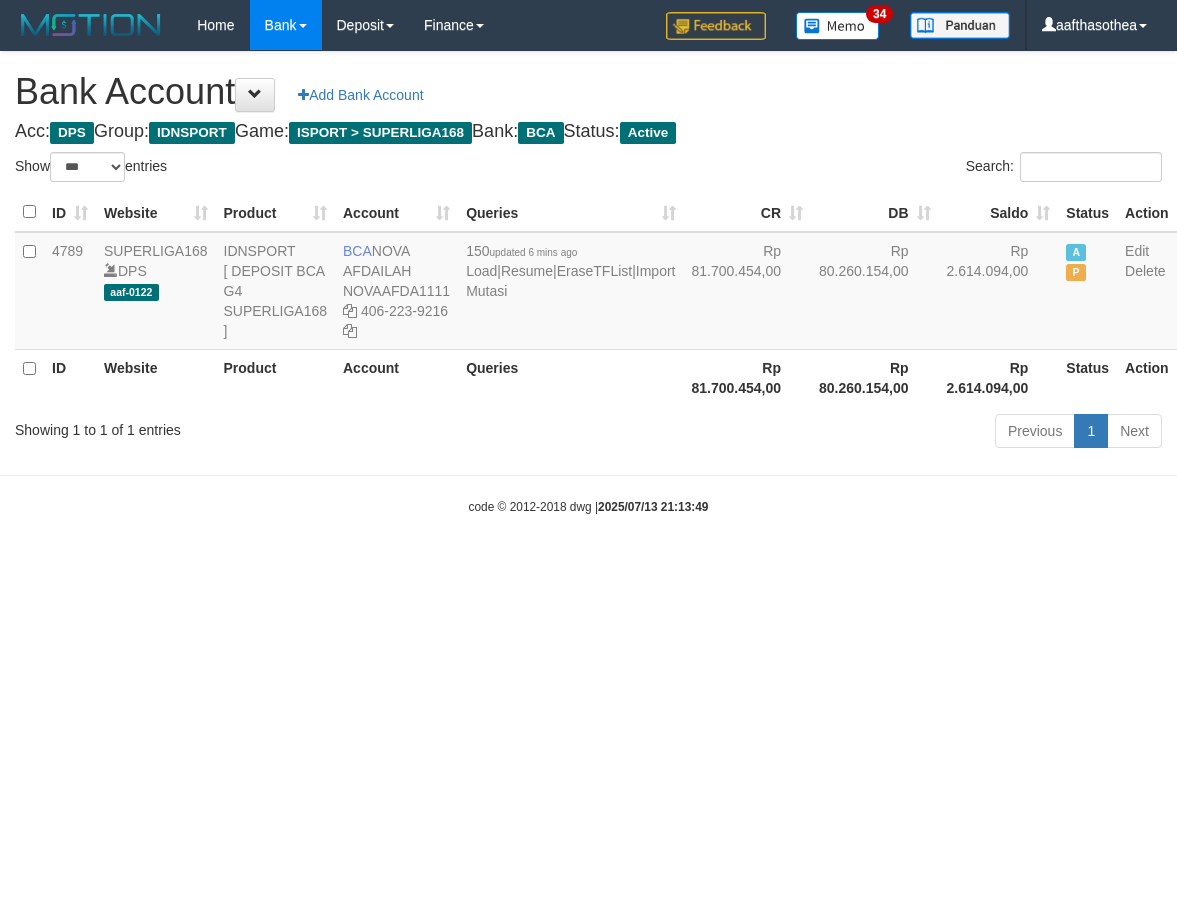select on "***" 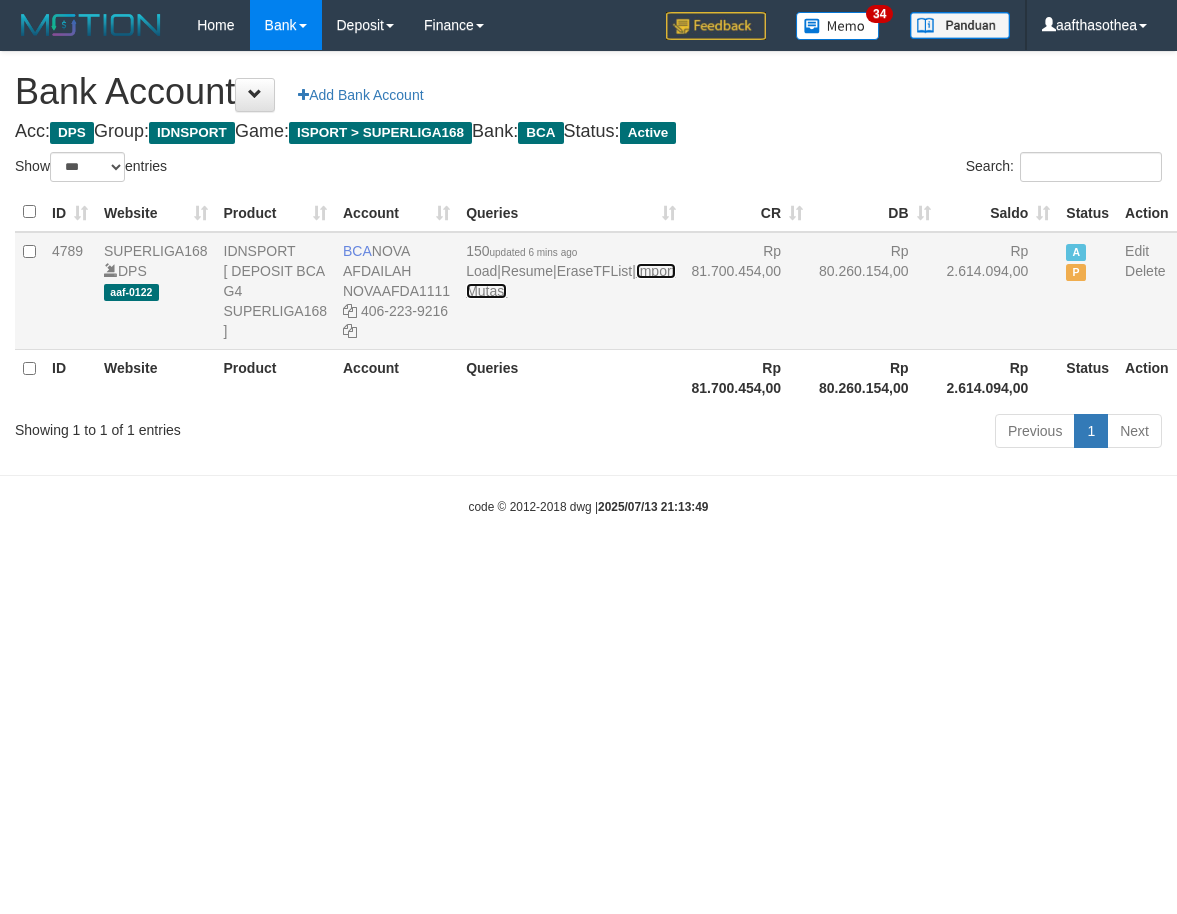 click on "Import Mutasi" at bounding box center [570, 281] 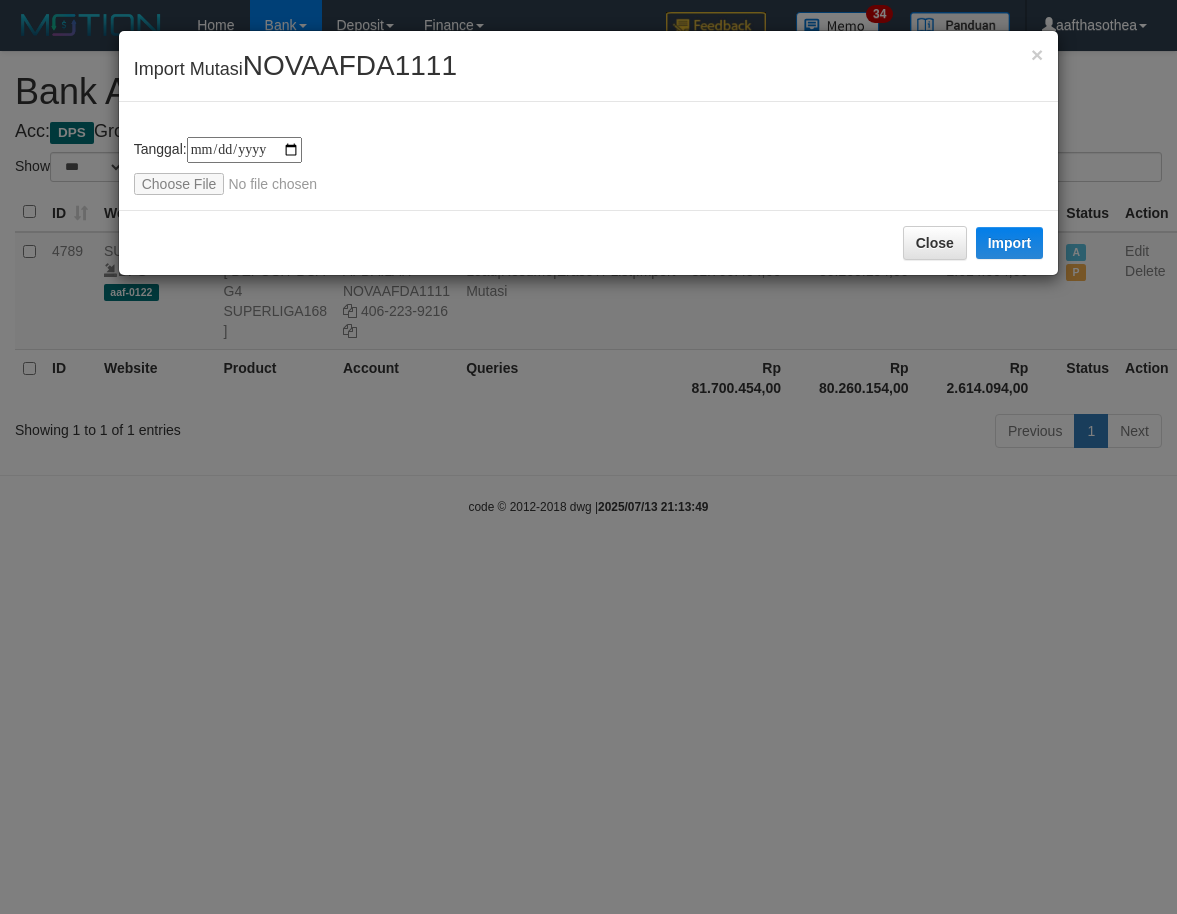 click on "**********" at bounding box center (588, 457) 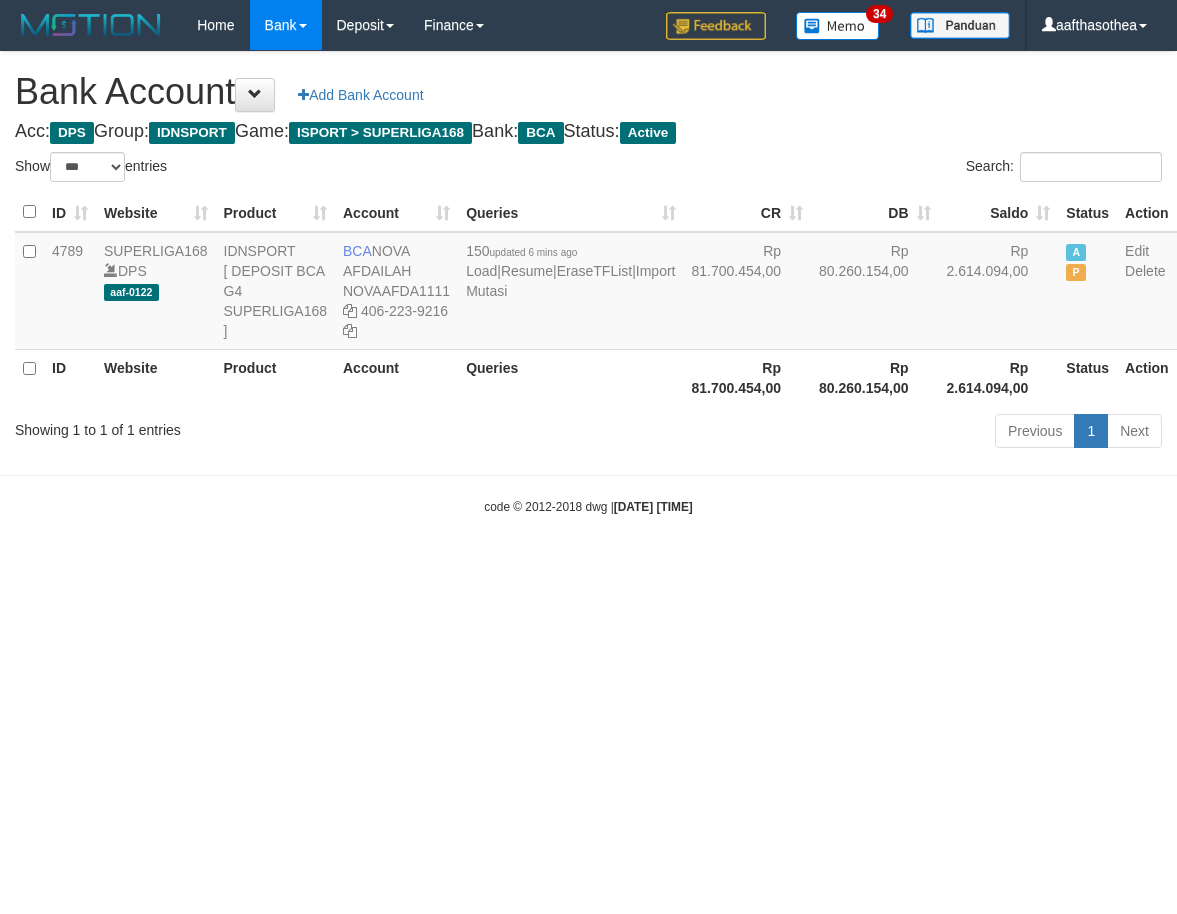select on "***" 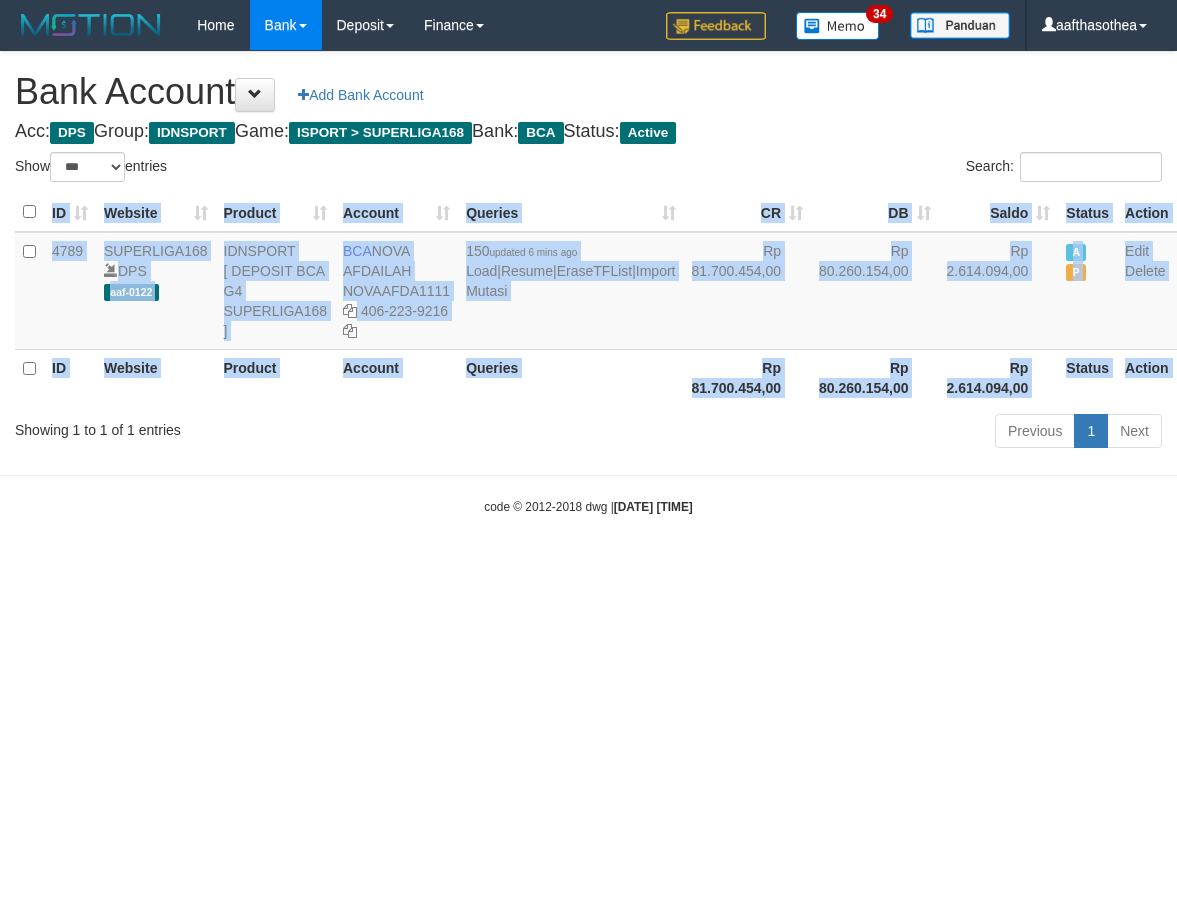 click on "ID Website Product Account Queries CR DB Saldo Status Action
4789
SUPERLIGA168
DPS
aaf-0122
IDNSPORT
[ DEPOSIT BCA G4 SUPERLIGA168 ]
BCA
NOVA AFDAILAH
NOVAAFDA1111
406-223-9216
150  updated 6 mins ago
Load
|
Resume
|
EraseTFList
|
Import Mutasi
Rp 81.700.454,00
Rp 80.260.154,00
Rp 2.614.094,00
A
P
Edit
Delete
ID Website Product Account Queries Rp 81.700.454,00 Rp 80.260.154,00 Rp 2.614.094,00" at bounding box center (588, 299) 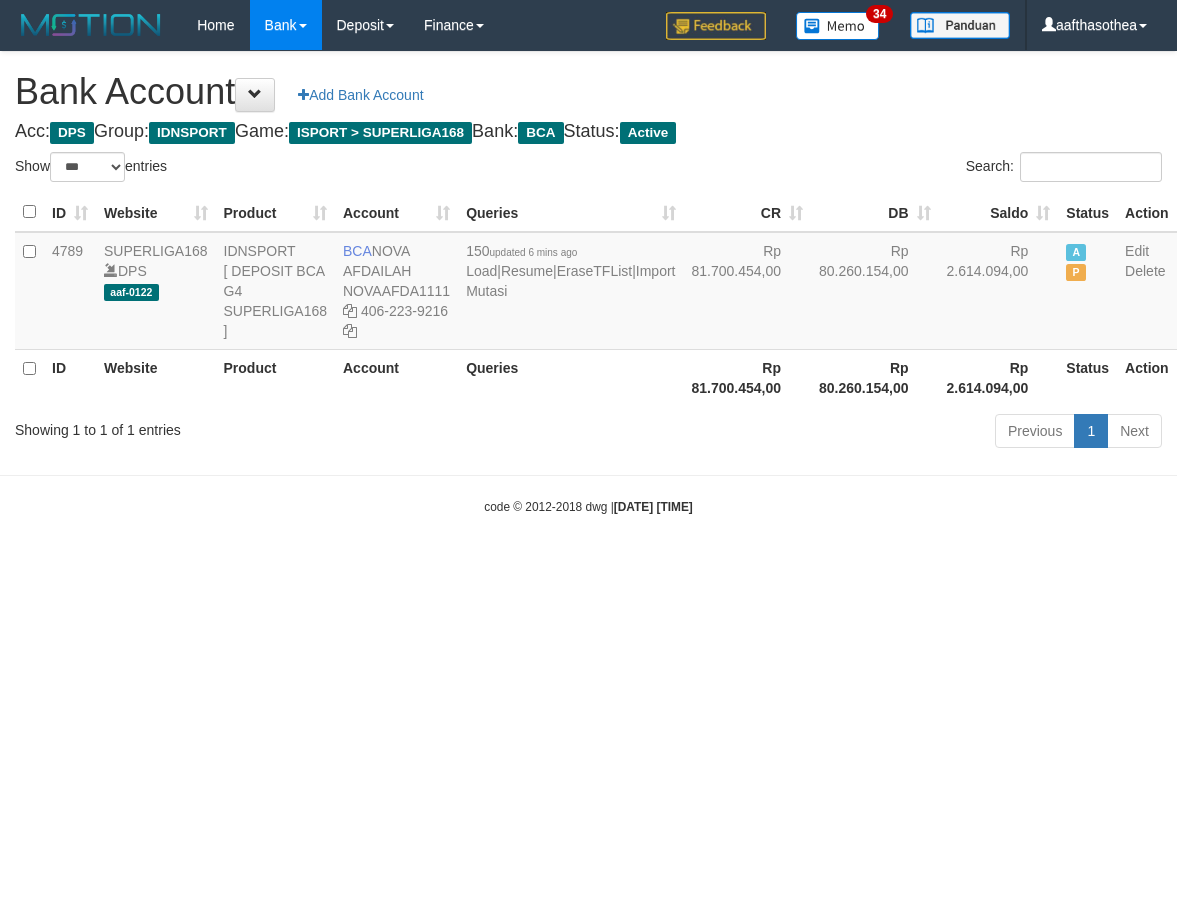 select on "***" 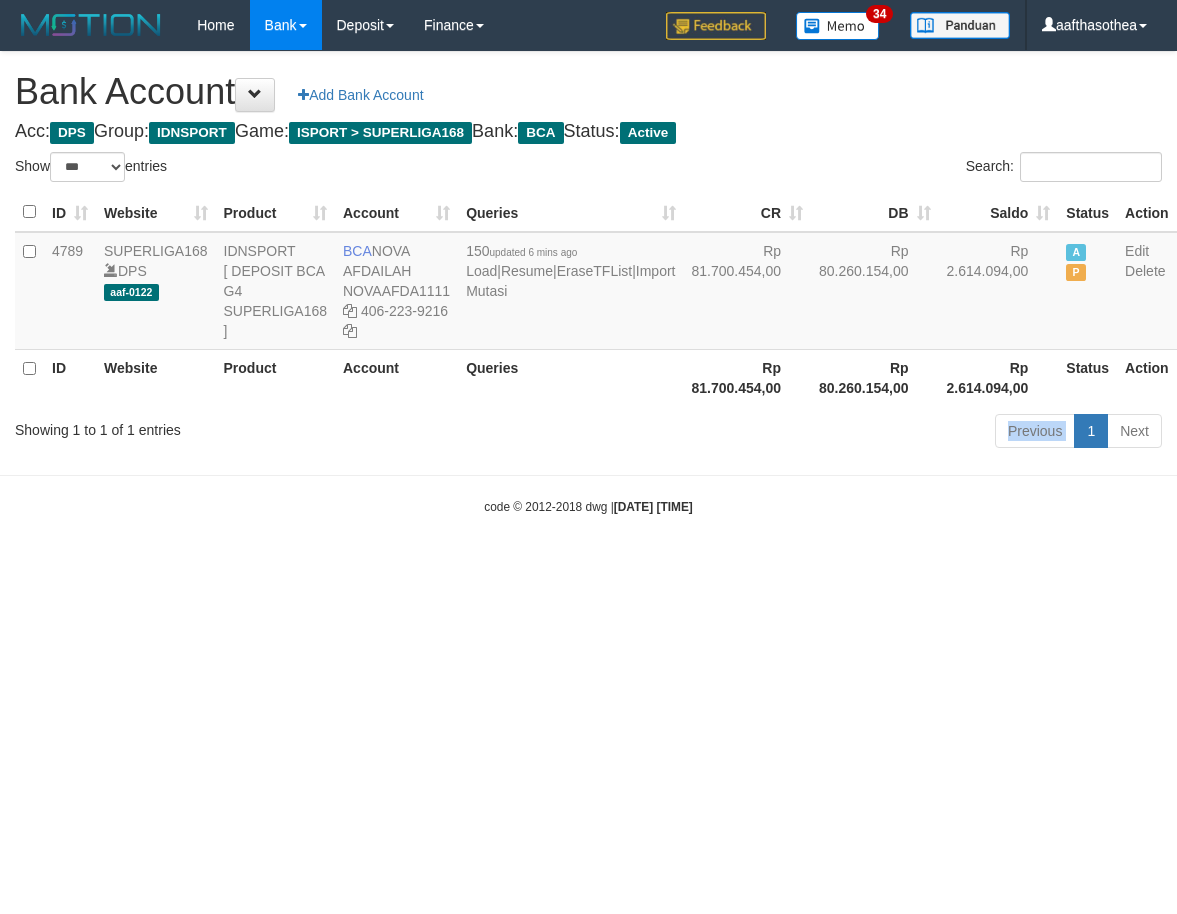click on "Previous 1 Next" at bounding box center (833, 433) 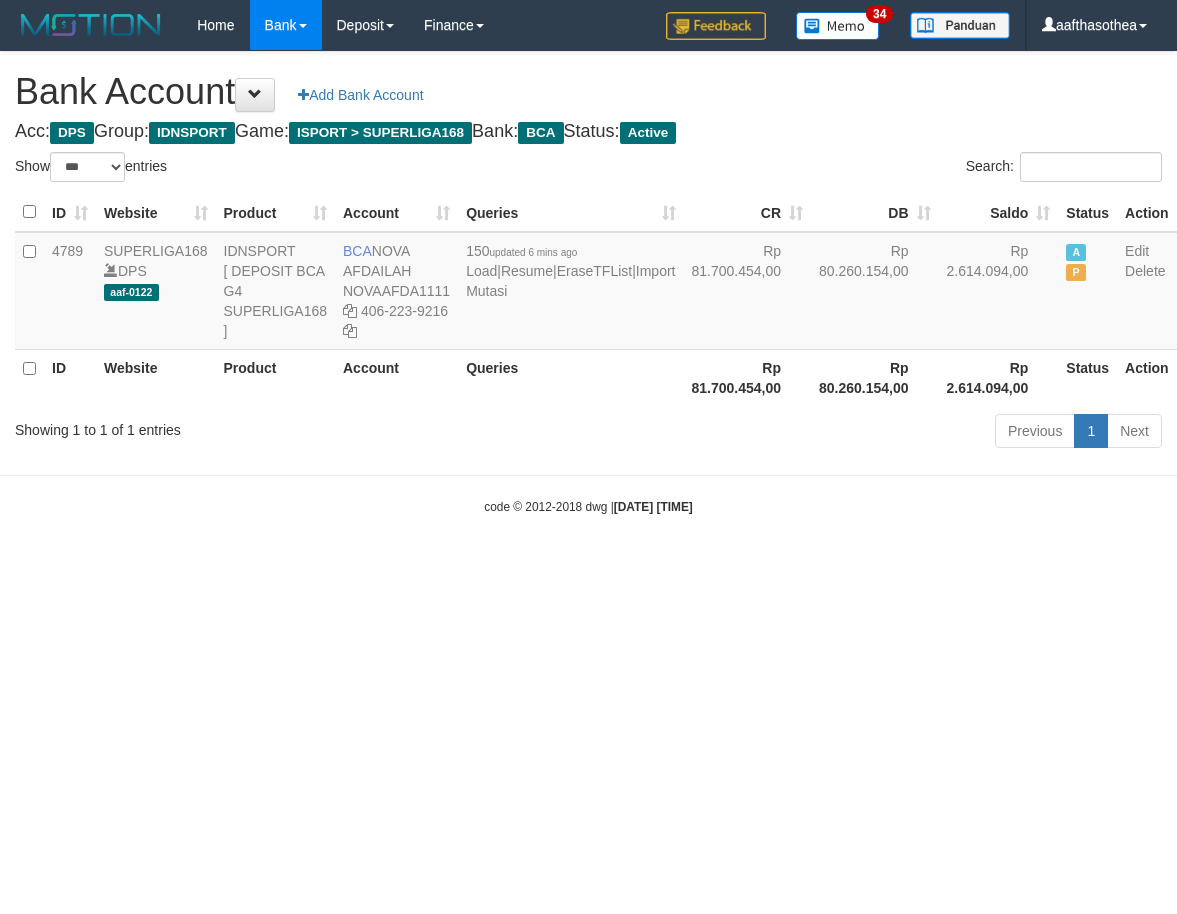 click on "Previous 1 Next" at bounding box center (833, 433) 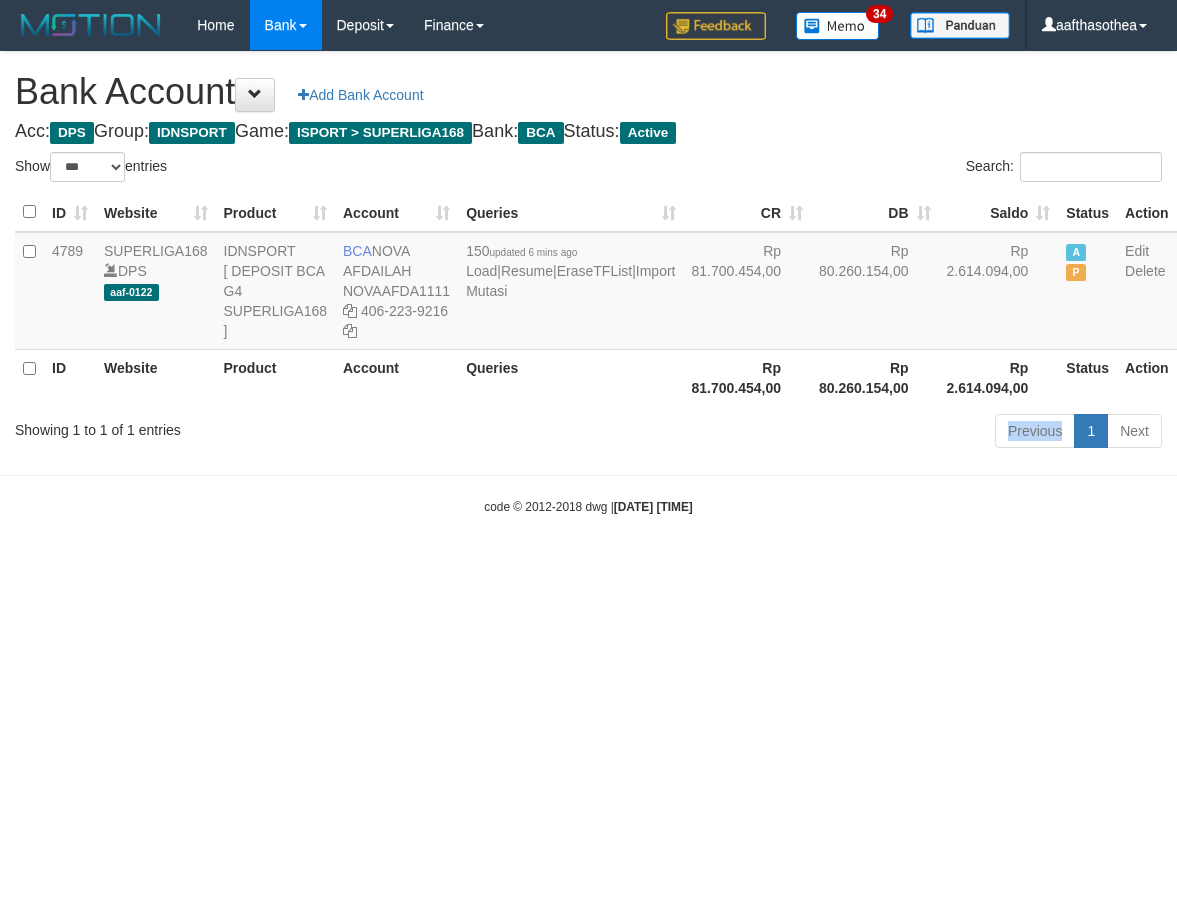 click on "Previous 1 Next" at bounding box center (833, 433) 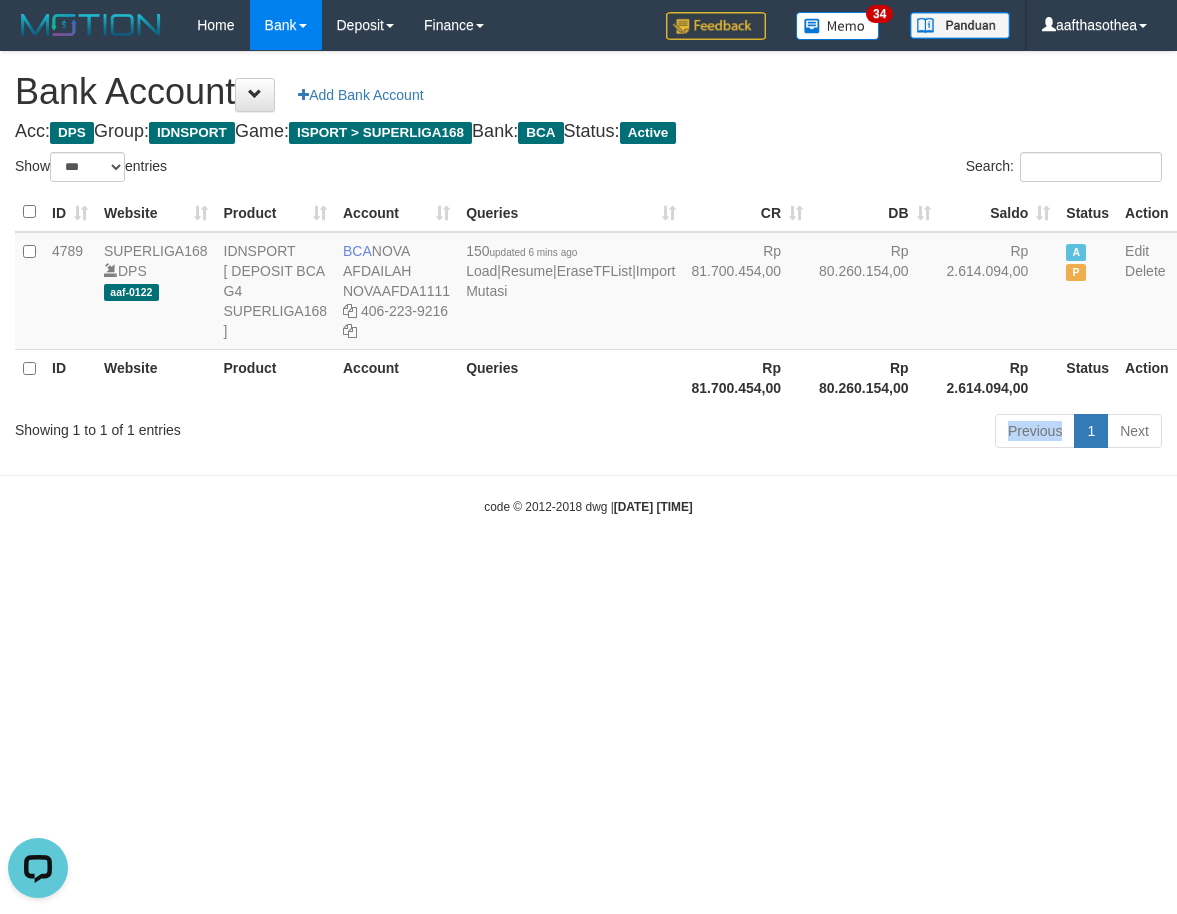 scroll, scrollTop: 0, scrollLeft: 0, axis: both 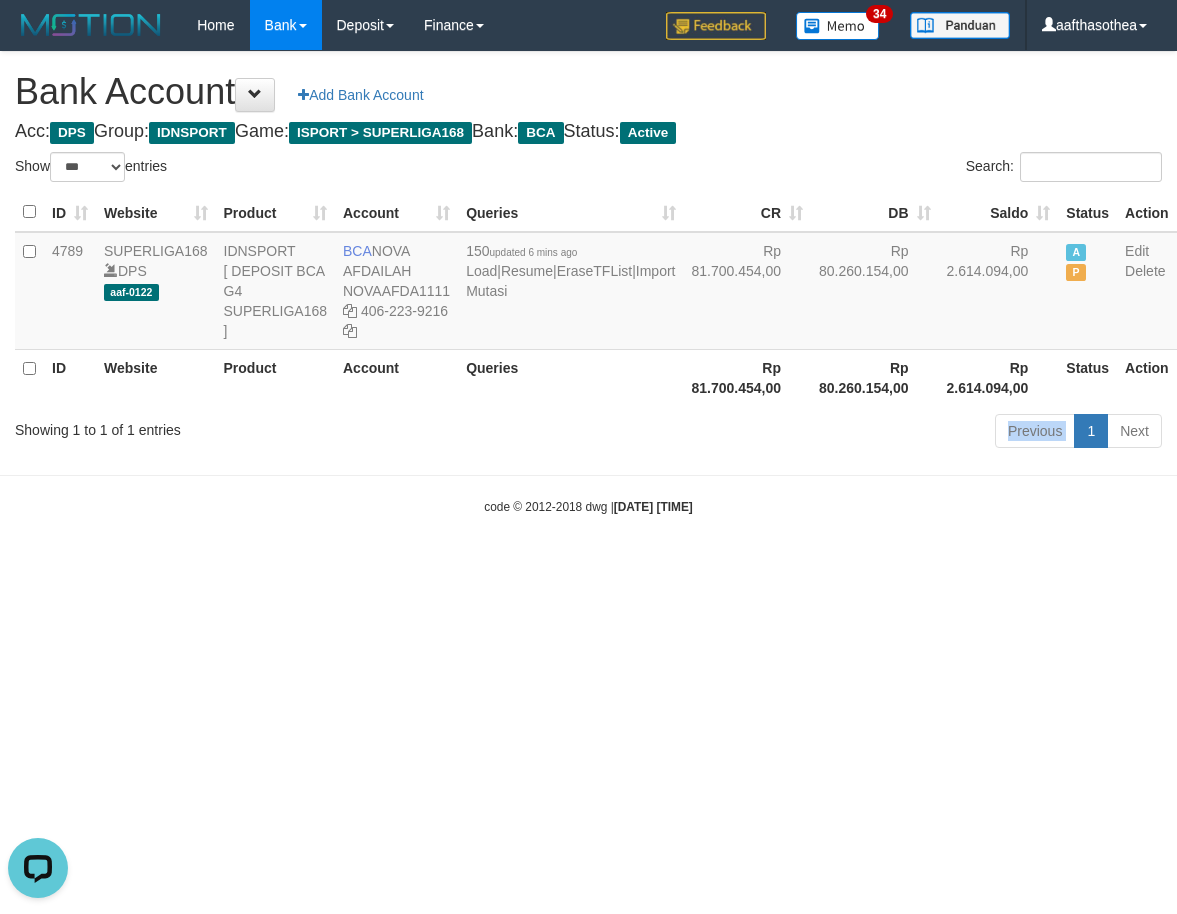 click on "Previous 1 Next" at bounding box center [833, 433] 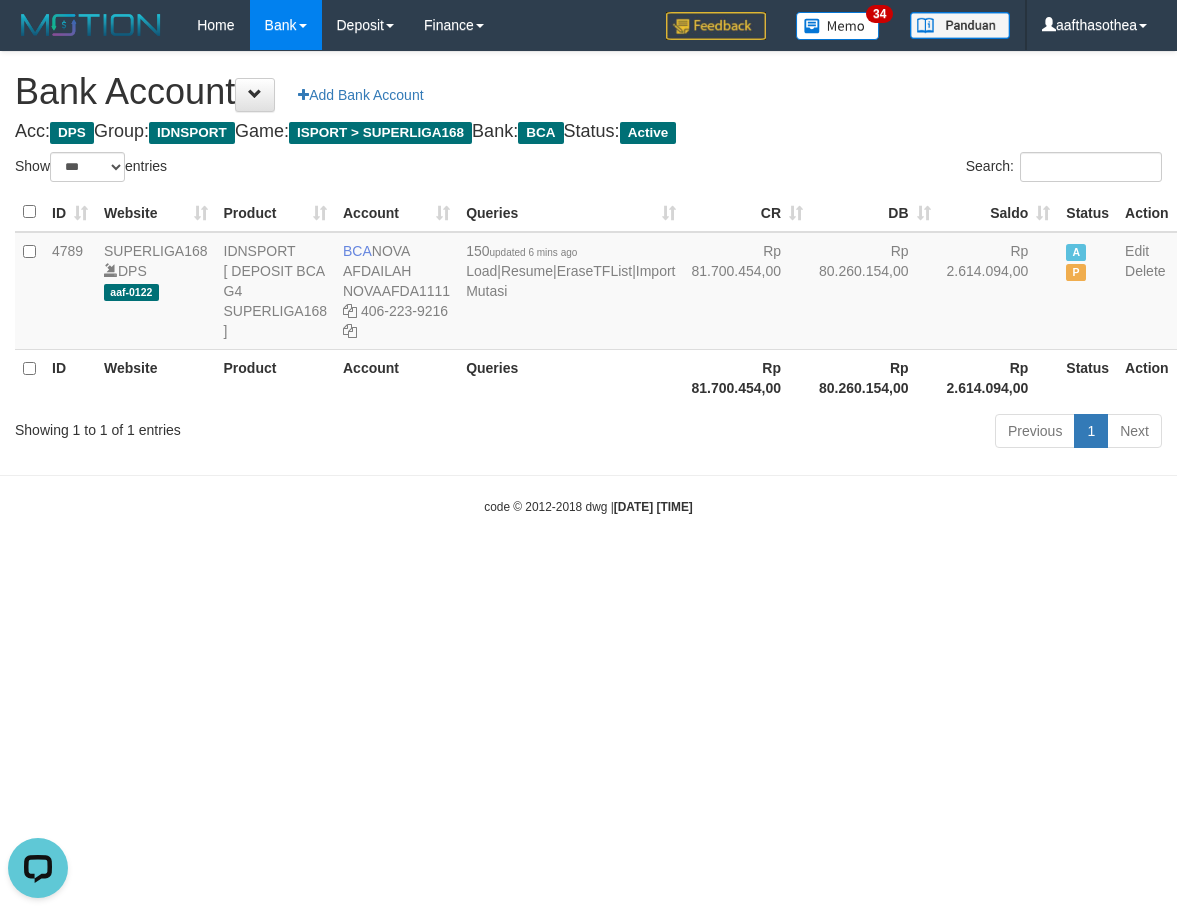 click on "Previous 1 Next" at bounding box center (833, 433) 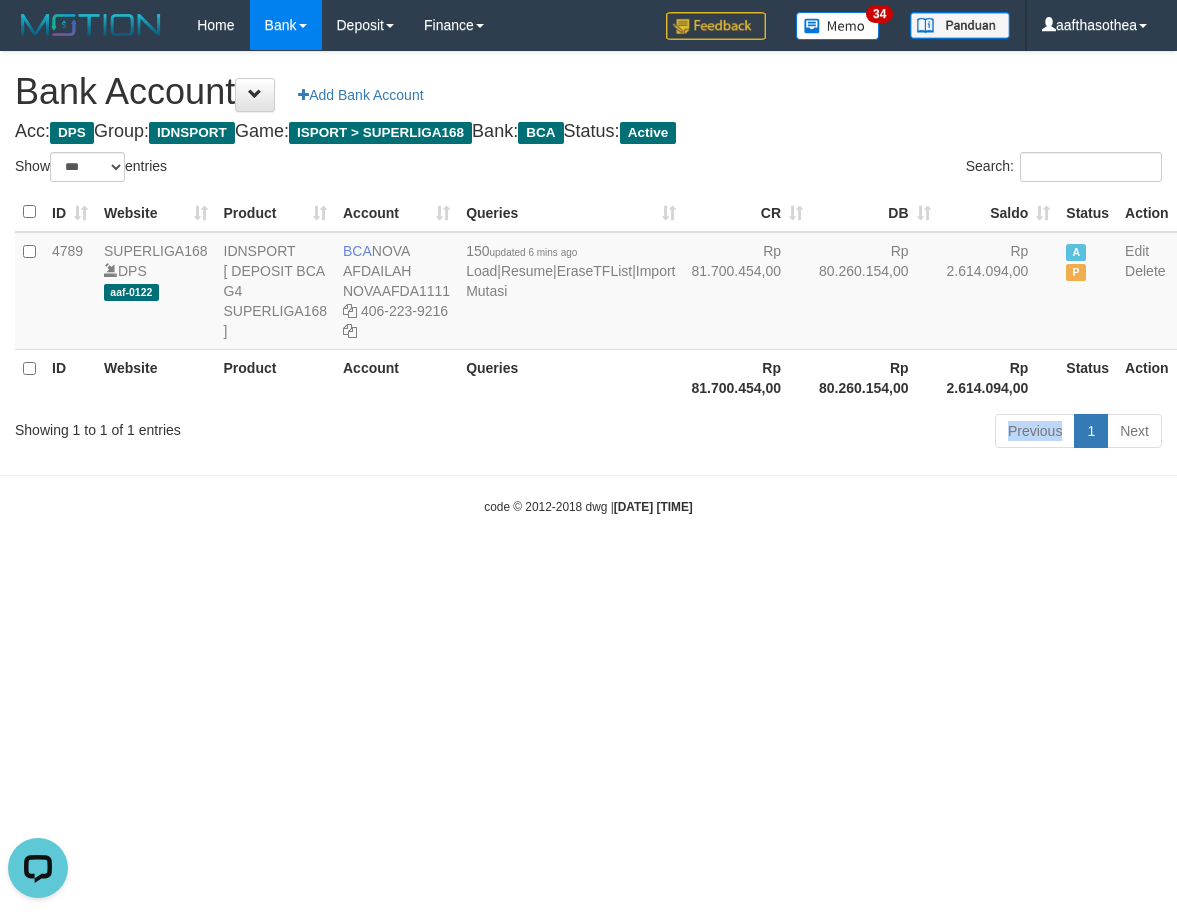 click on "Previous 1 Next" at bounding box center [833, 433] 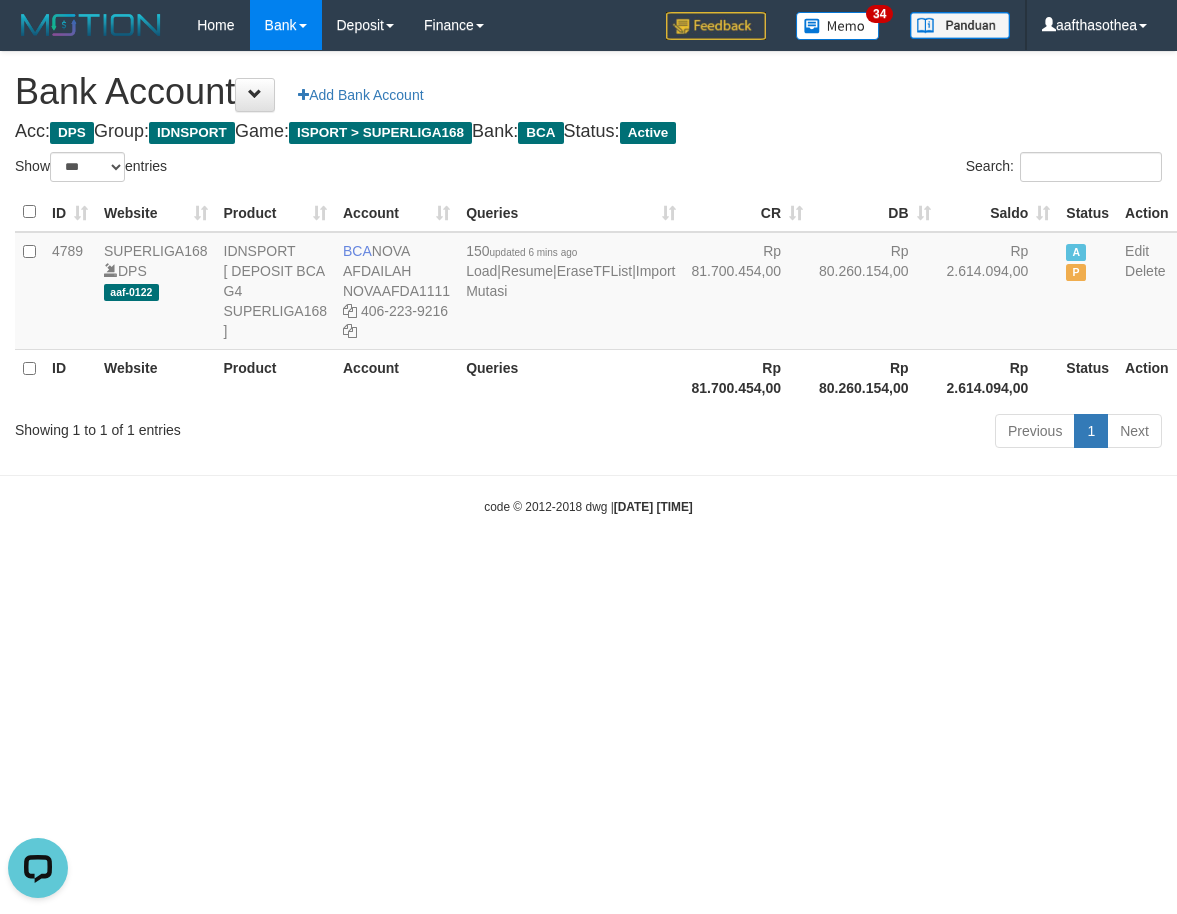 click on "Previous 1 Next" at bounding box center (833, 433) 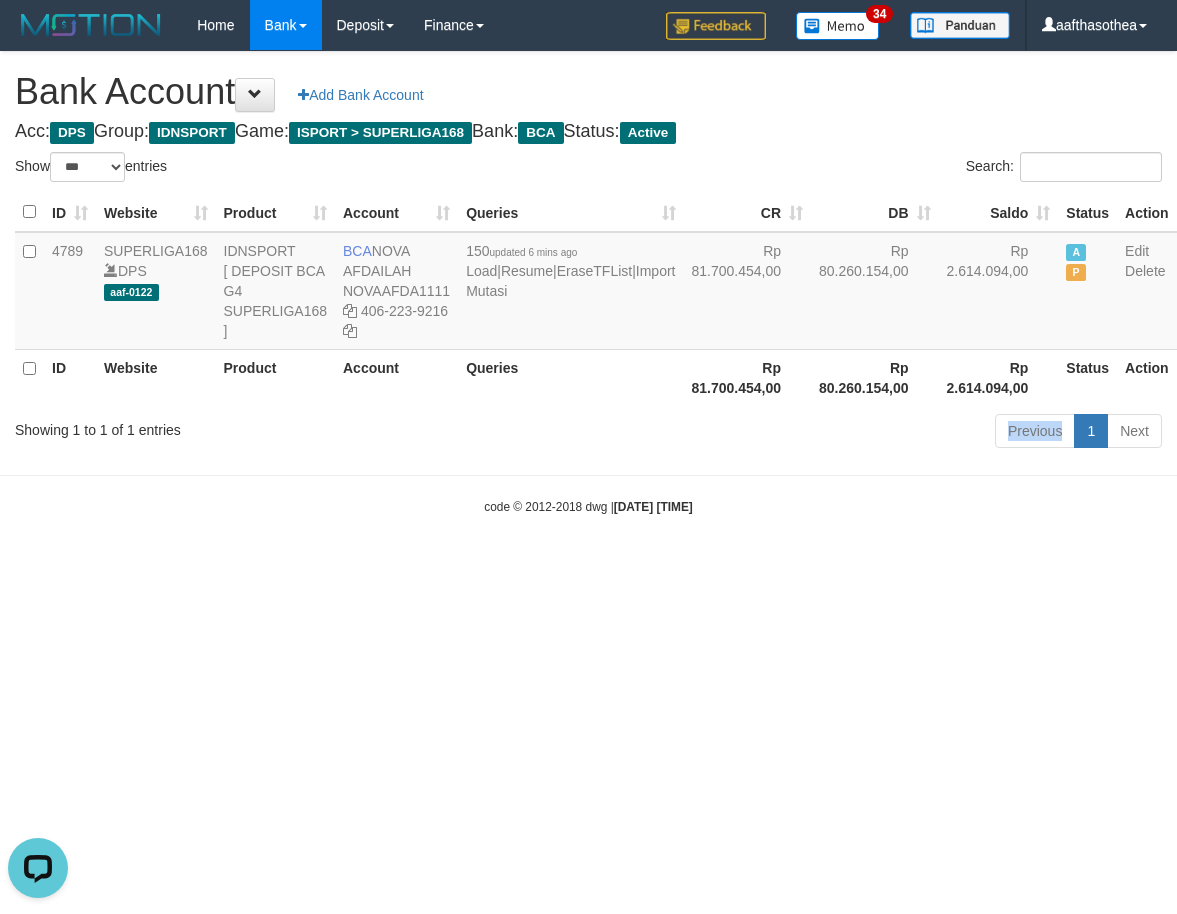 click on "Previous 1 Next" at bounding box center (833, 433) 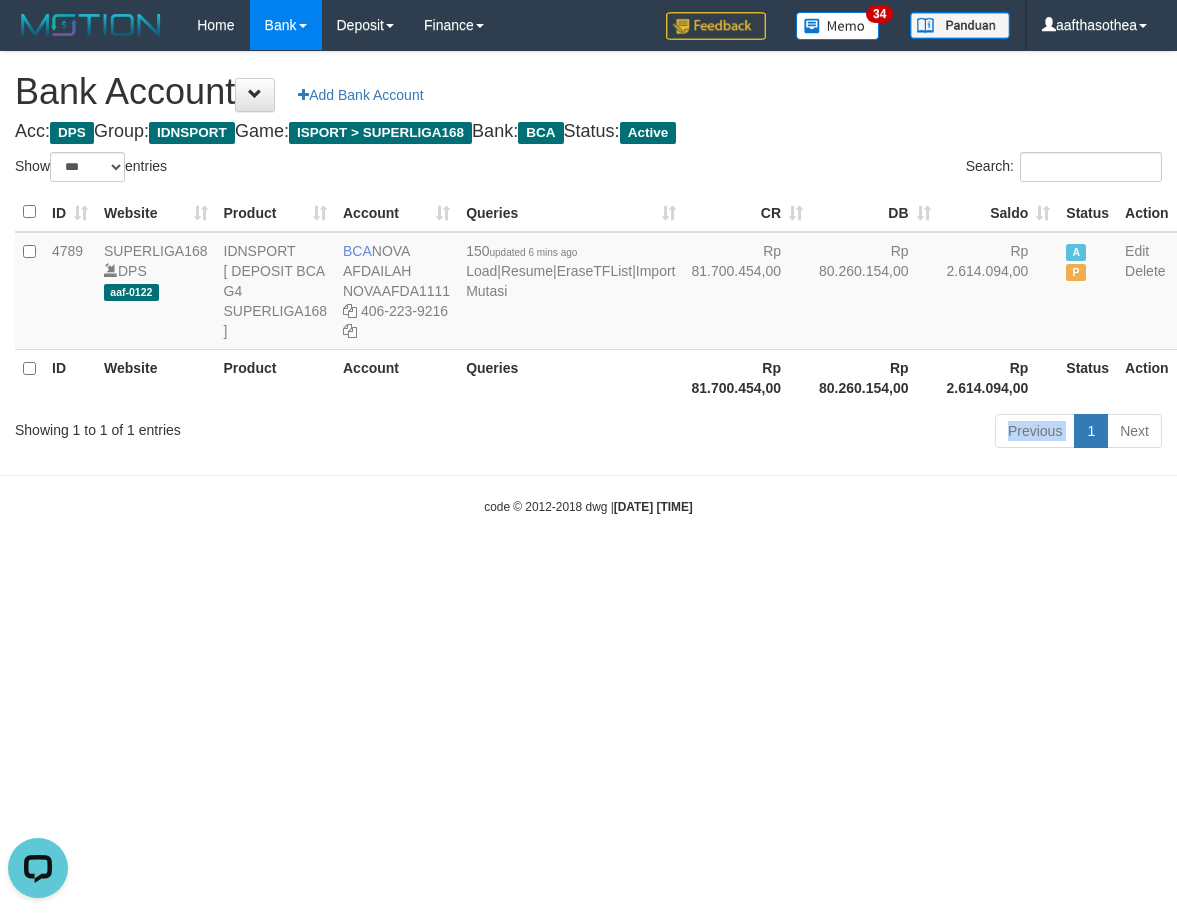 click on "Previous 1 Next" at bounding box center [833, 433] 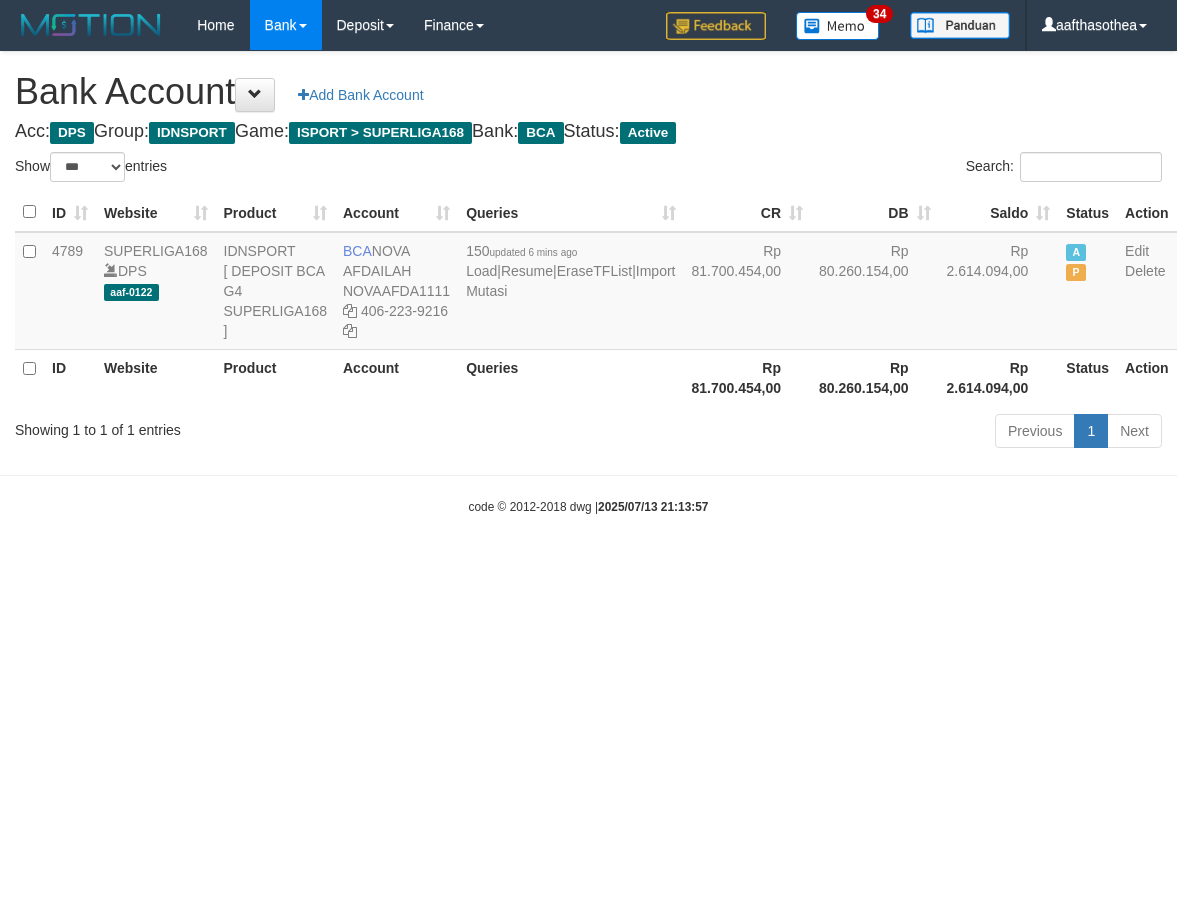 select on "***" 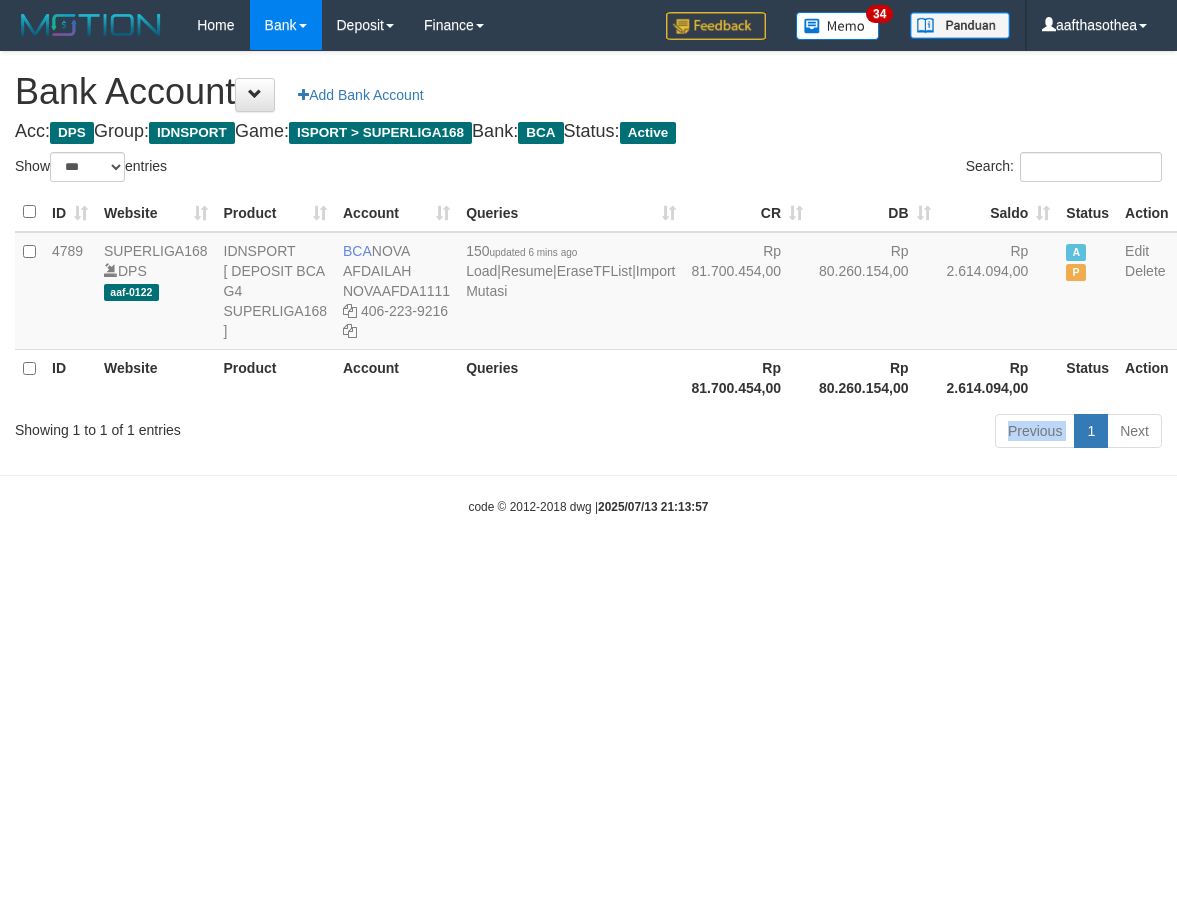 click on "Previous 1 Next" at bounding box center (833, 433) 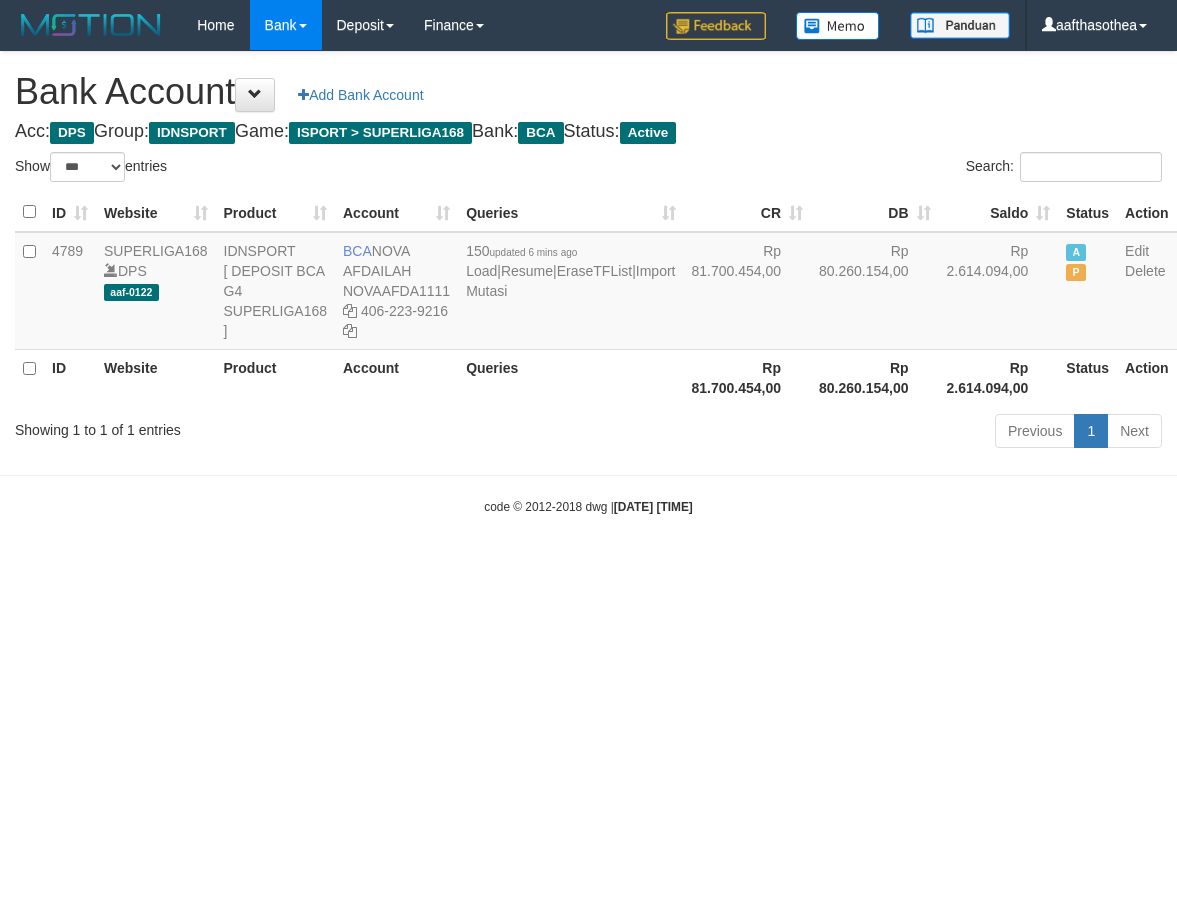 select on "***" 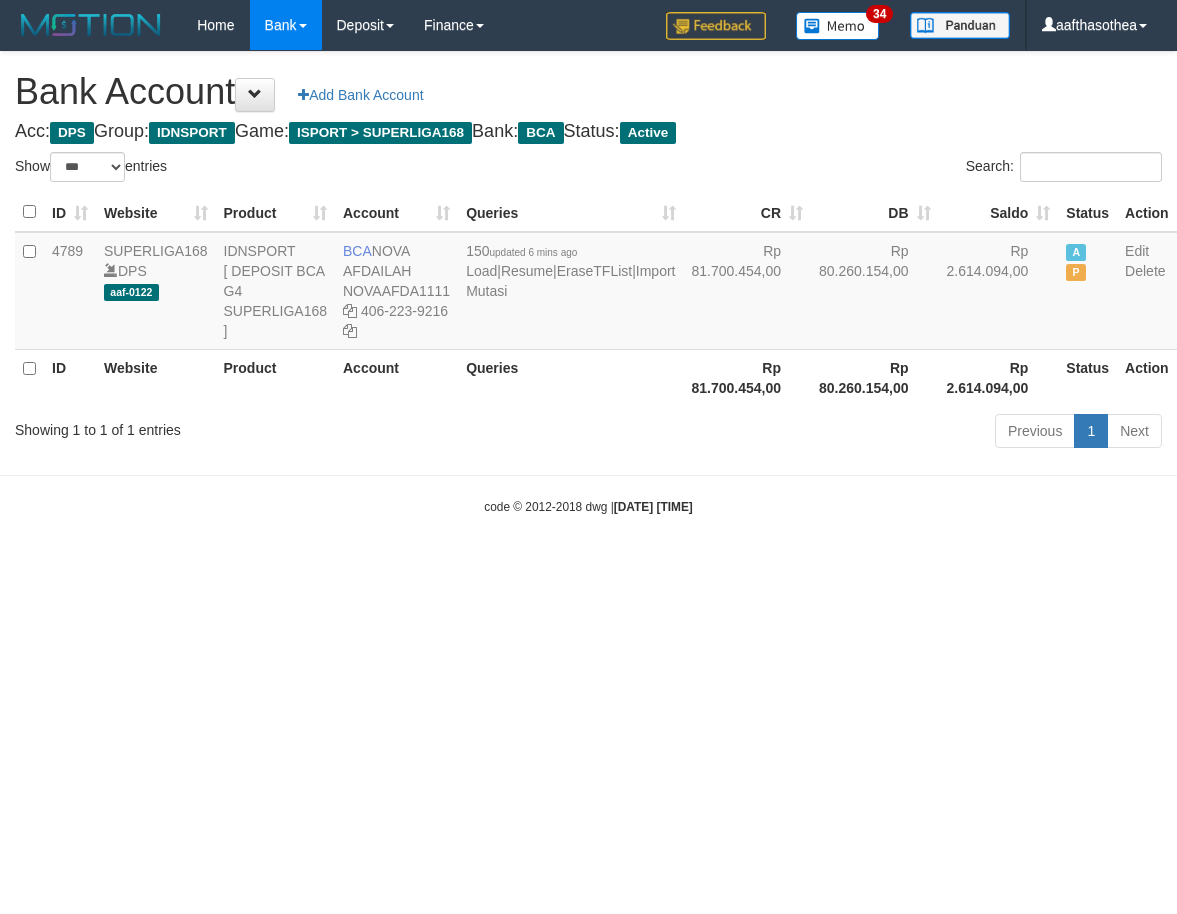 select on "***" 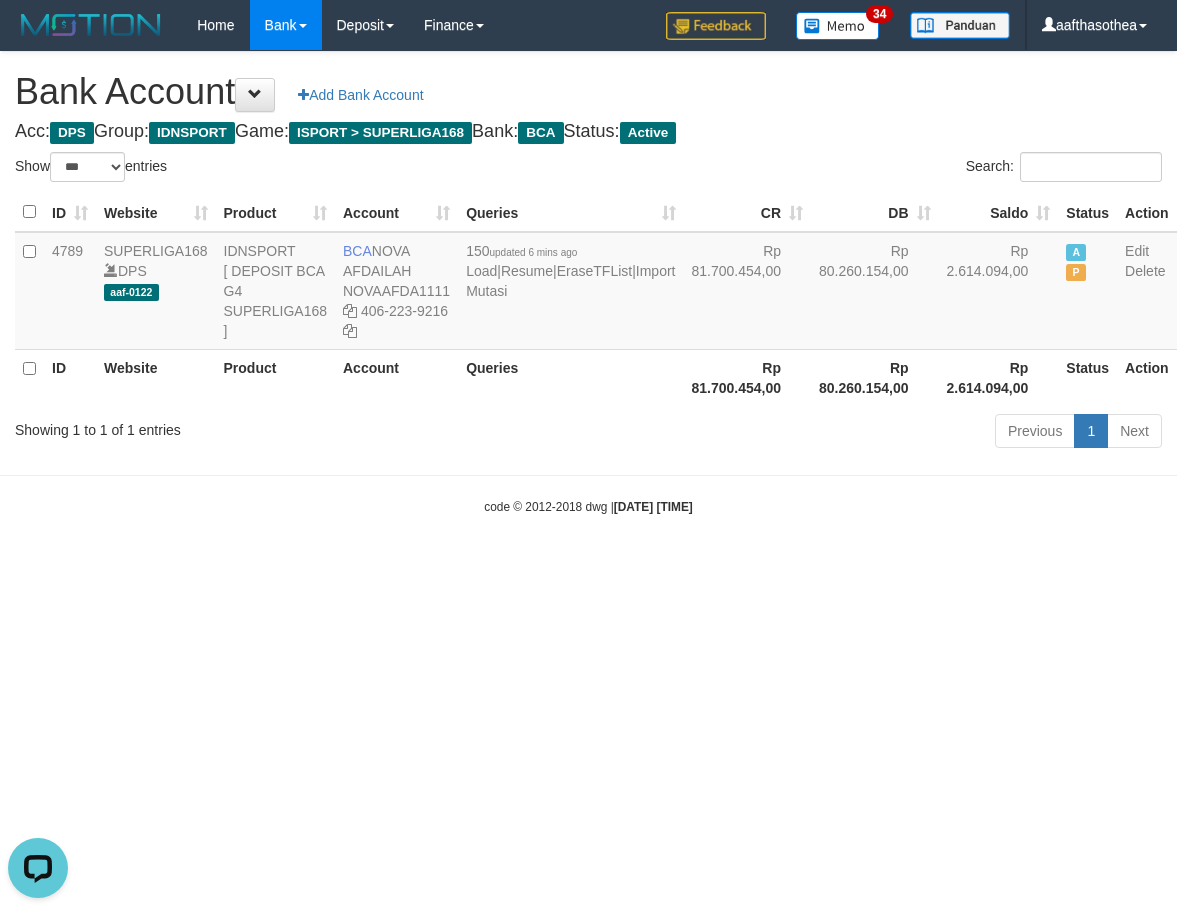 scroll, scrollTop: 0, scrollLeft: 0, axis: both 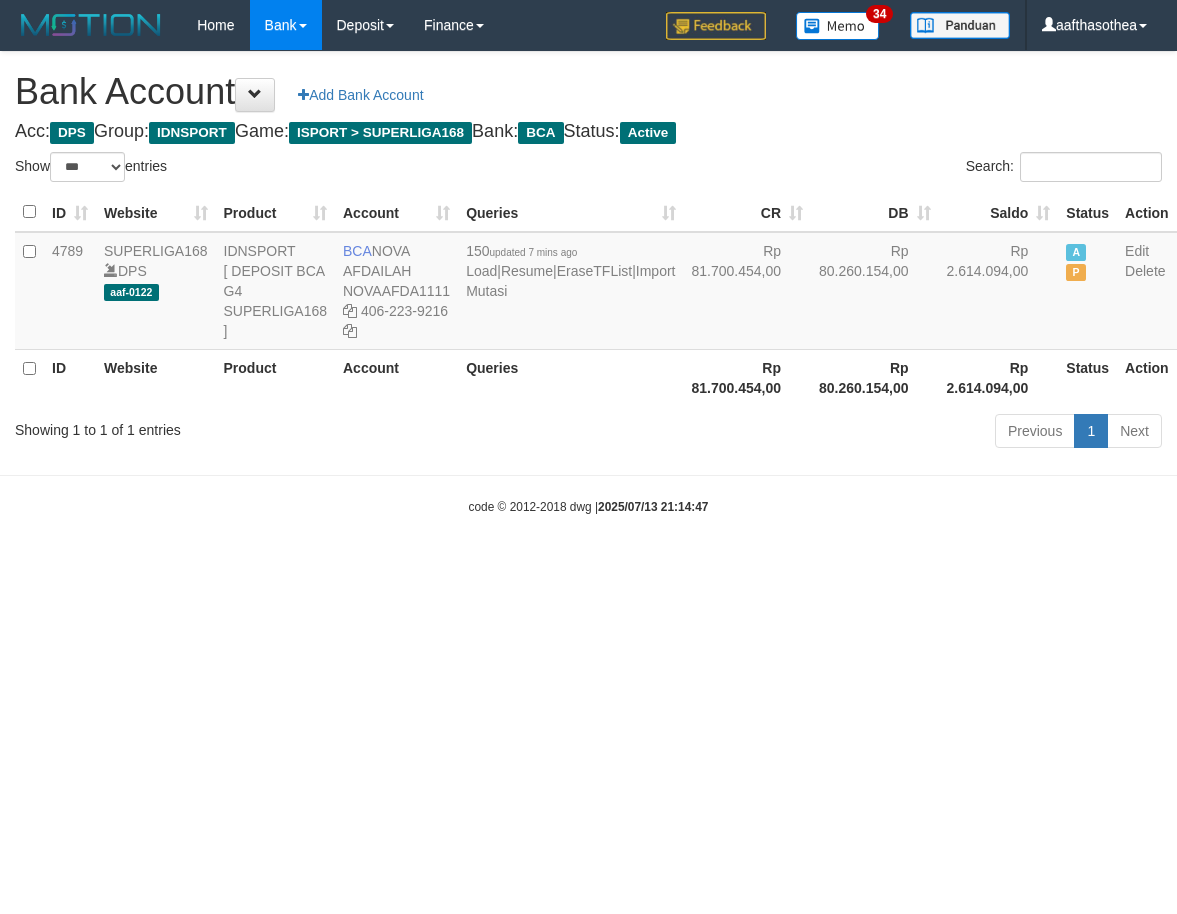 select on "***" 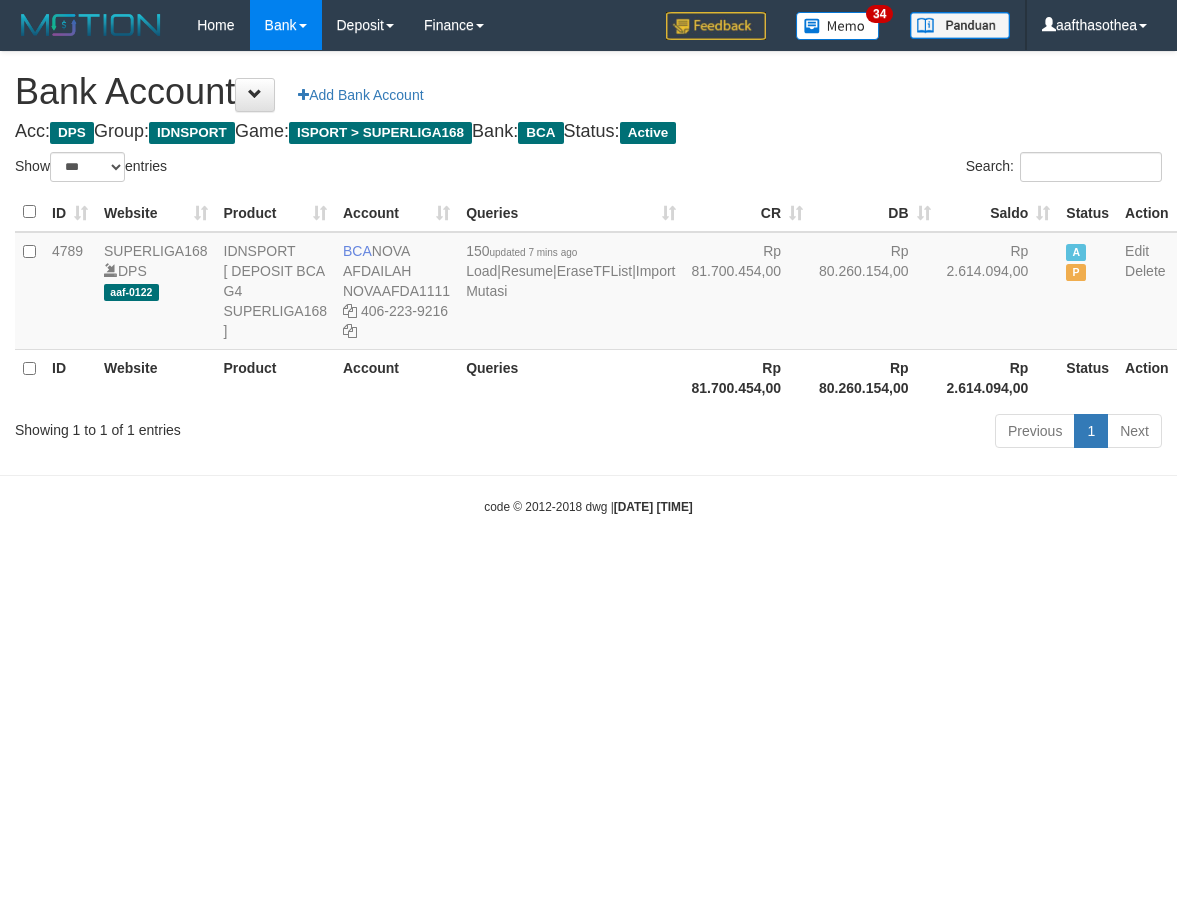 select on "***" 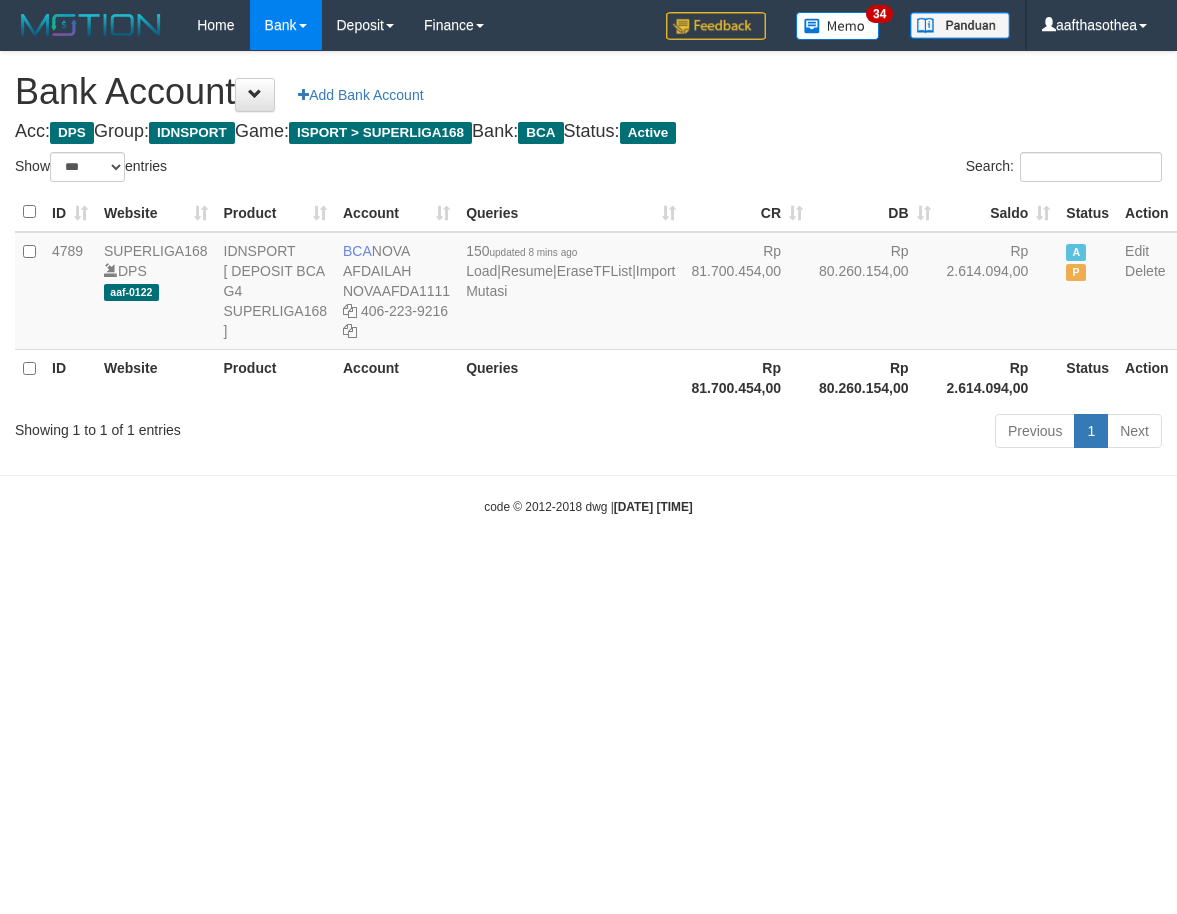 select on "***" 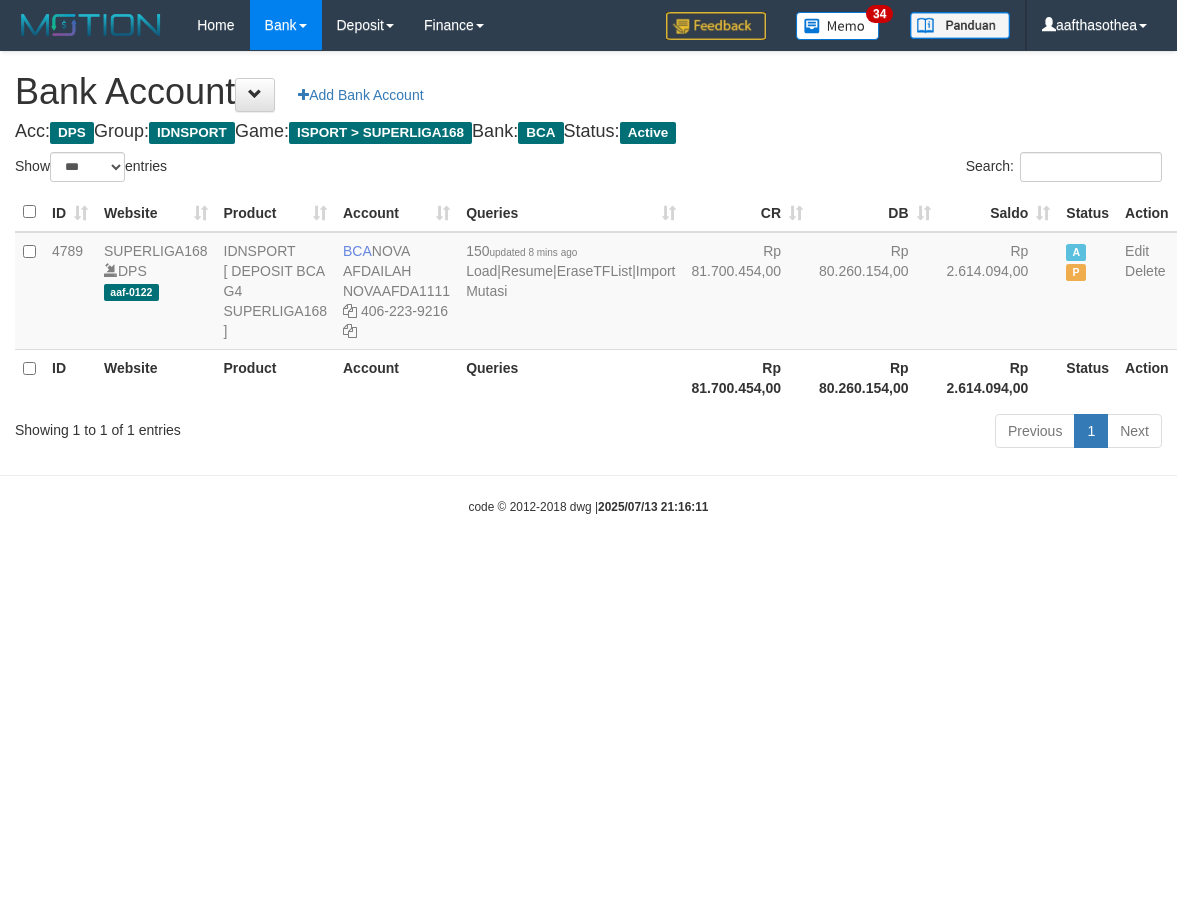select on "***" 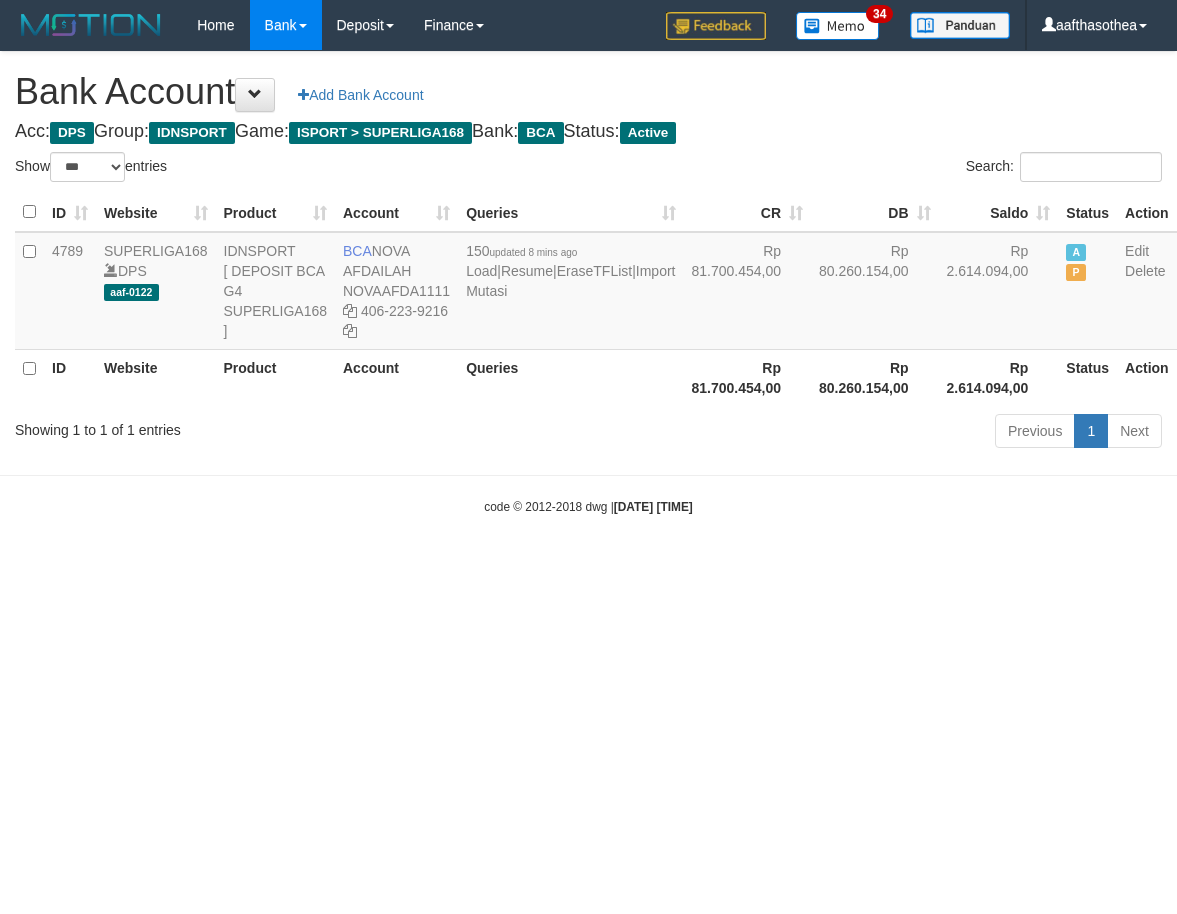 select on "***" 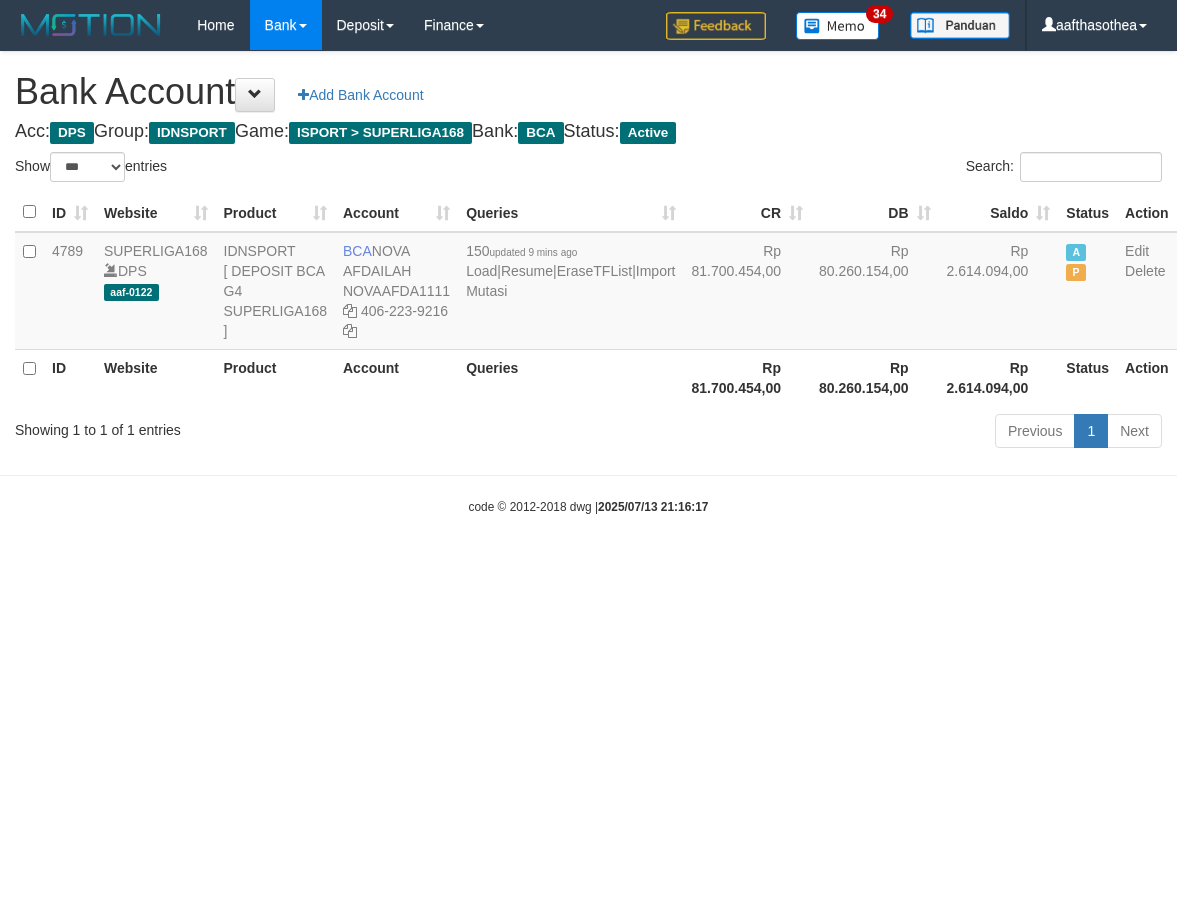 select on "***" 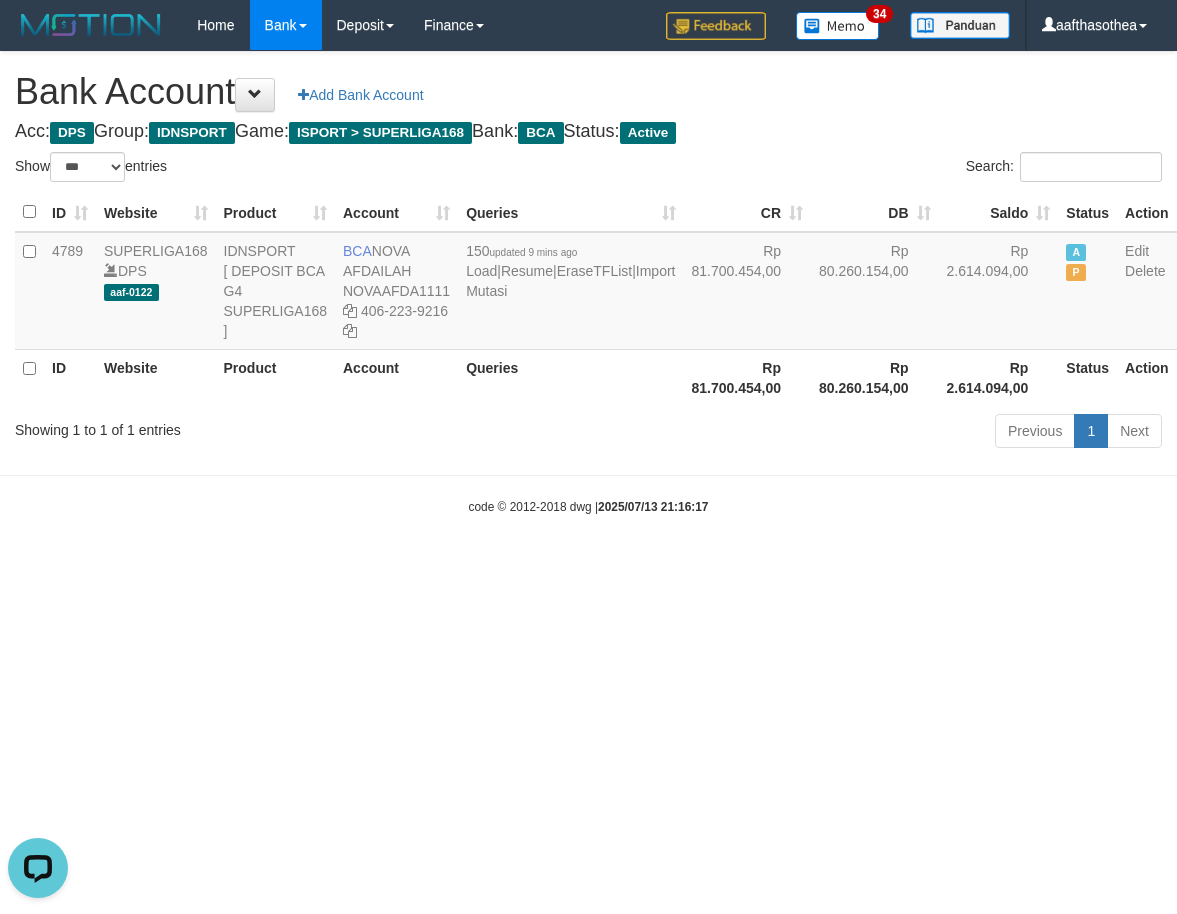 scroll, scrollTop: 0, scrollLeft: 0, axis: both 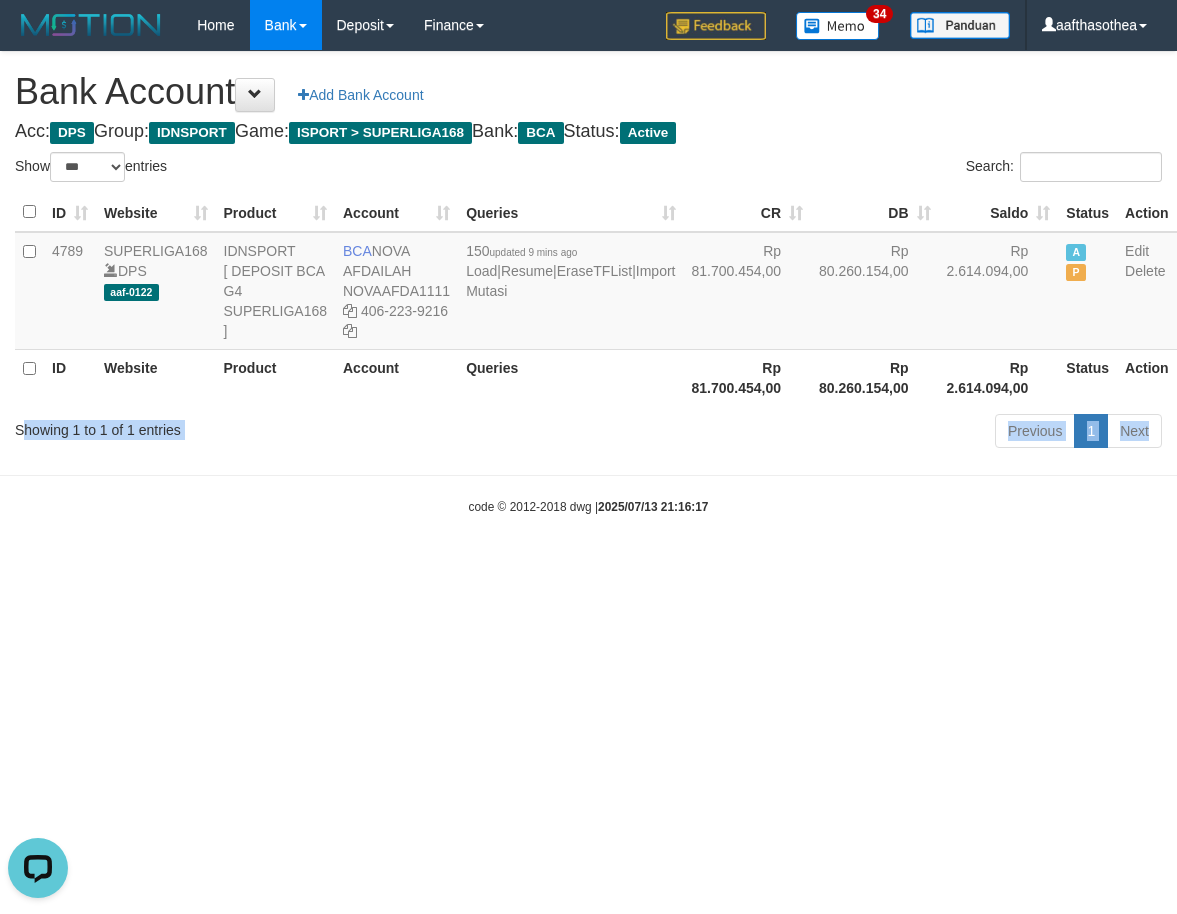 drag, startPoint x: 23, startPoint y: 484, endPoint x: 341, endPoint y: 500, distance: 318.40225 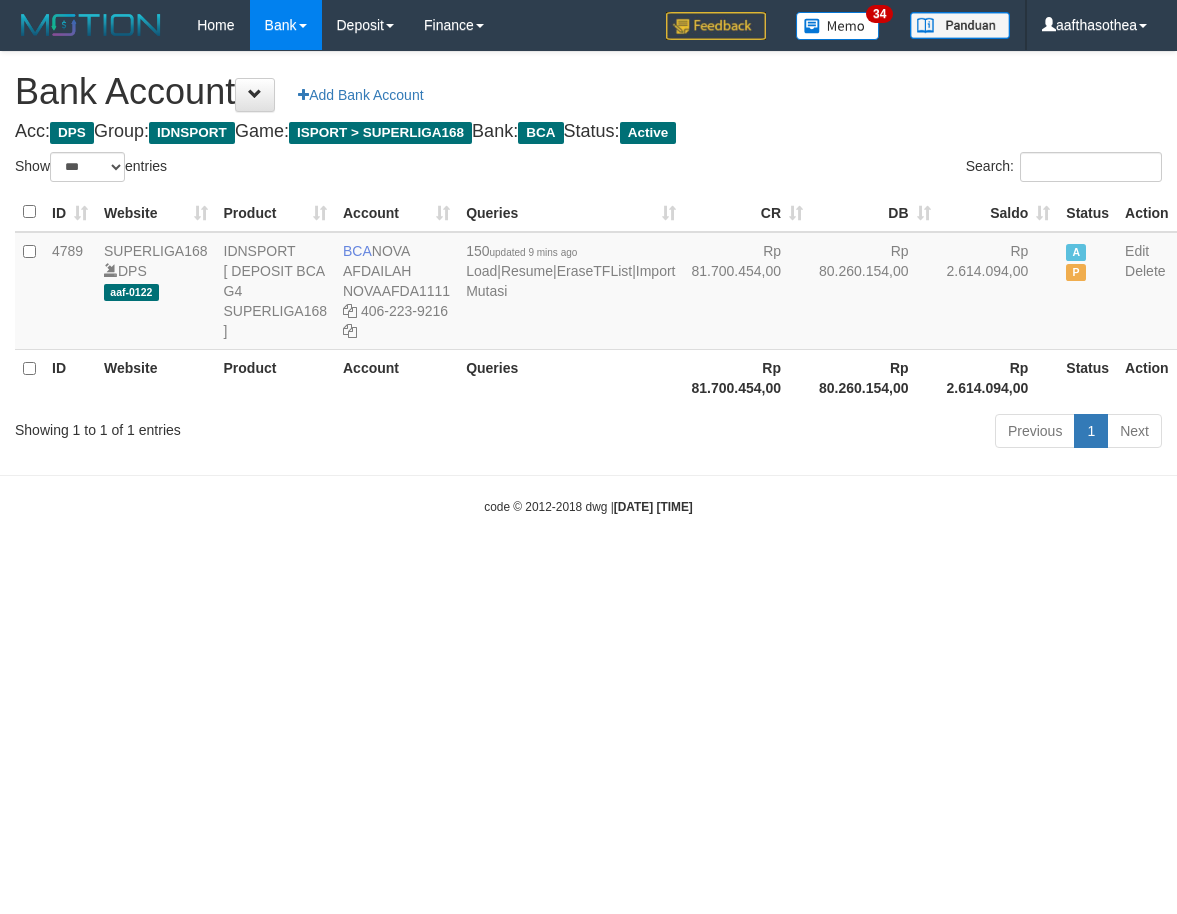 select on "***" 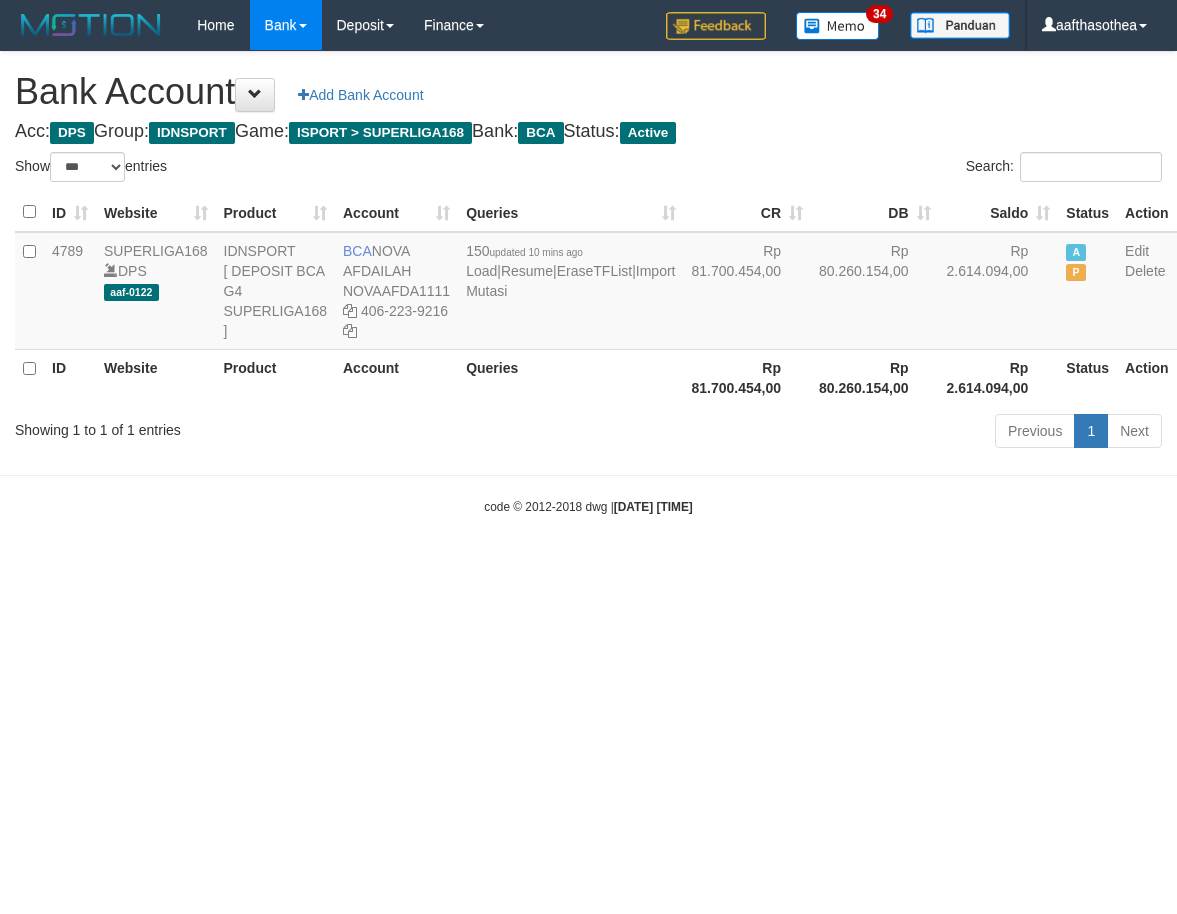 select on "***" 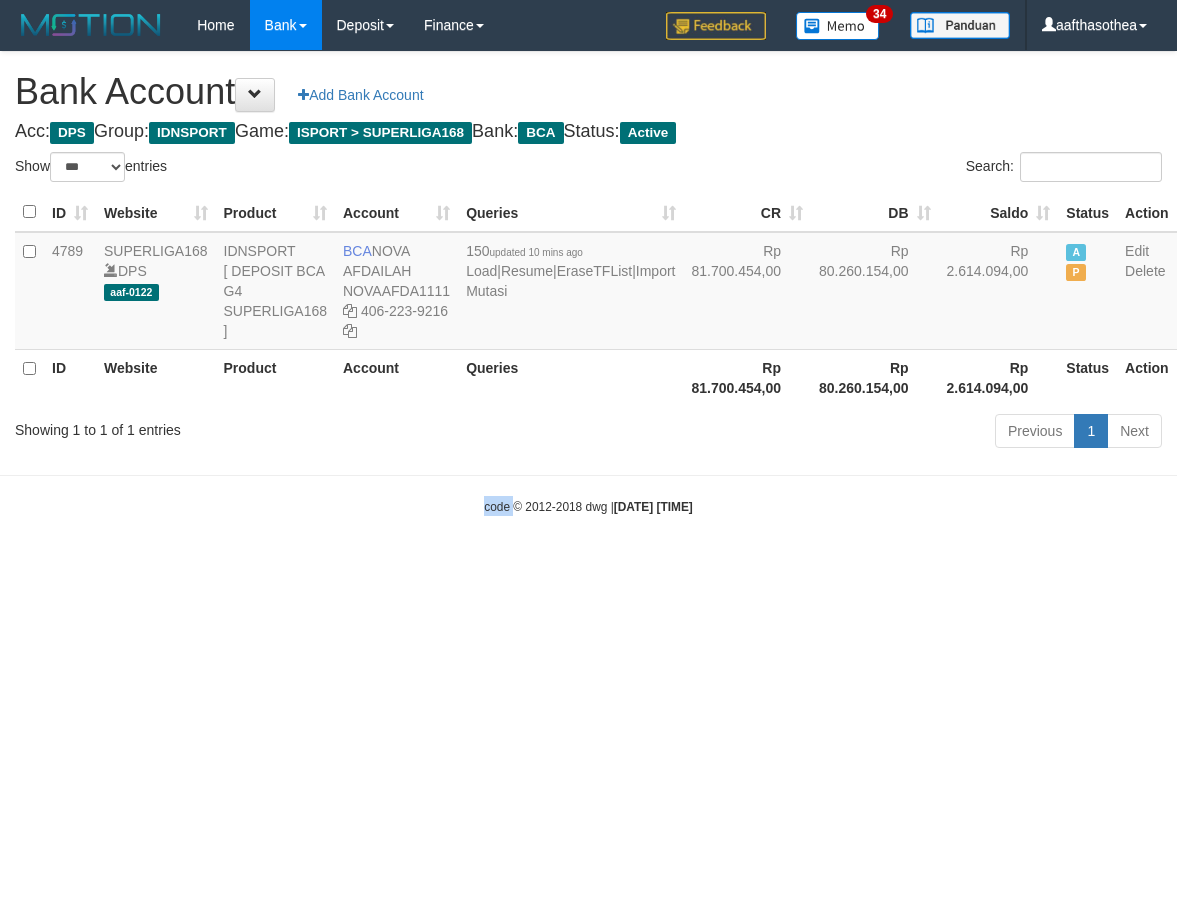 click on "code © 2012-2018 dwg |  2025/07/13 21:17:17" at bounding box center [588, 506] 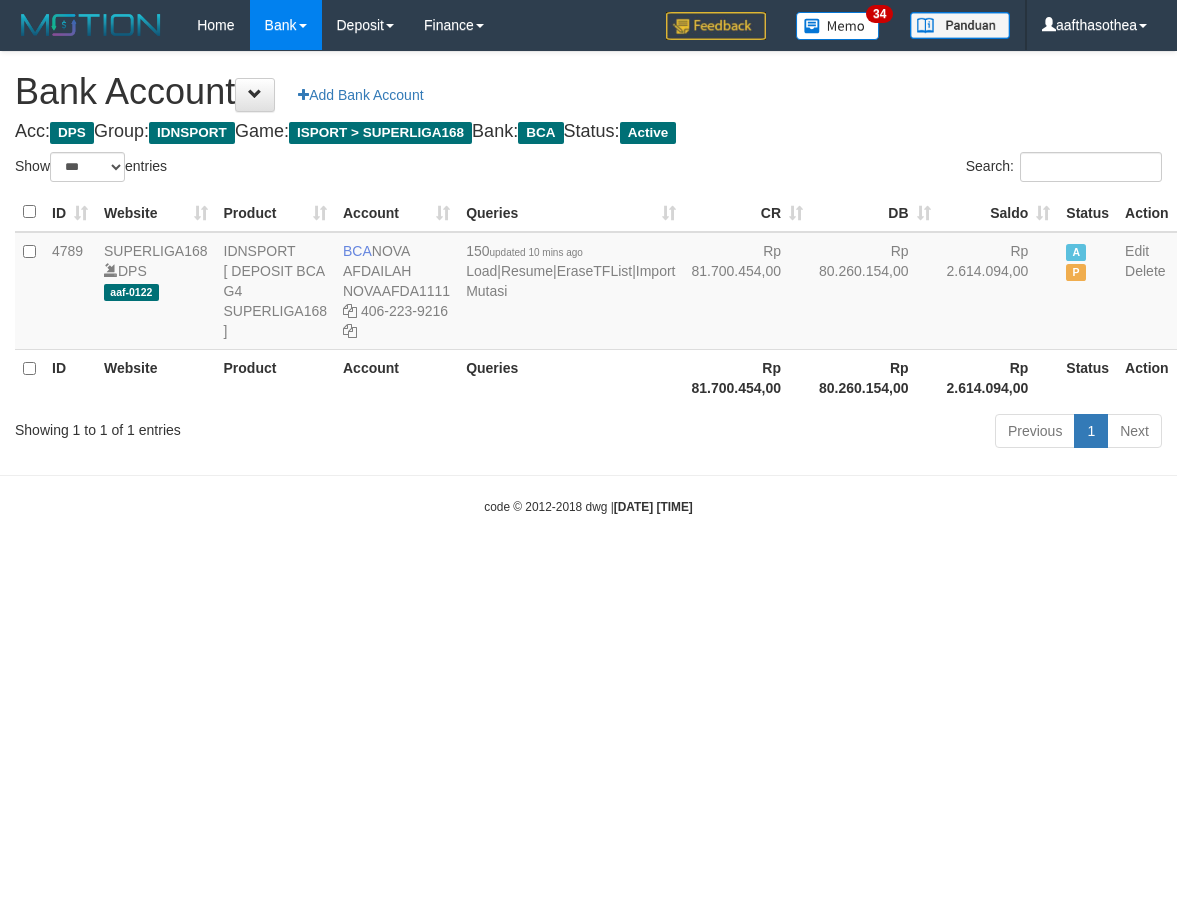 select on "***" 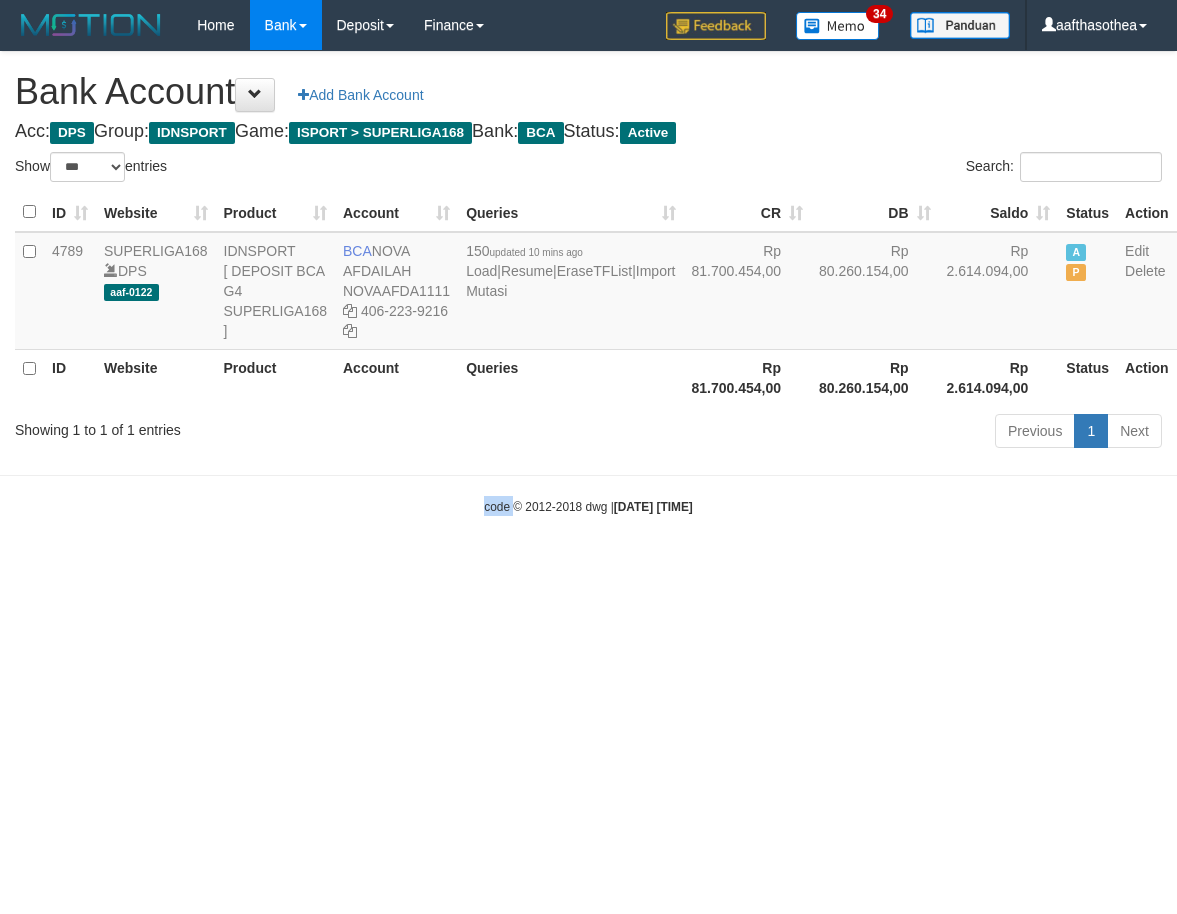click on "code © 2012-2018 dwg |  [DATE] [TIME]" at bounding box center (588, 506) 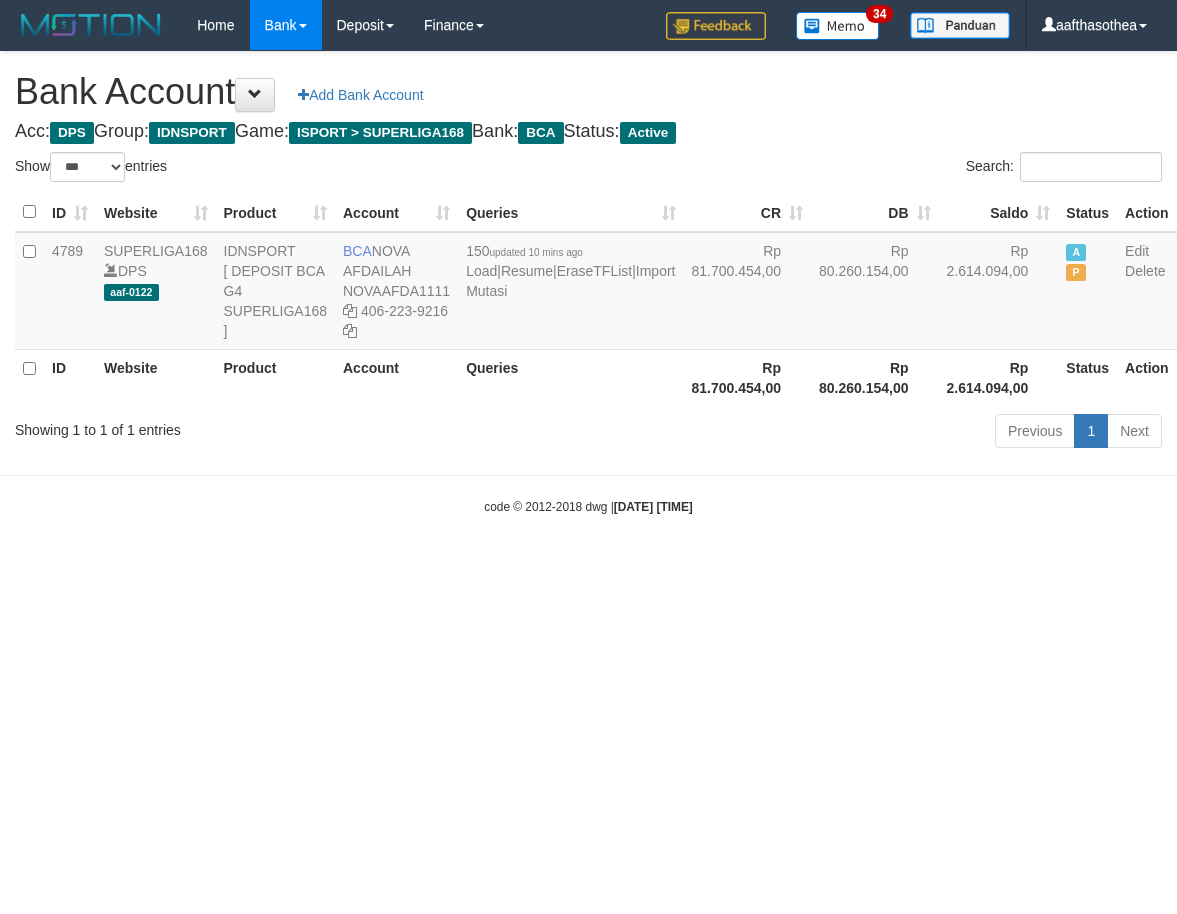 select on "***" 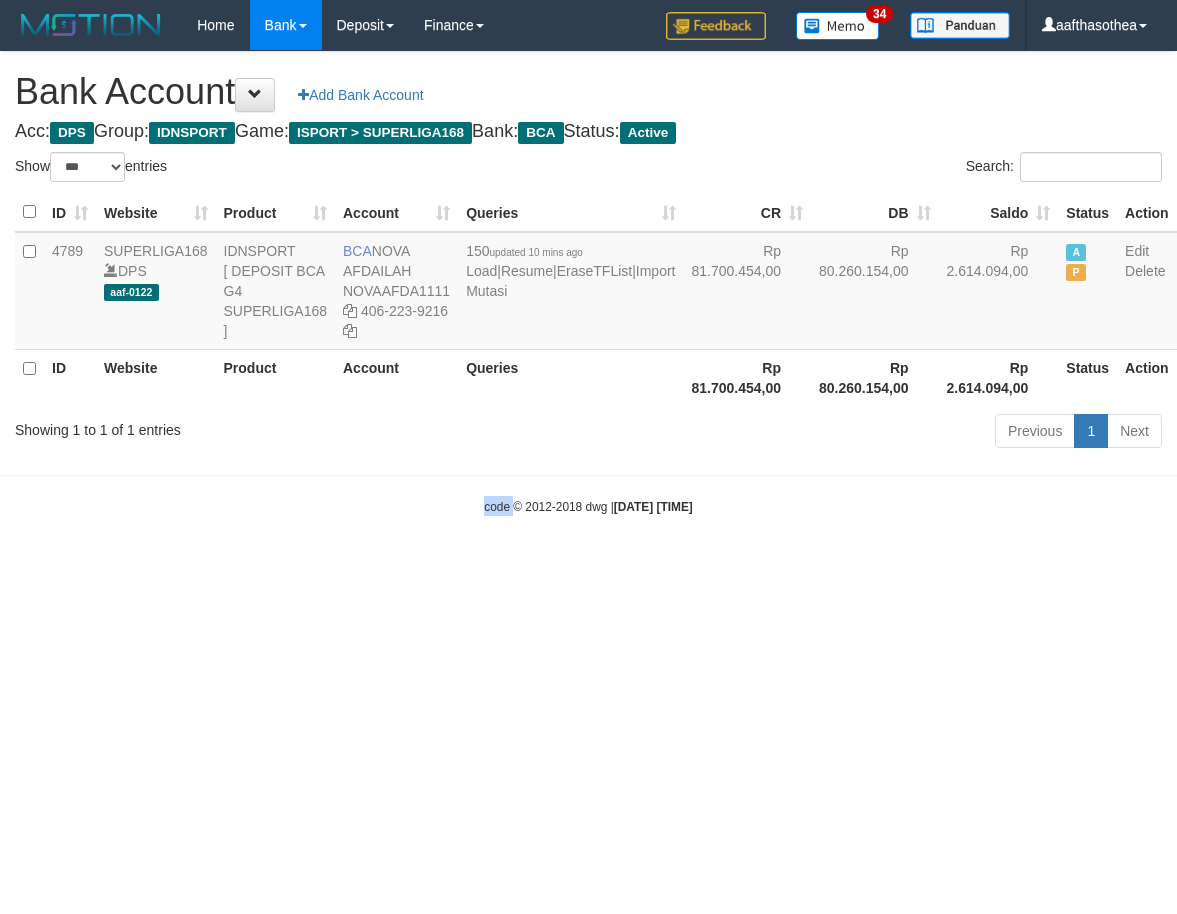 click on "code © 2012-2018 dwg |  [DATE] [TIME]" at bounding box center [588, 506] 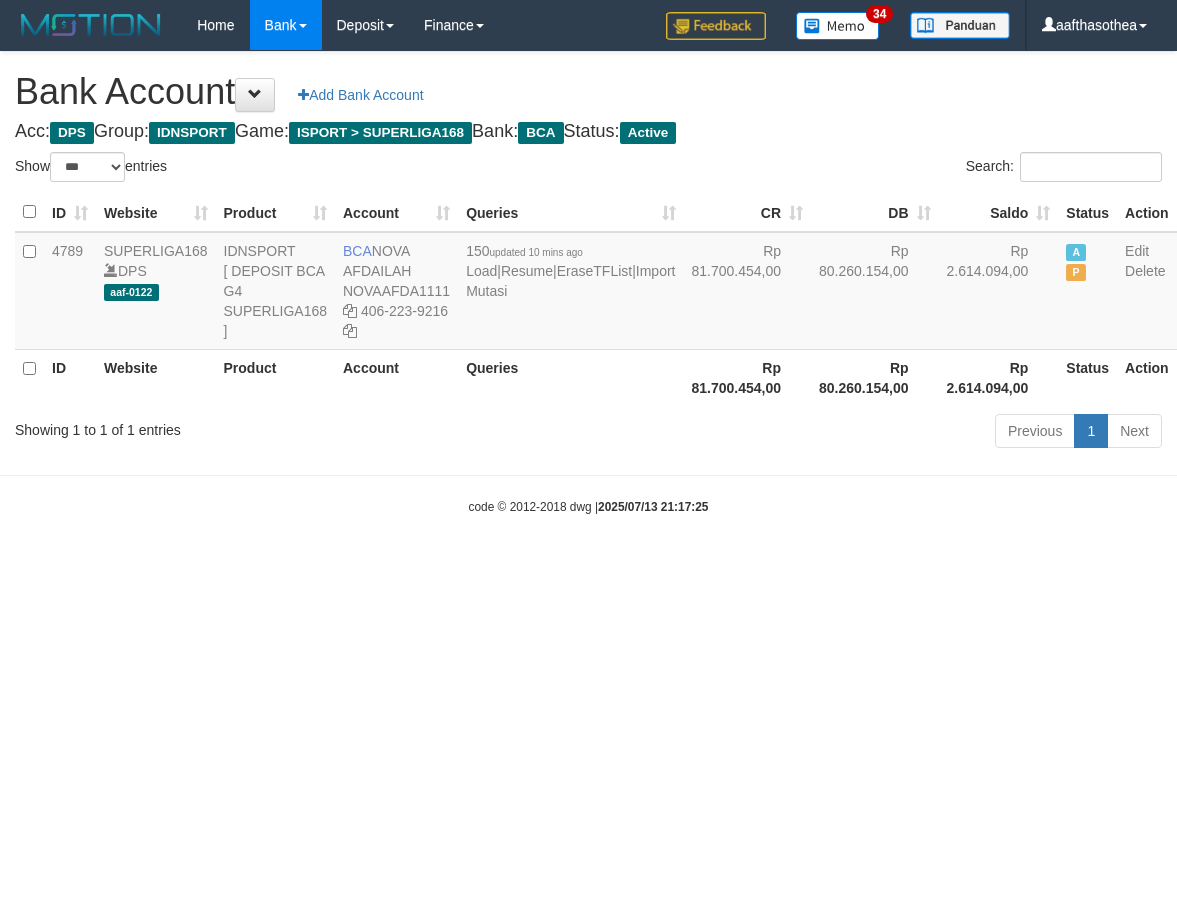 select on "***" 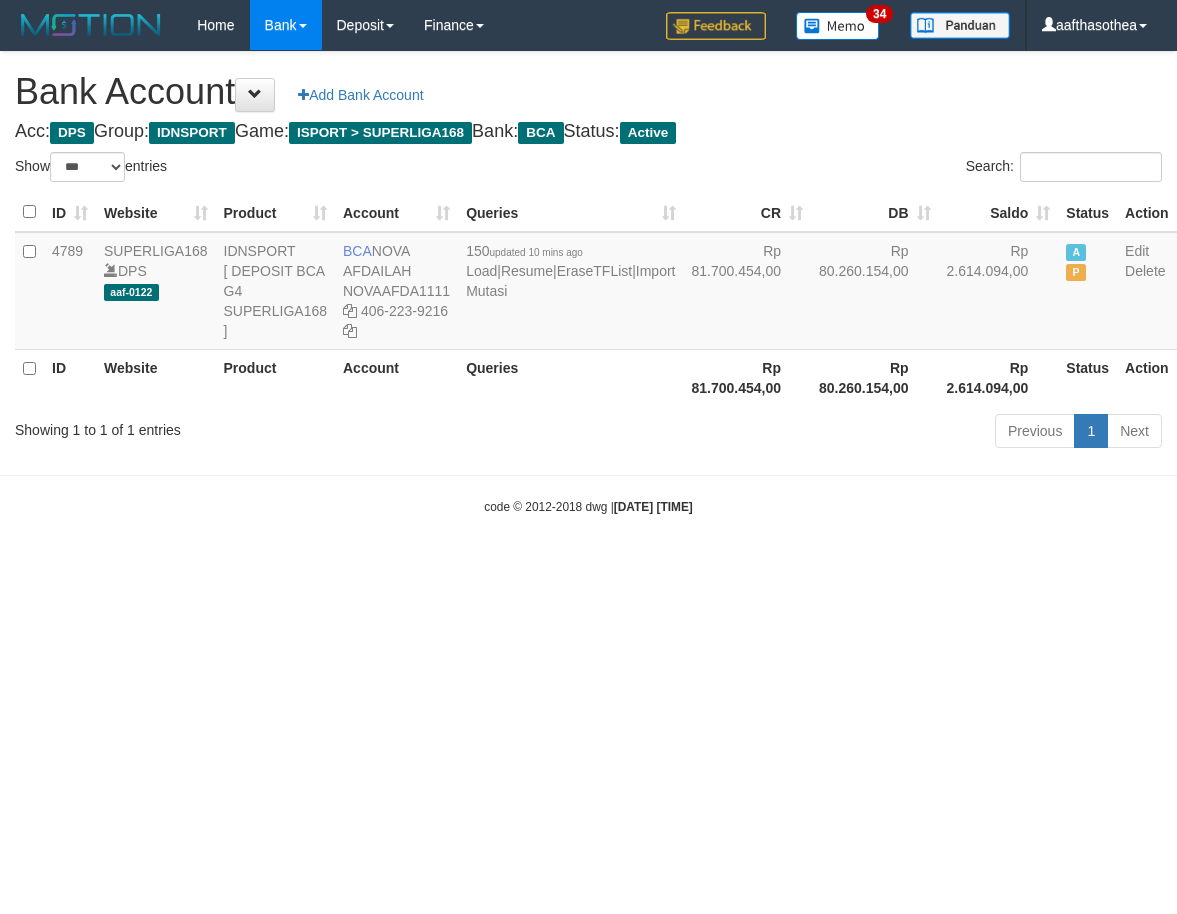 select on "***" 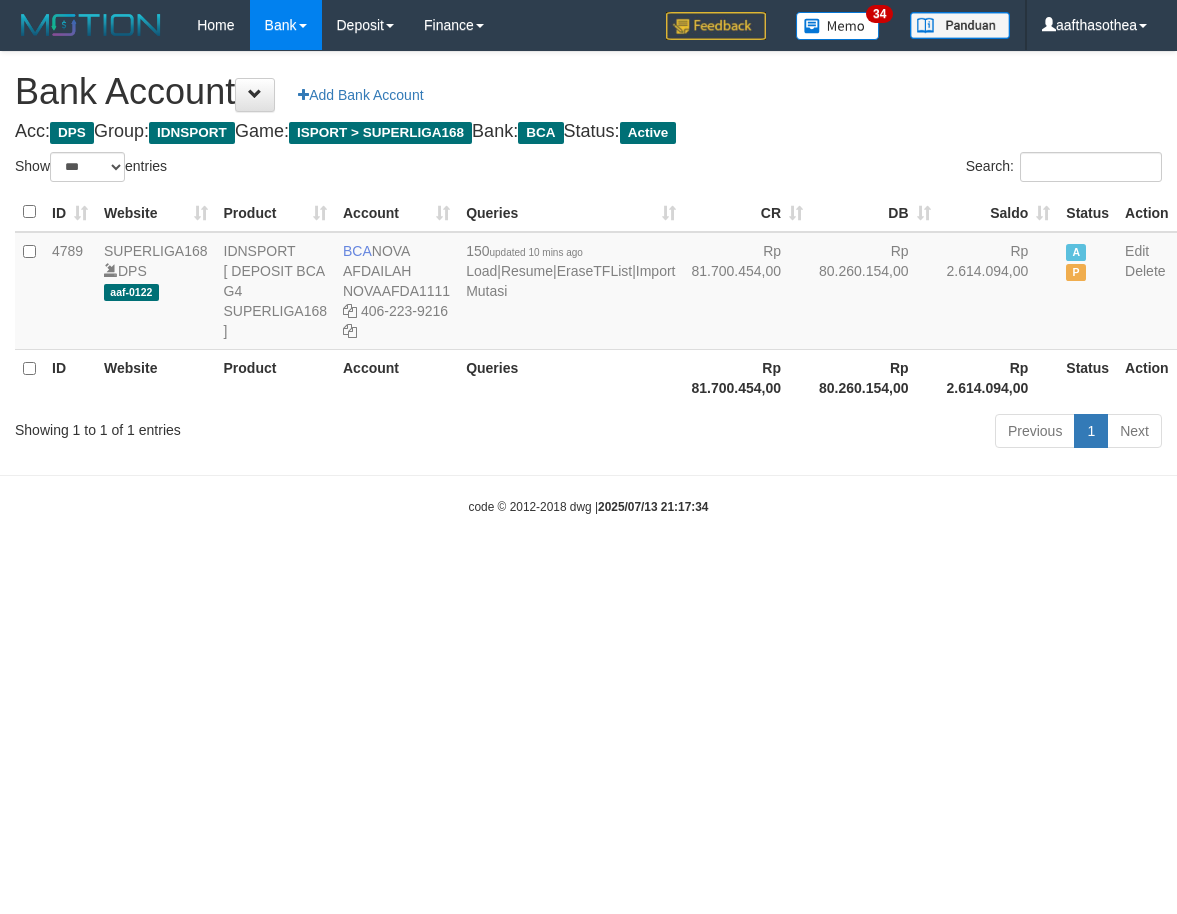 select on "***" 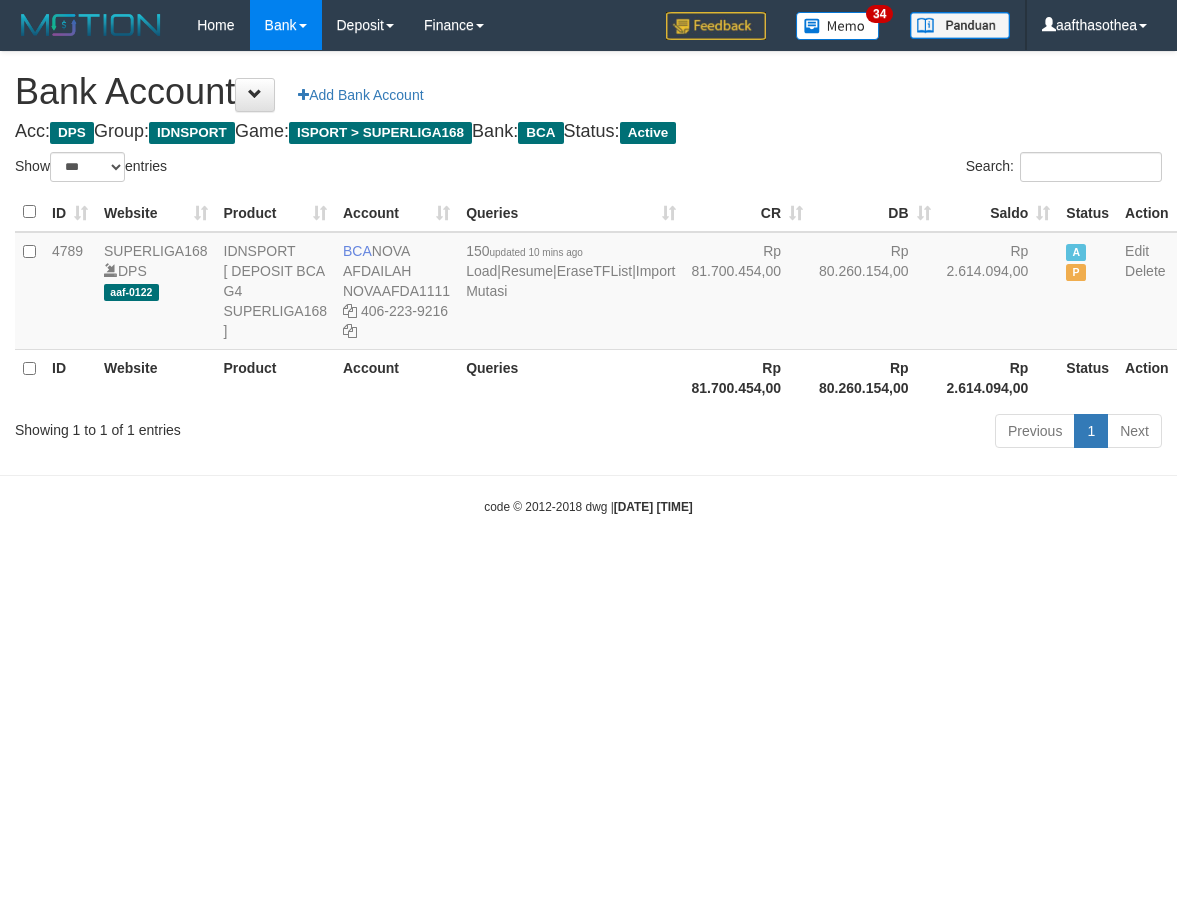 select on "***" 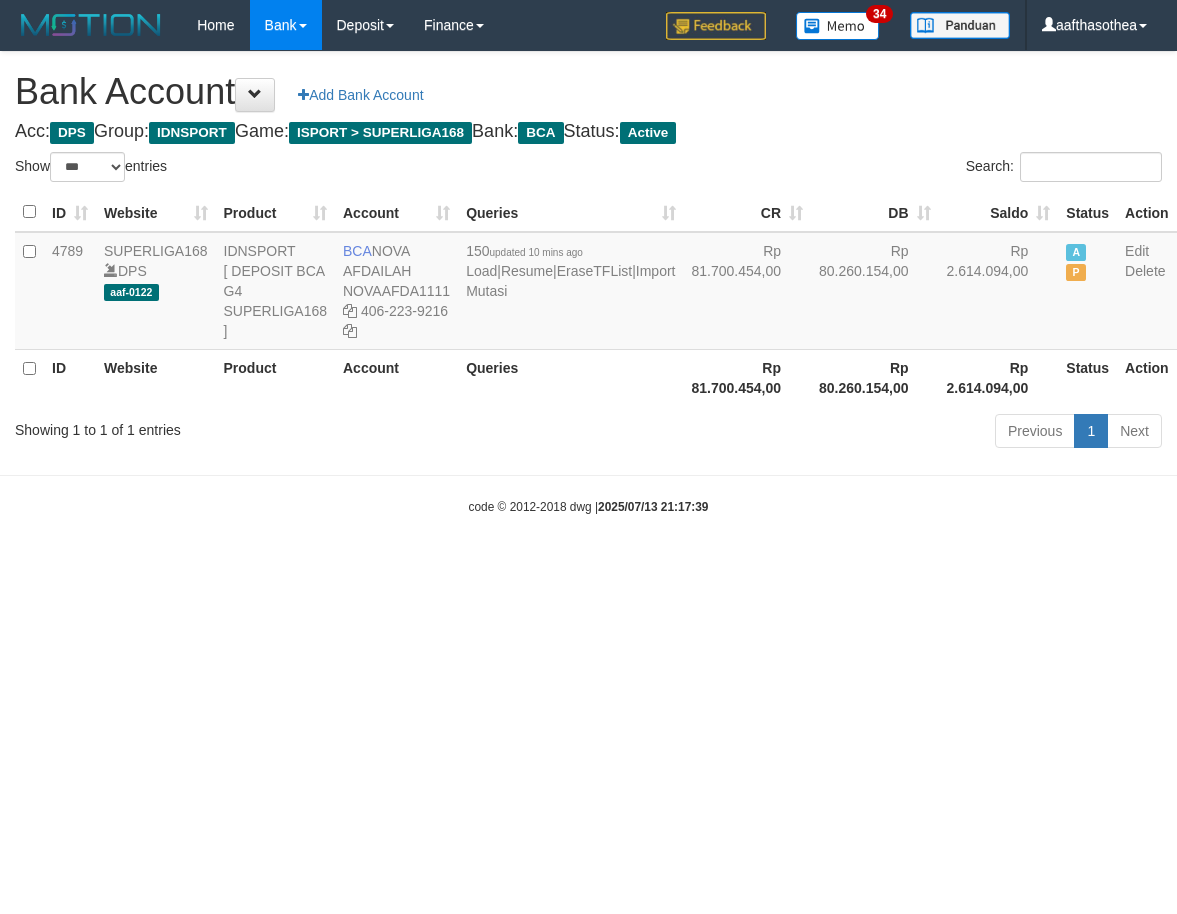 select on "***" 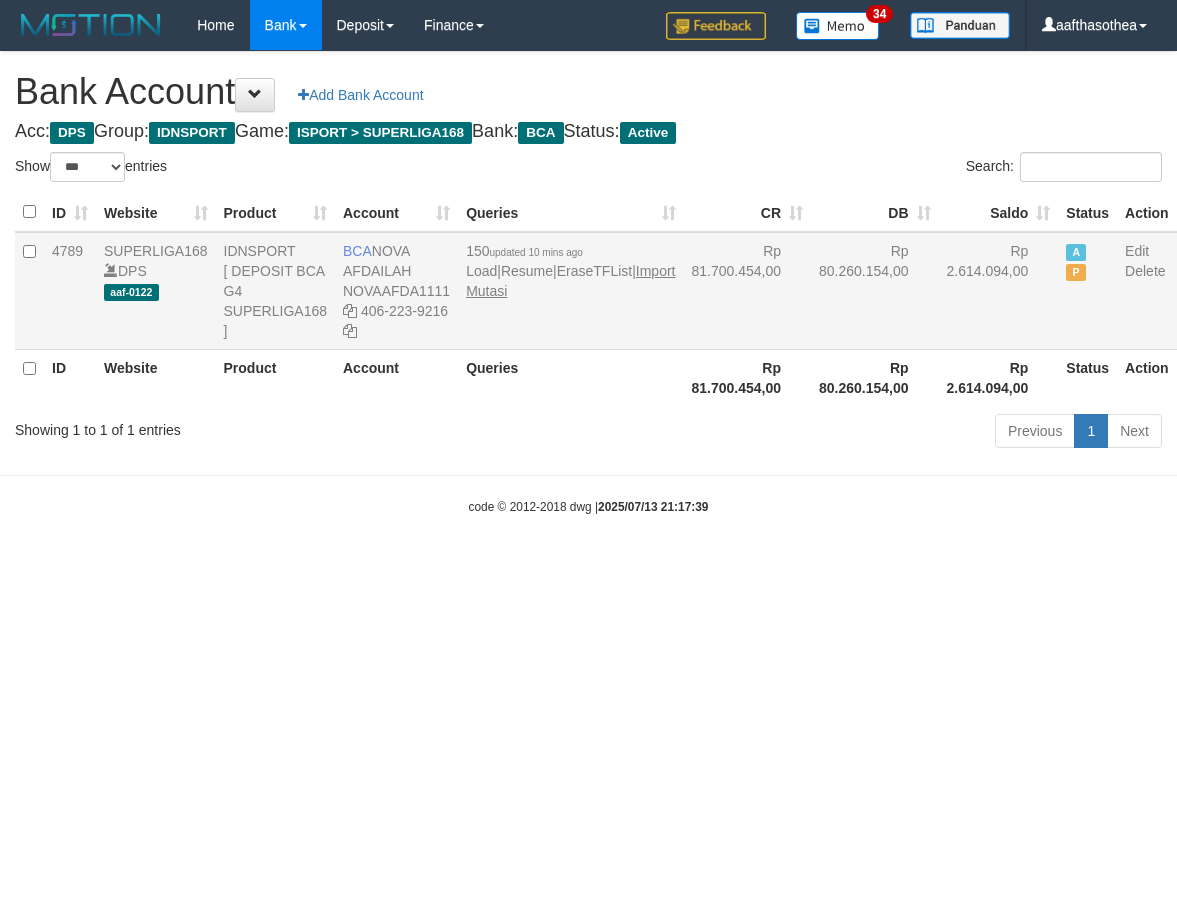 scroll, scrollTop: 0, scrollLeft: 0, axis: both 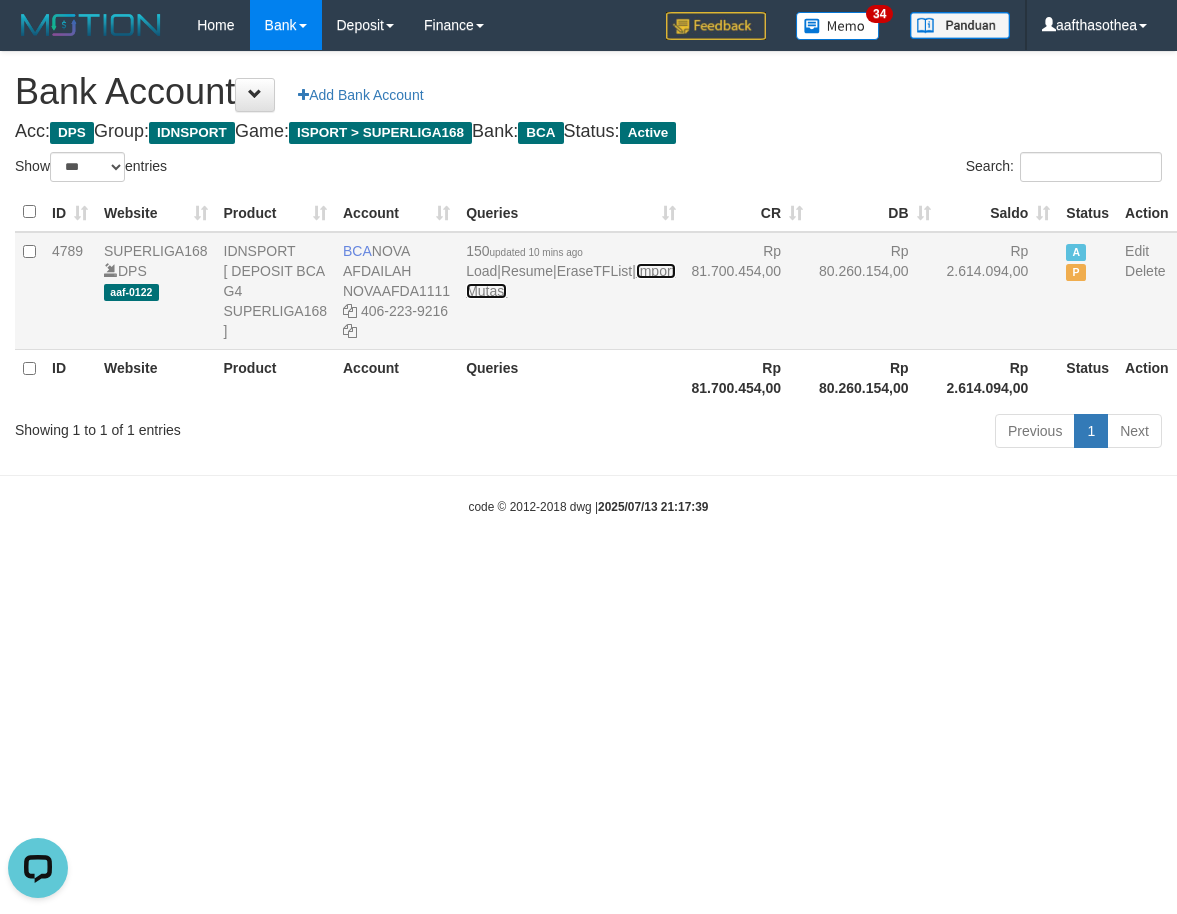 click on "Import Mutasi" at bounding box center [570, 281] 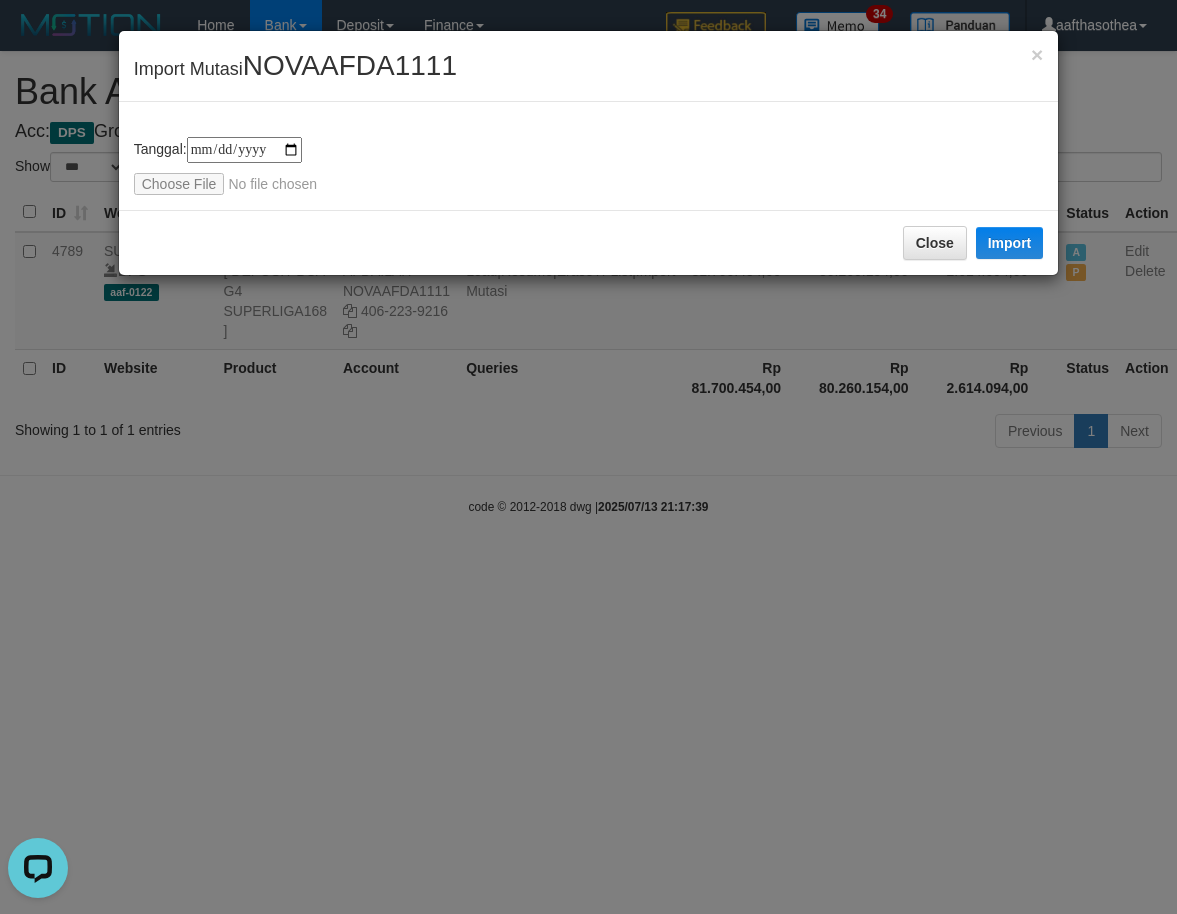 type on "**********" 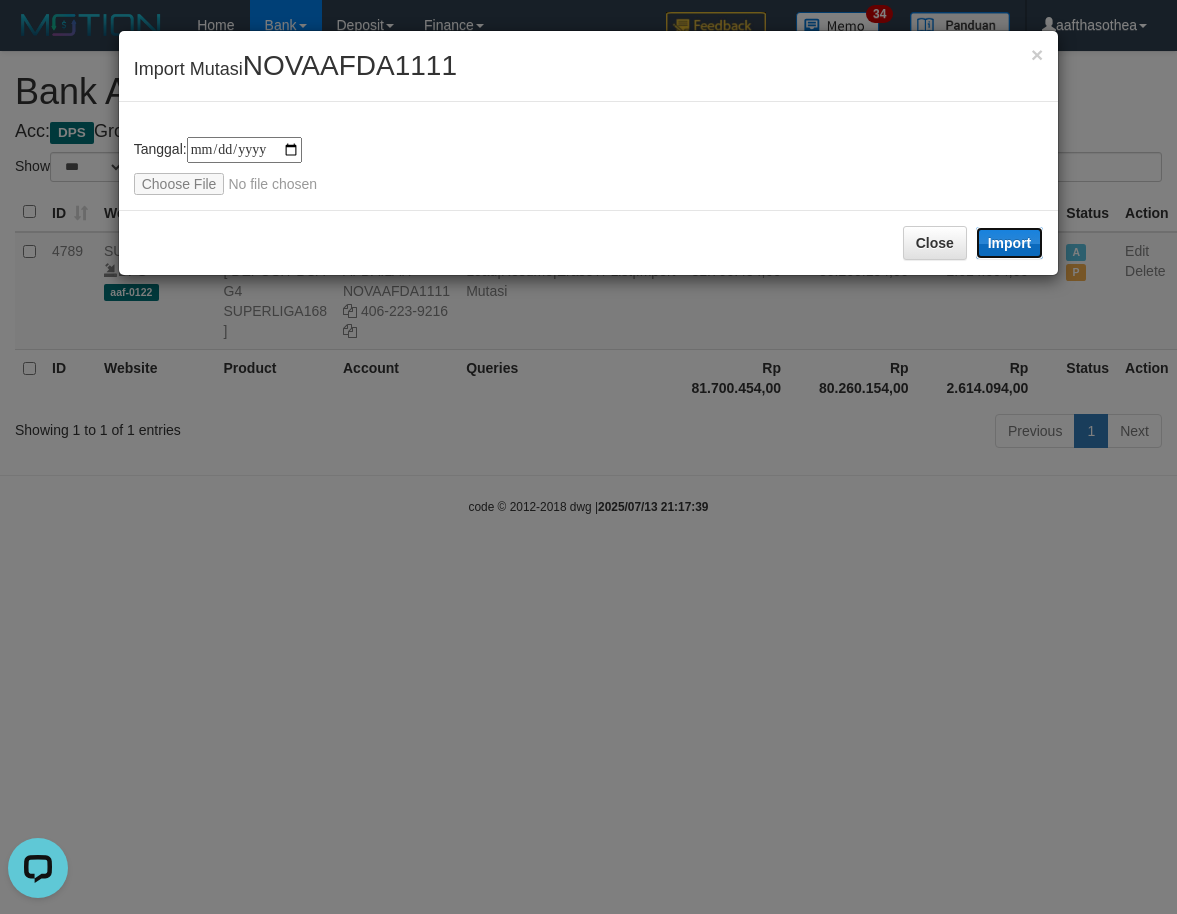 click on "Import" at bounding box center [1010, 243] 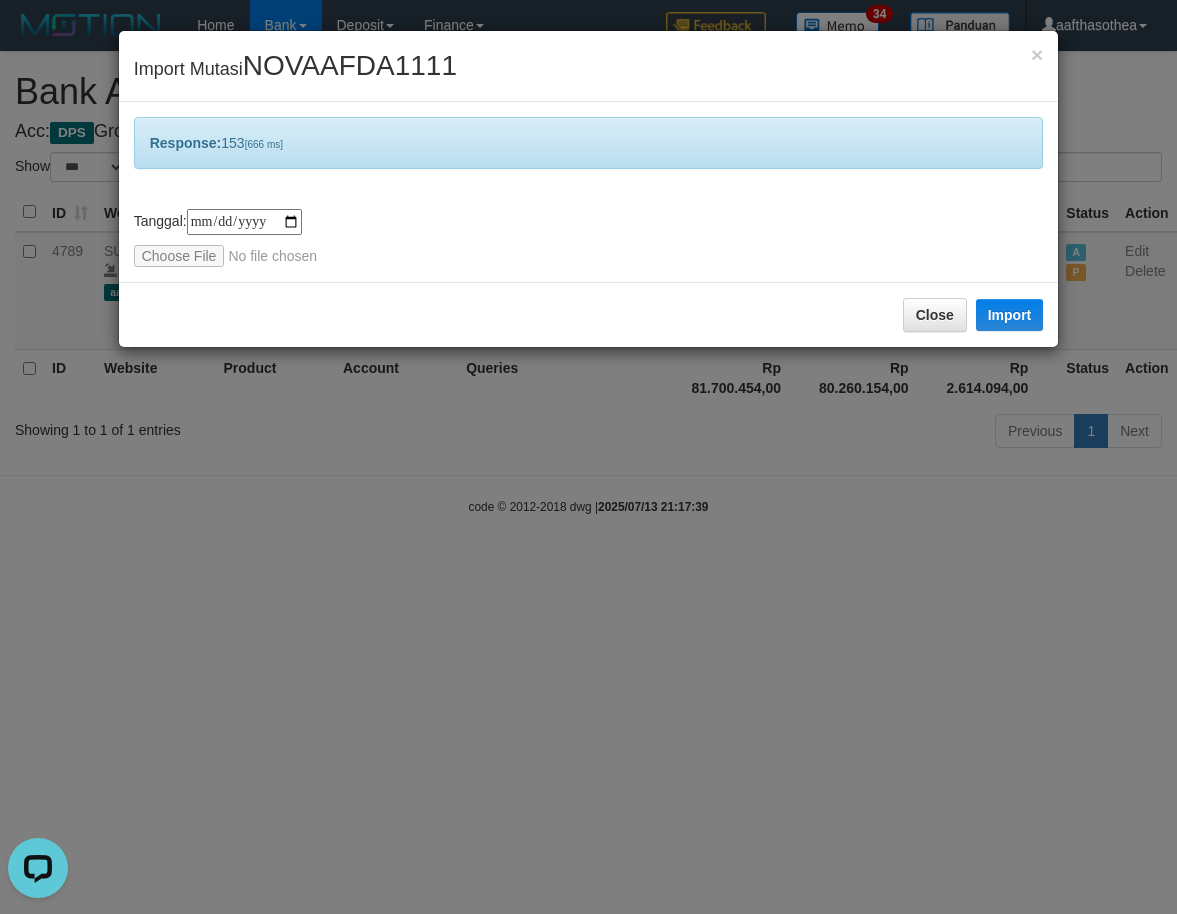 click on "**********" at bounding box center [588, 457] 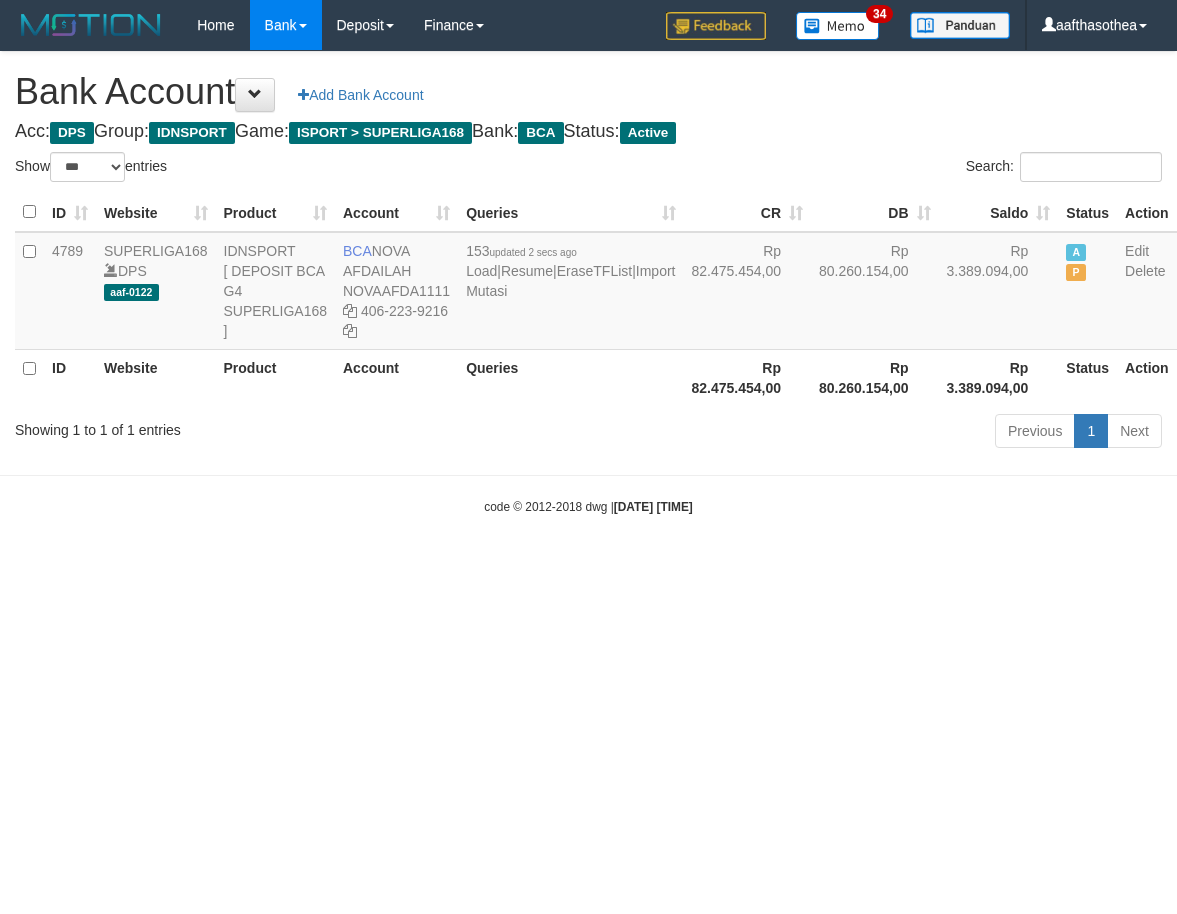 select on "***" 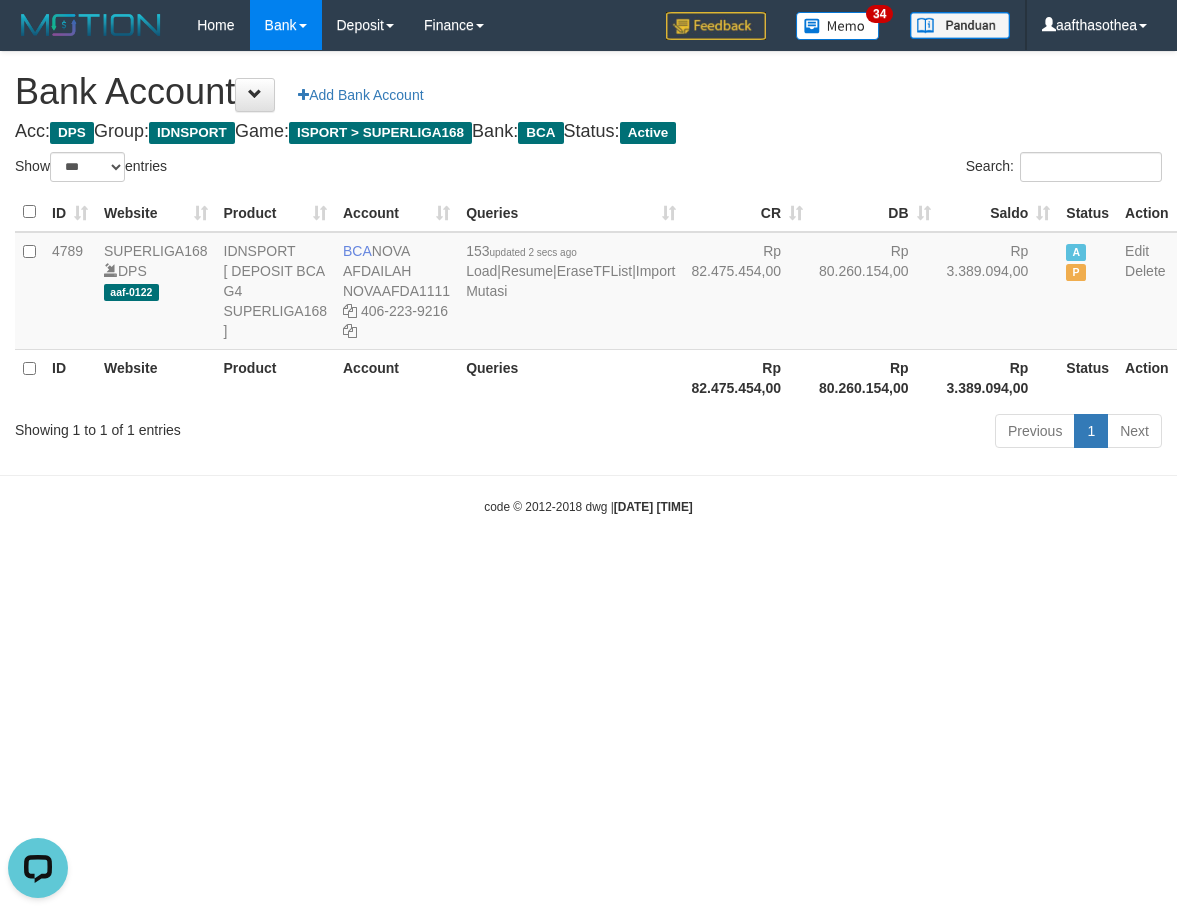 scroll, scrollTop: 0, scrollLeft: 0, axis: both 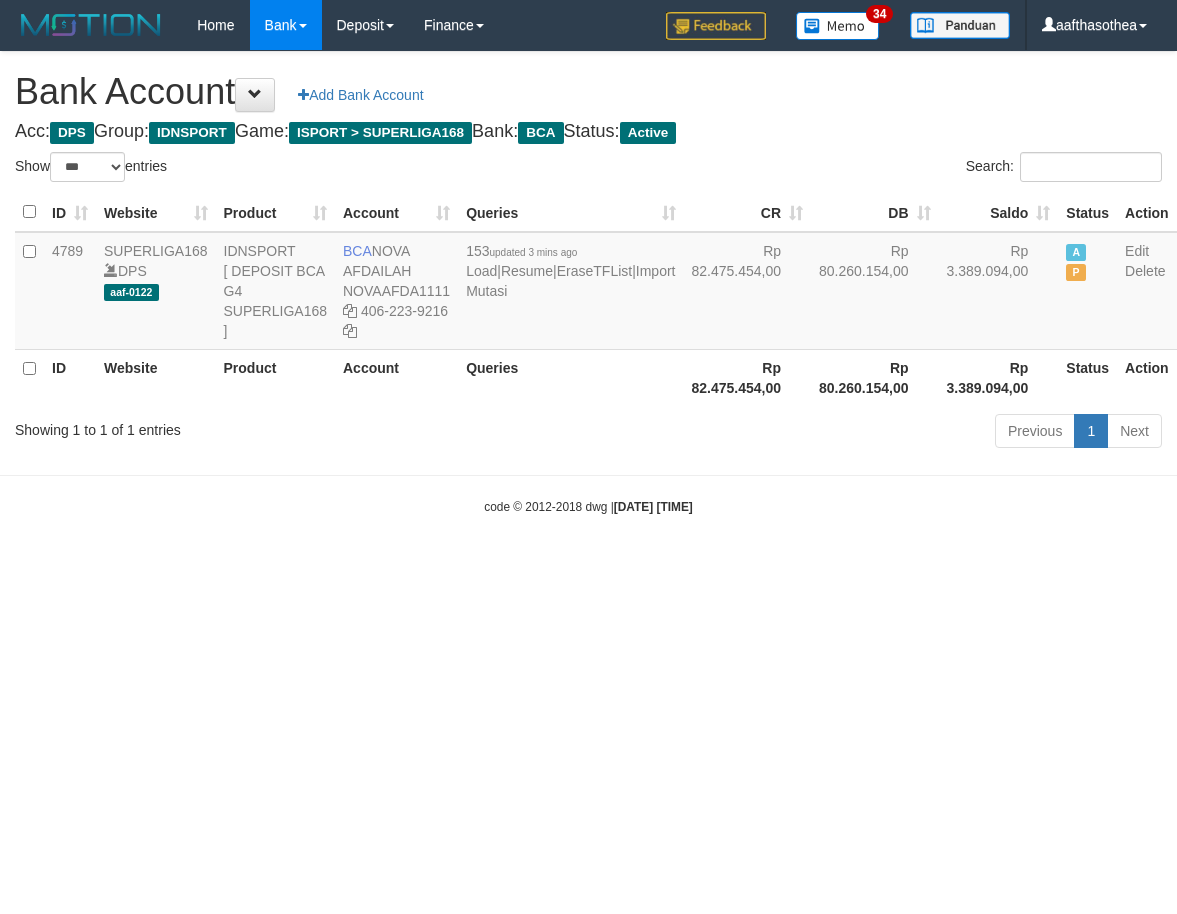 select on "***" 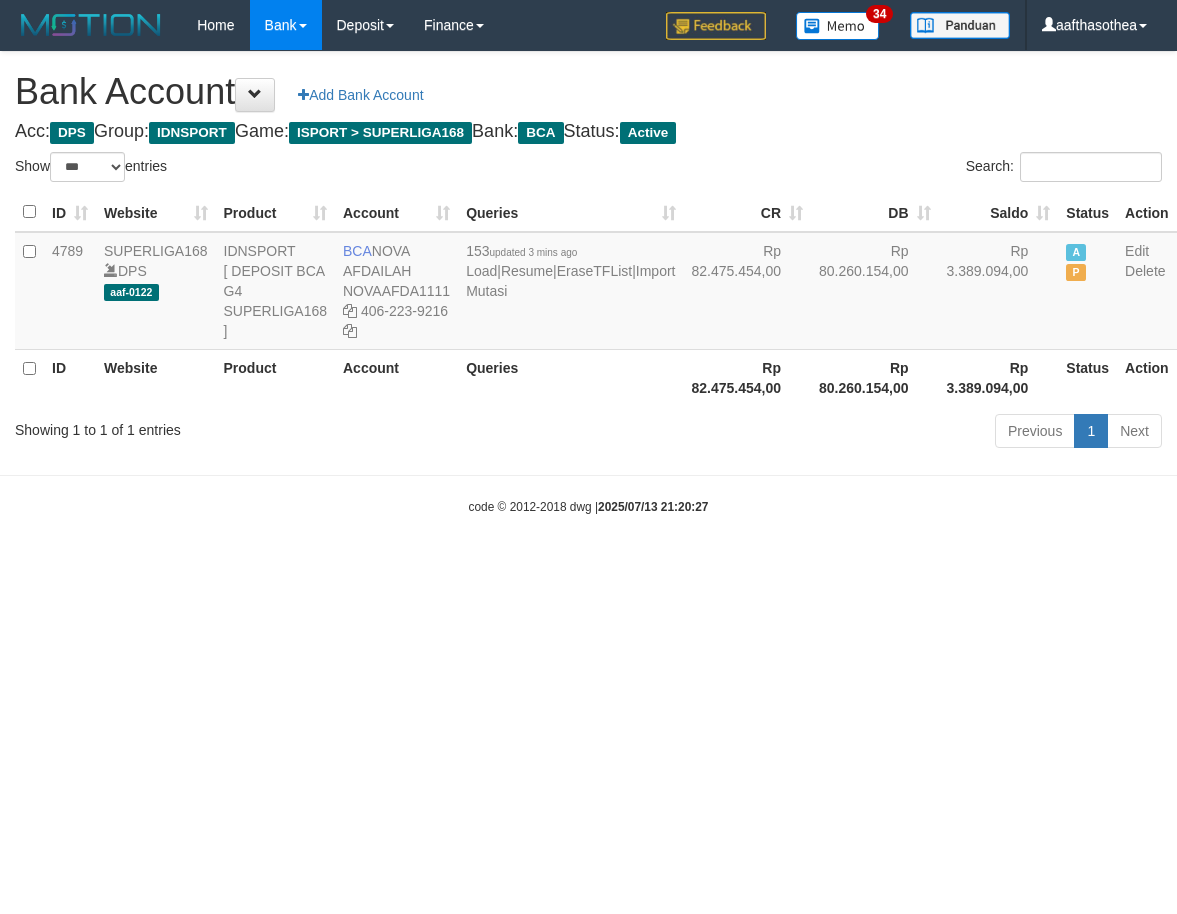select on "***" 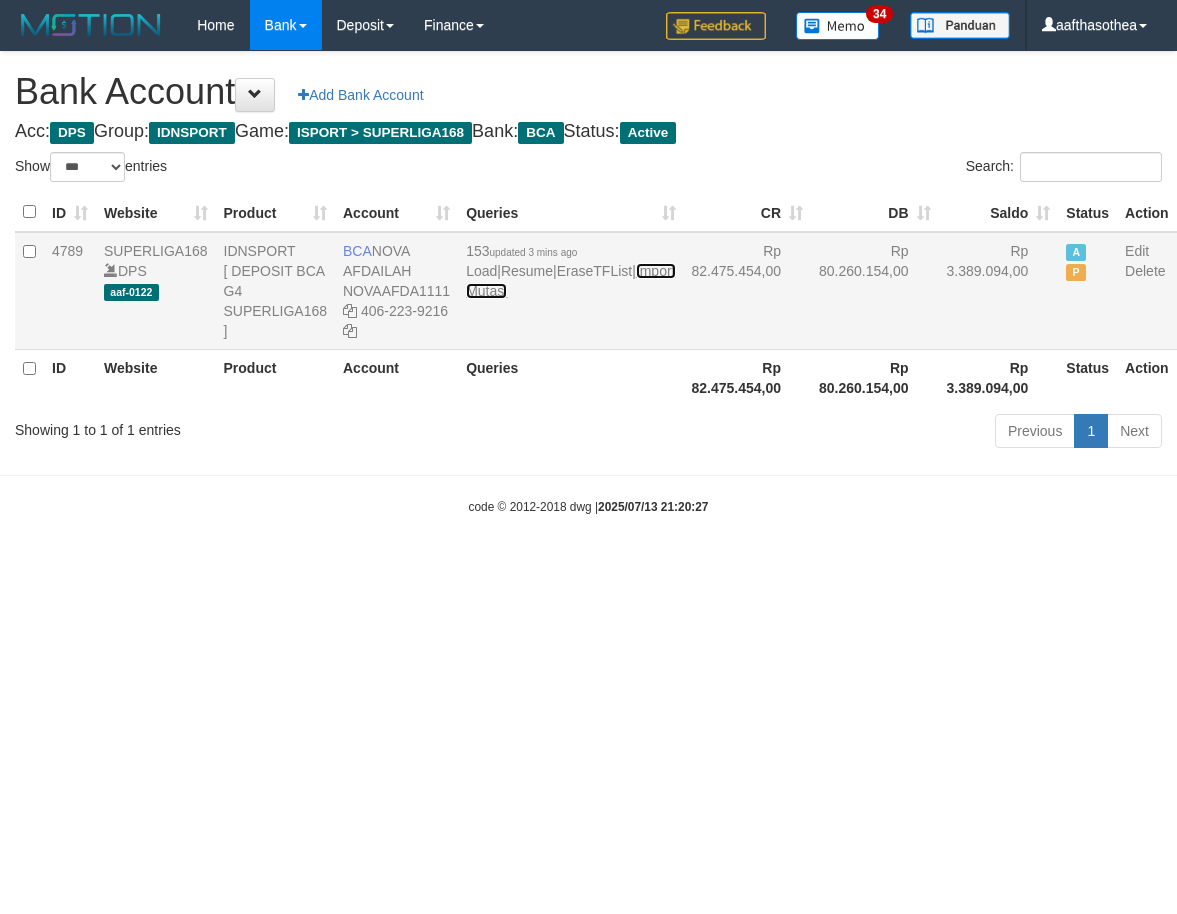 click on "Import Mutasi" at bounding box center [570, 281] 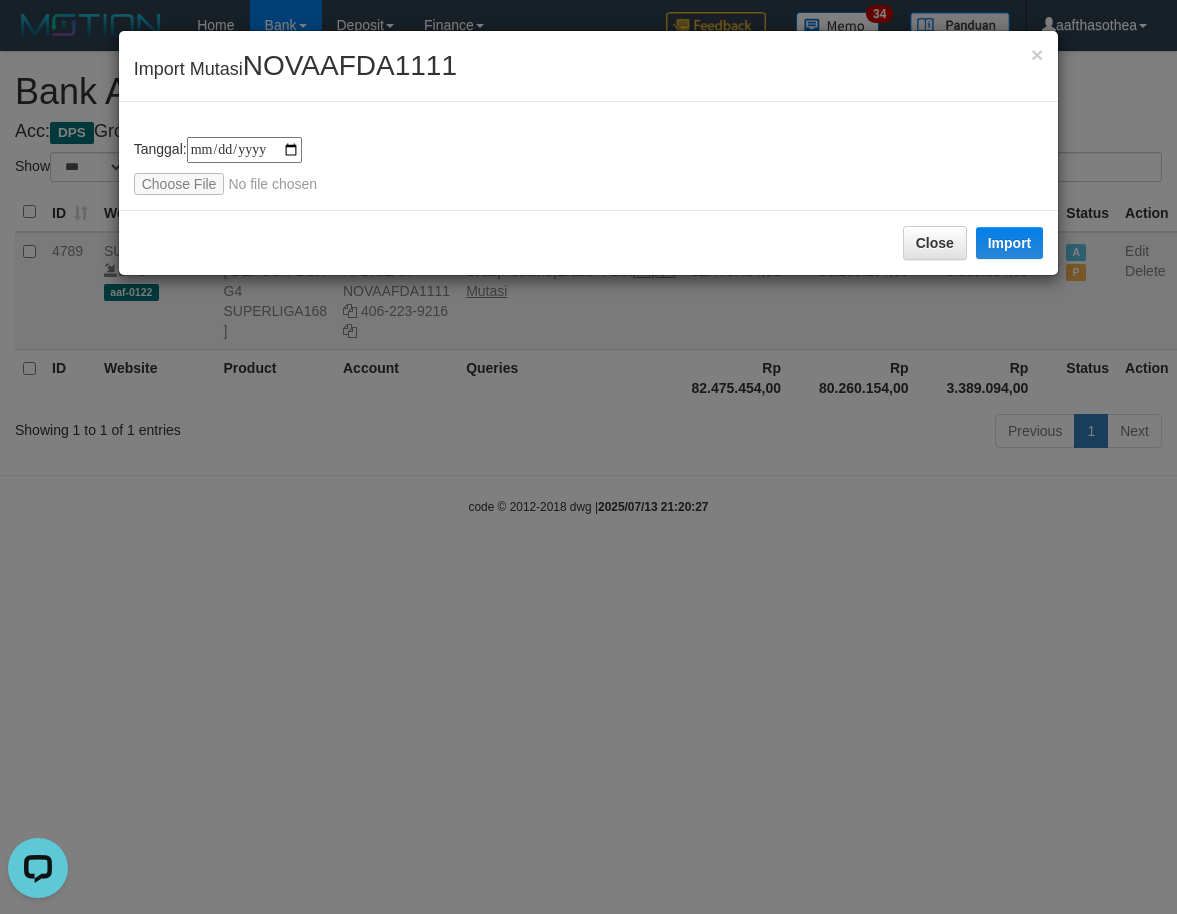 scroll, scrollTop: 0, scrollLeft: 0, axis: both 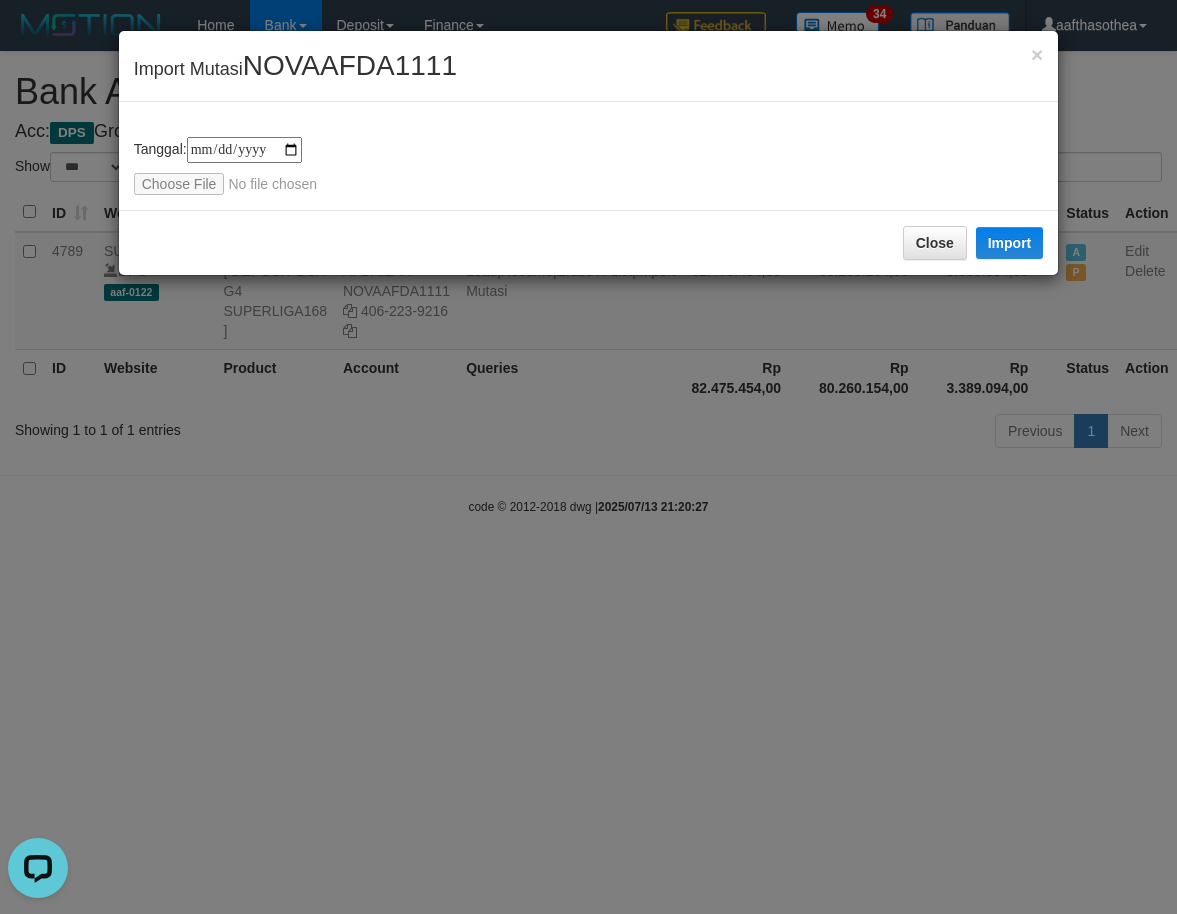click on "Close
Import" at bounding box center (589, 242) 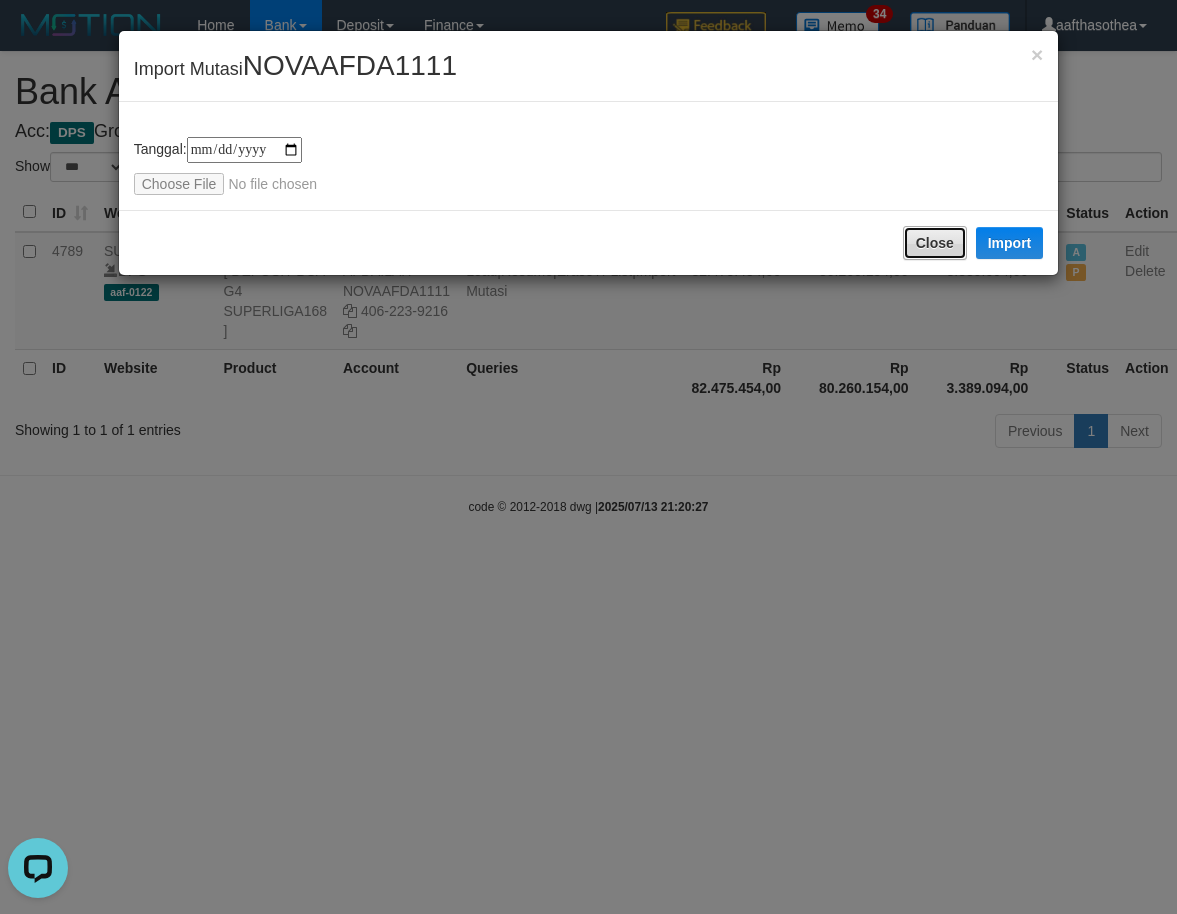 click on "Close" at bounding box center (935, 243) 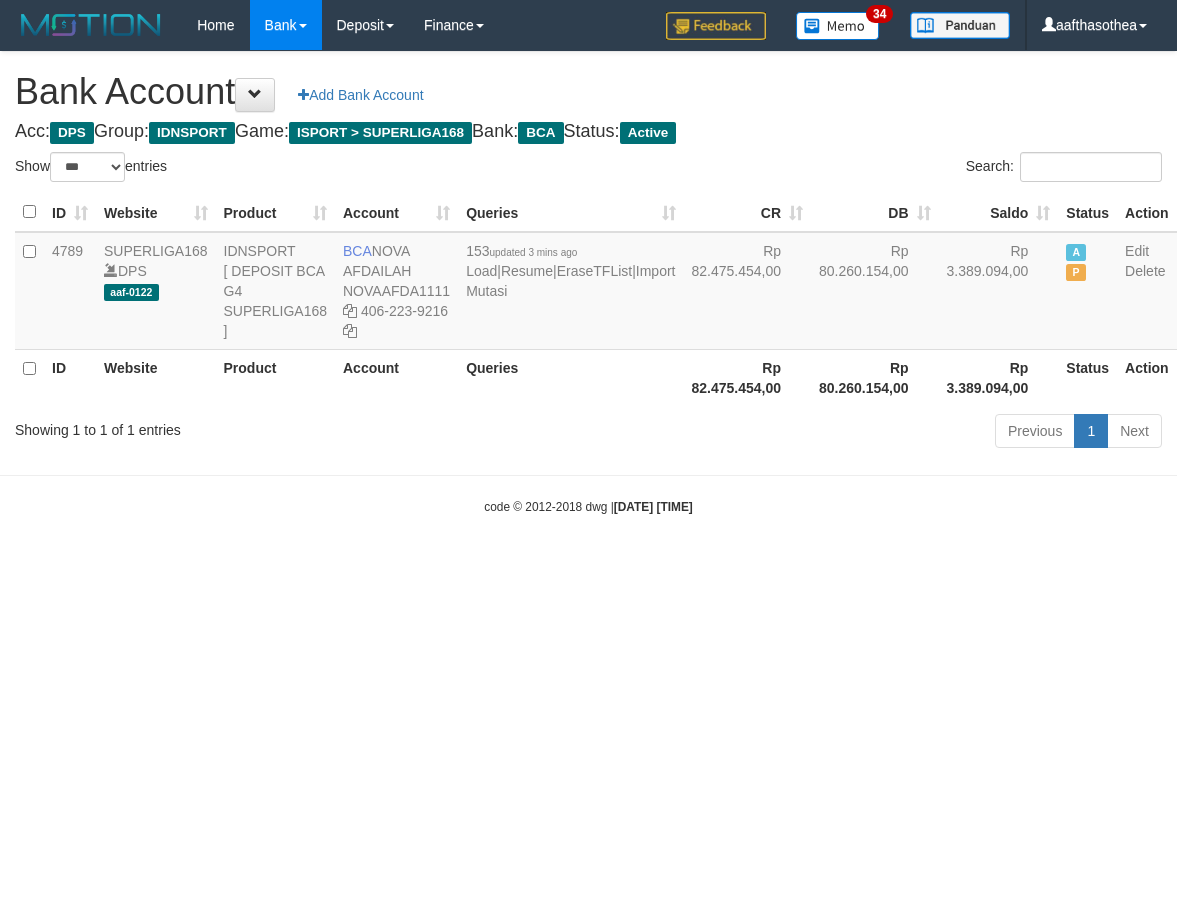 select on "***" 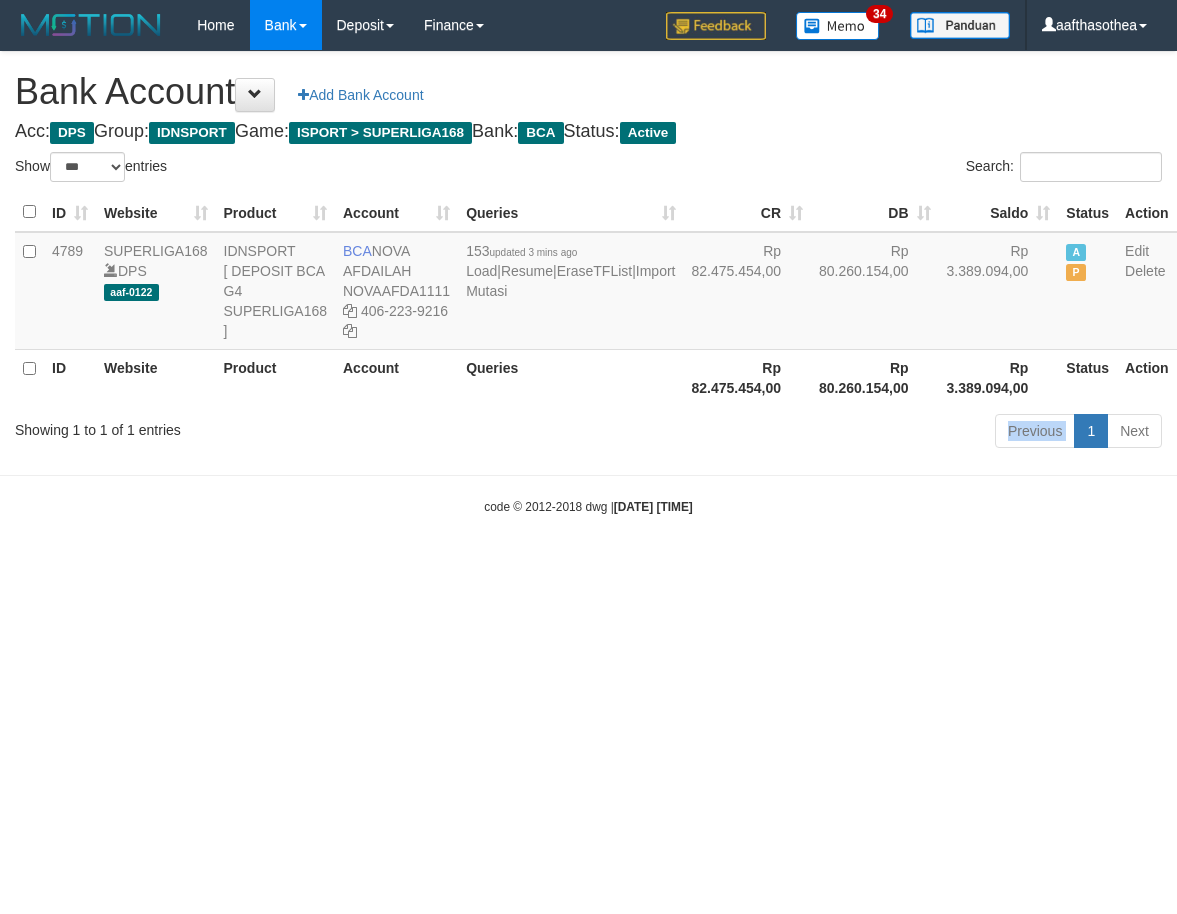 click on "Previous 1 Next" at bounding box center [833, 433] 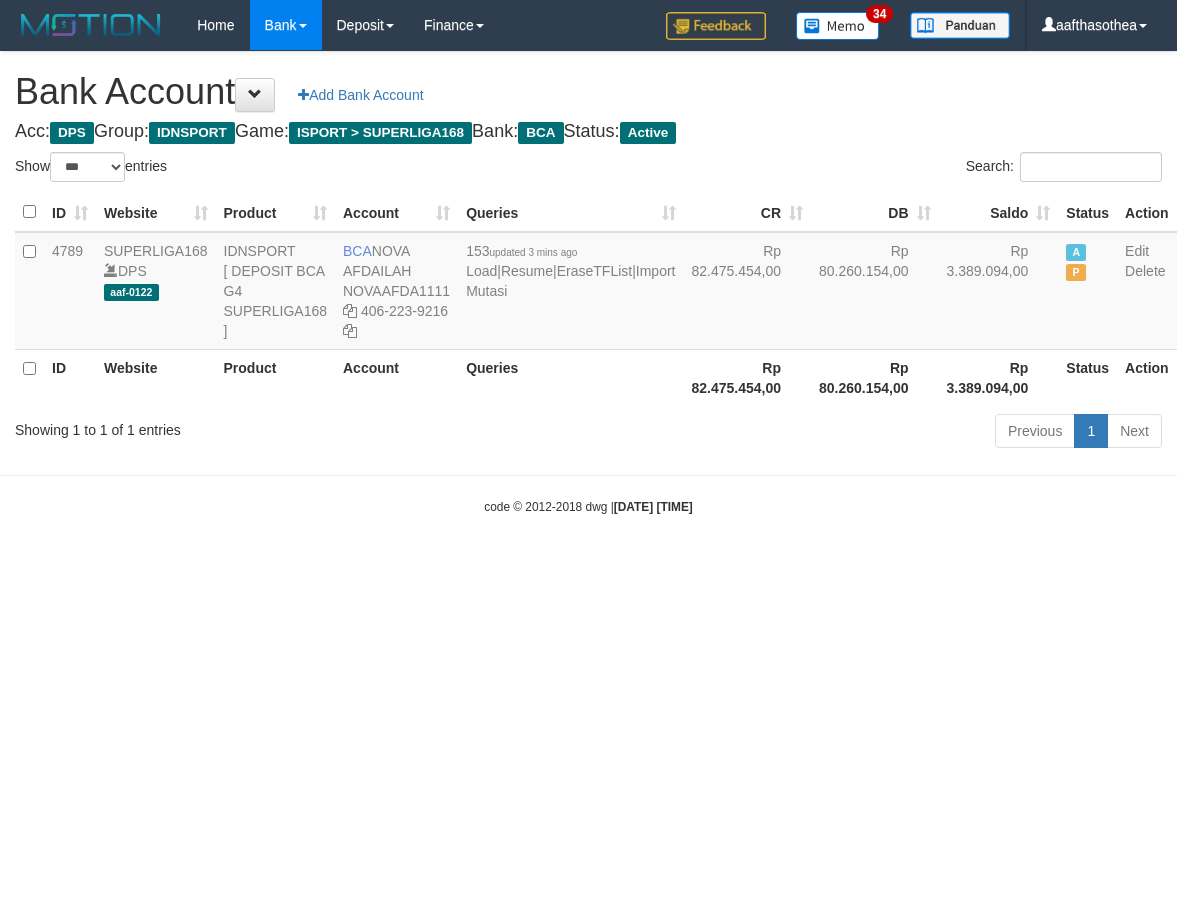 click on "Previous 1 Next" at bounding box center [833, 433] 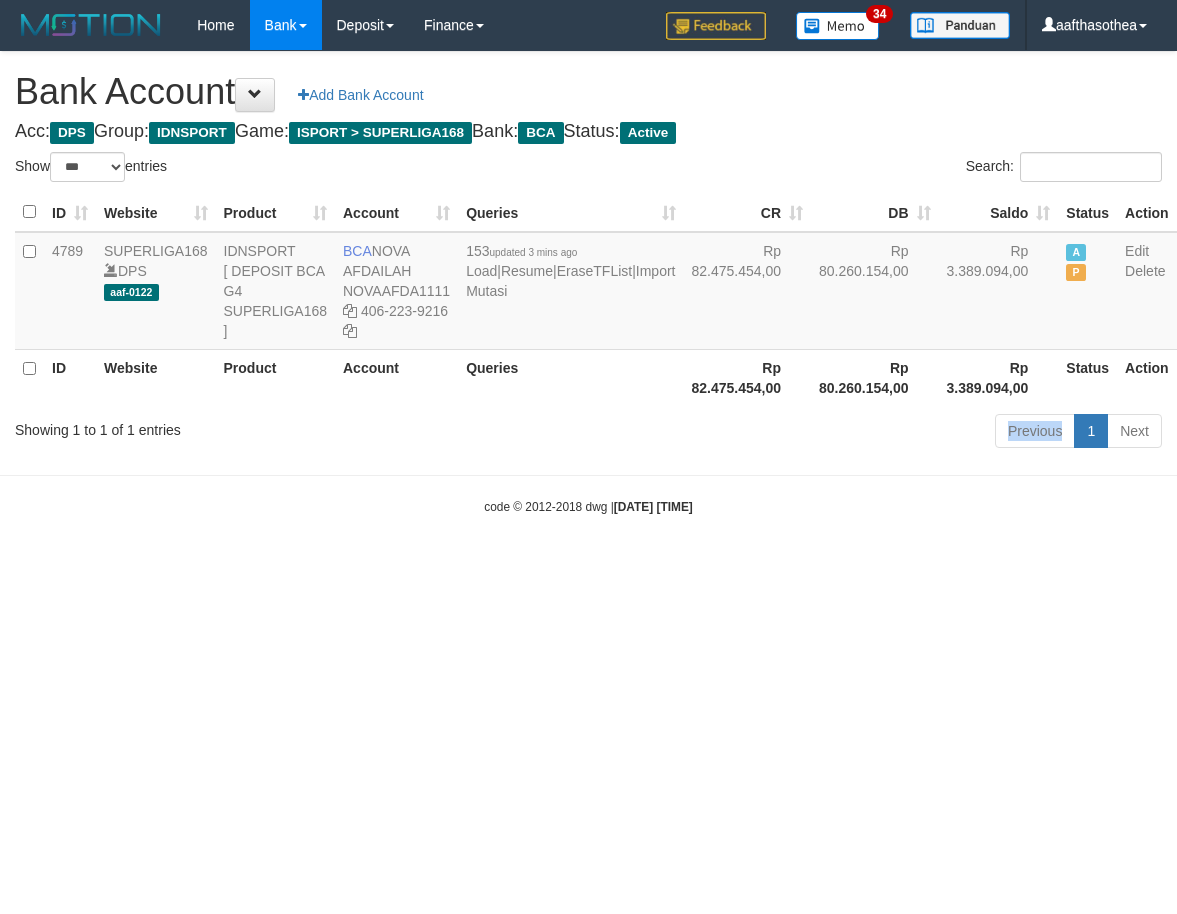 click on "Previous 1 Next" at bounding box center (833, 433) 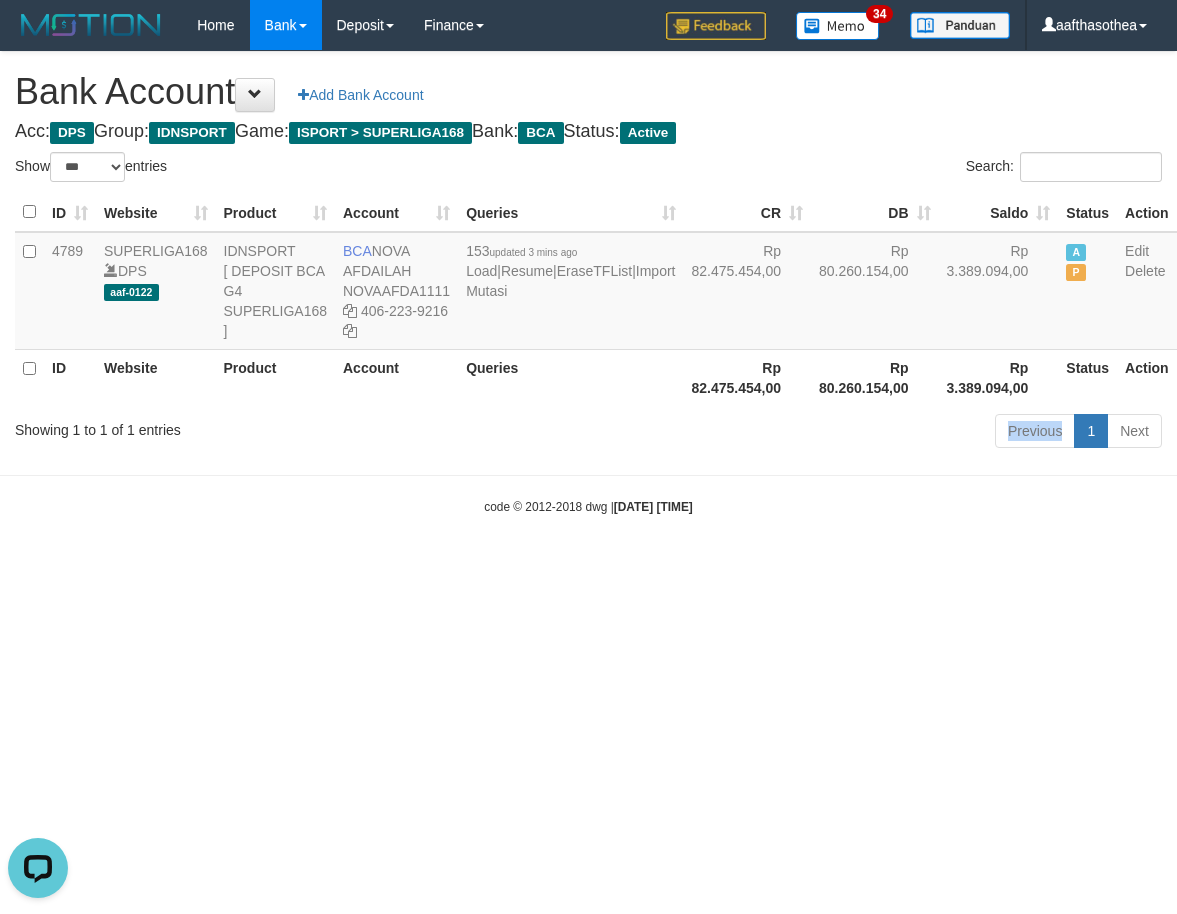 scroll, scrollTop: 0, scrollLeft: 0, axis: both 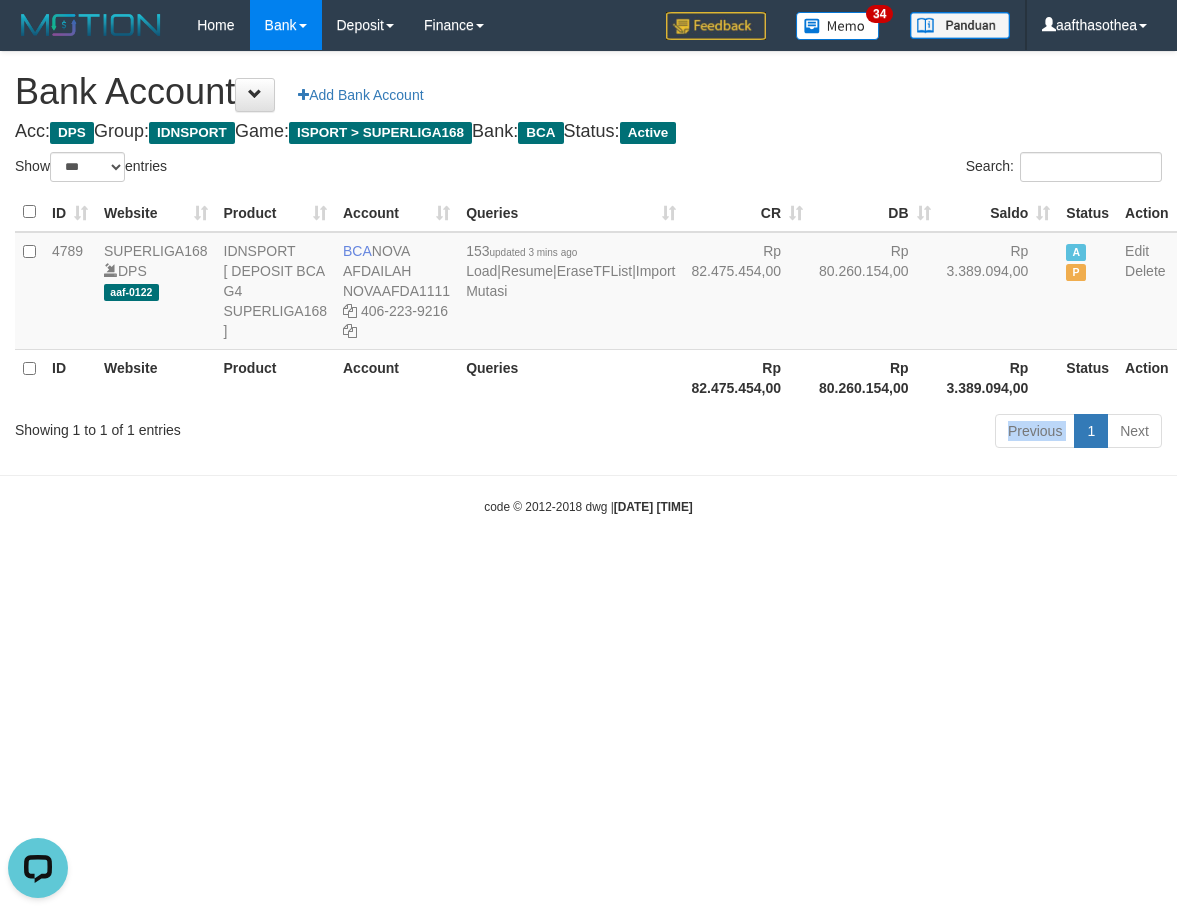 click on "Previous 1 Next" at bounding box center (833, 433) 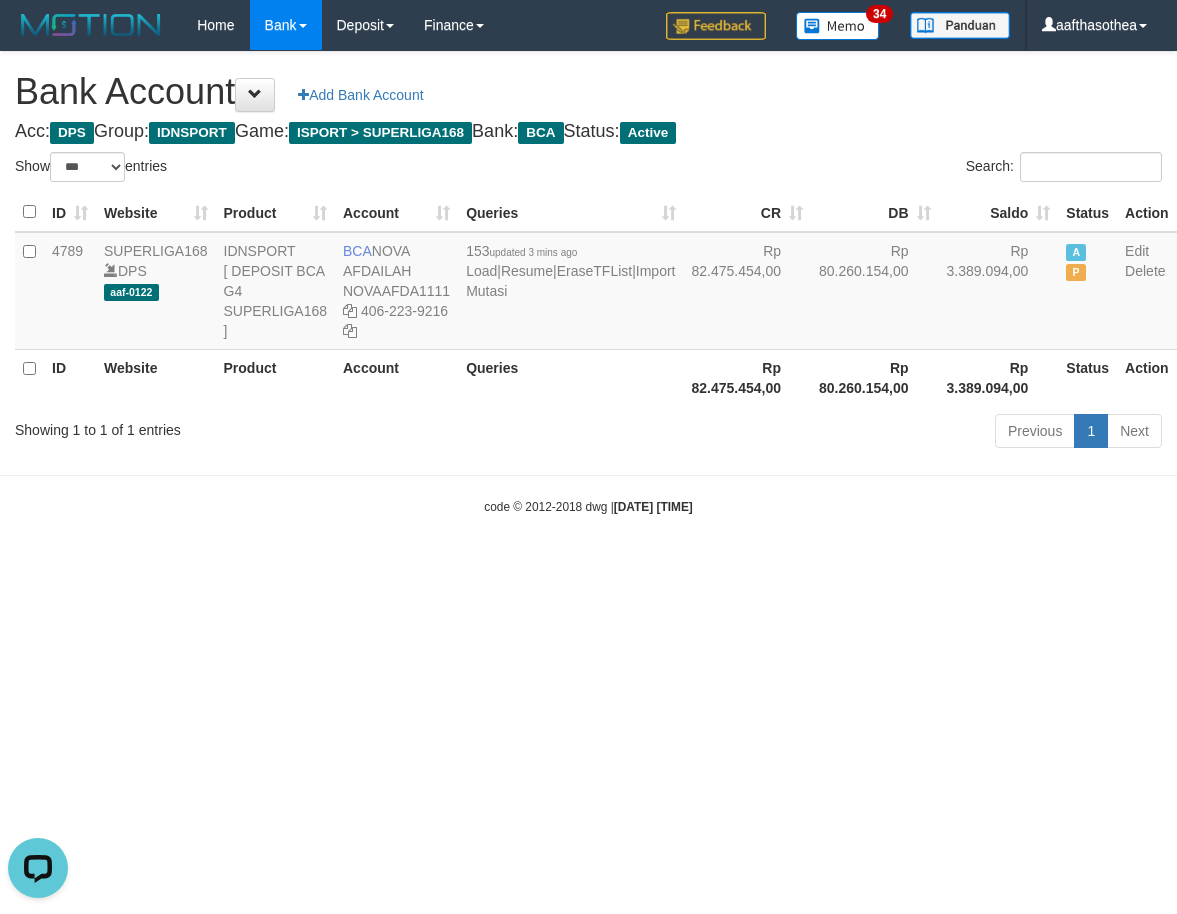 click on "Previous 1 Next" at bounding box center (833, 433) 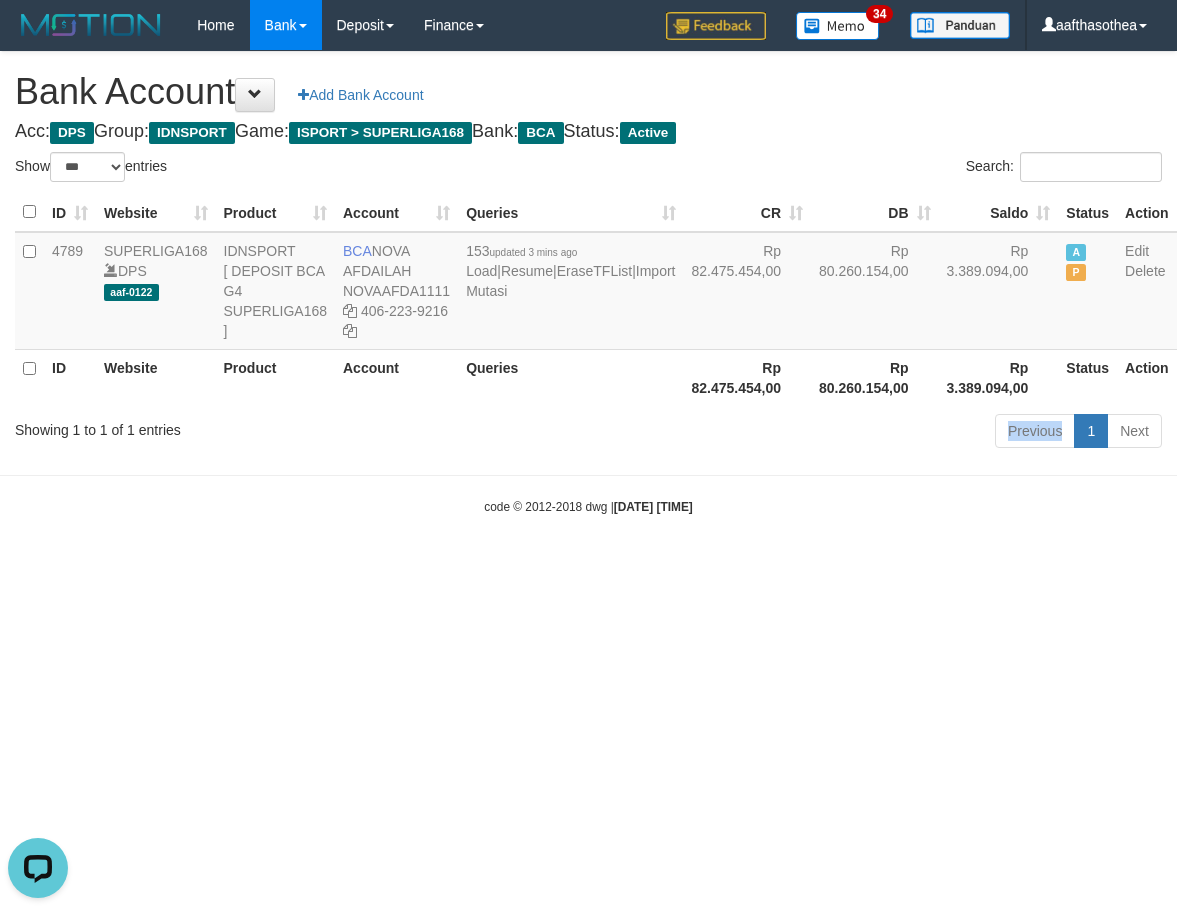 click on "Previous 1 Next" at bounding box center [833, 433] 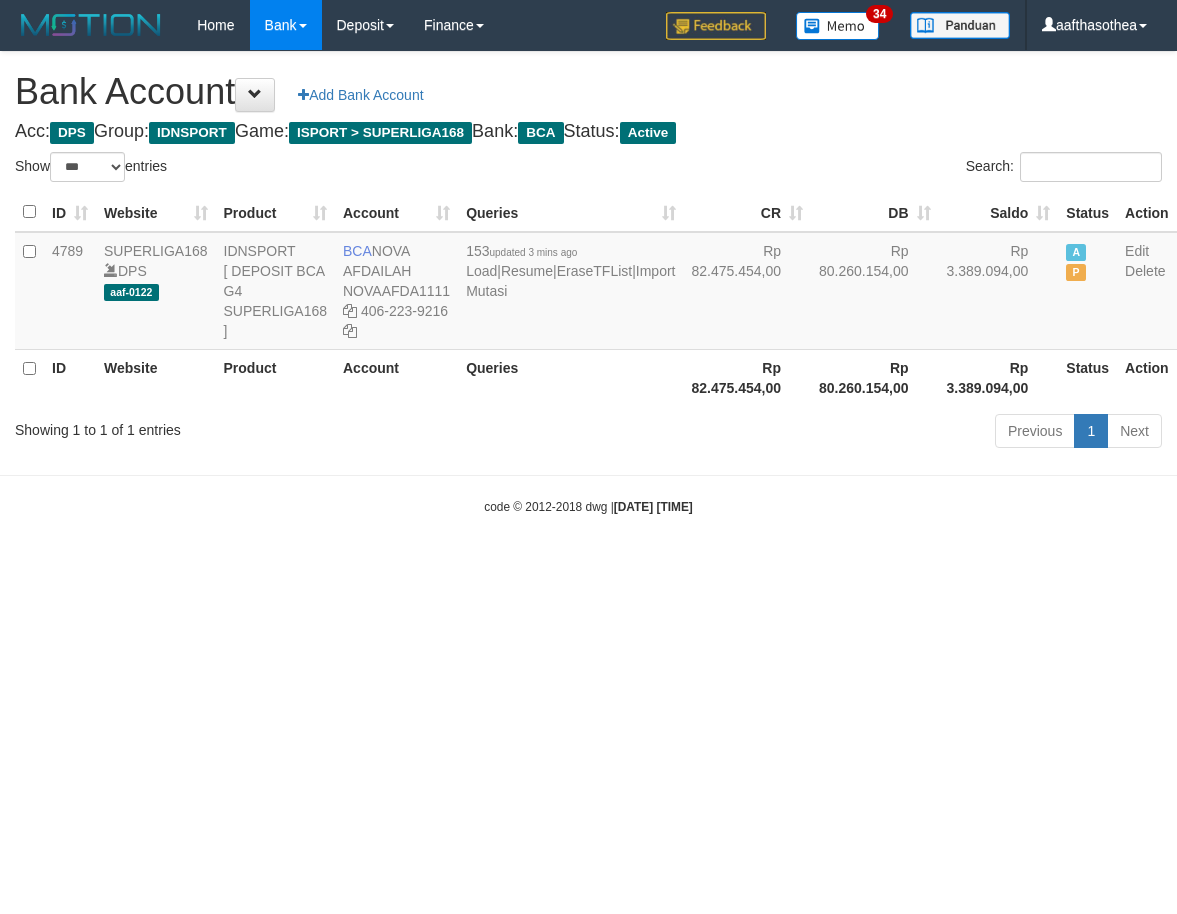select on "***" 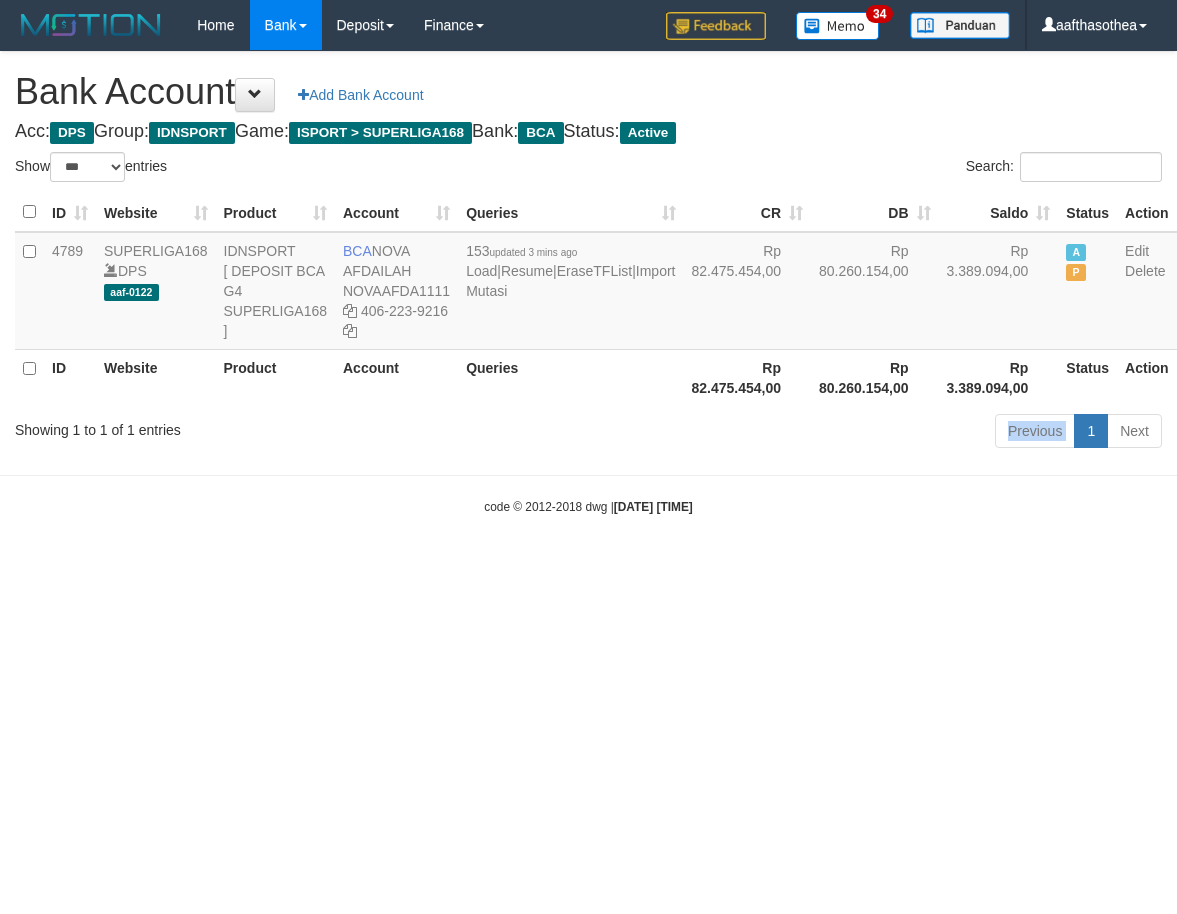 click on "Previous 1 Next" at bounding box center (833, 433) 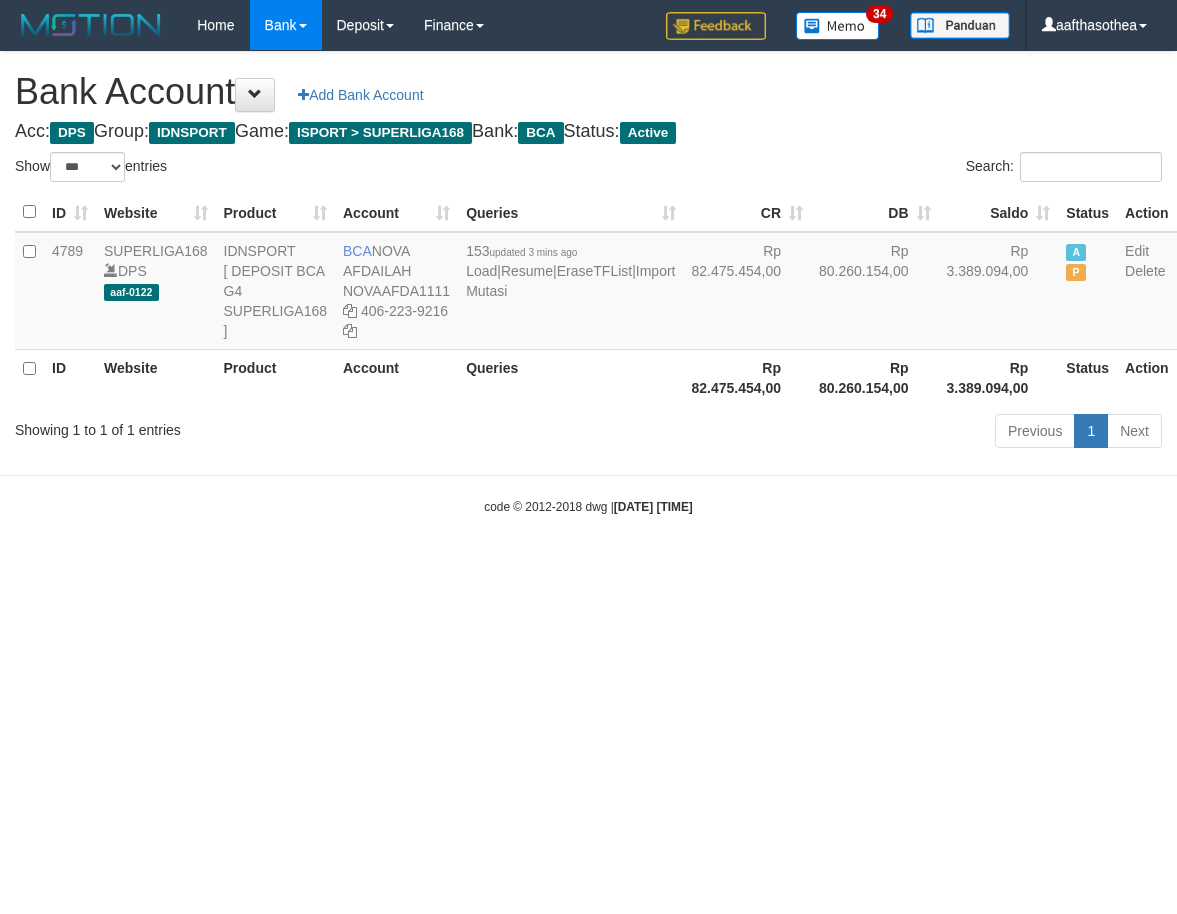 select on "***" 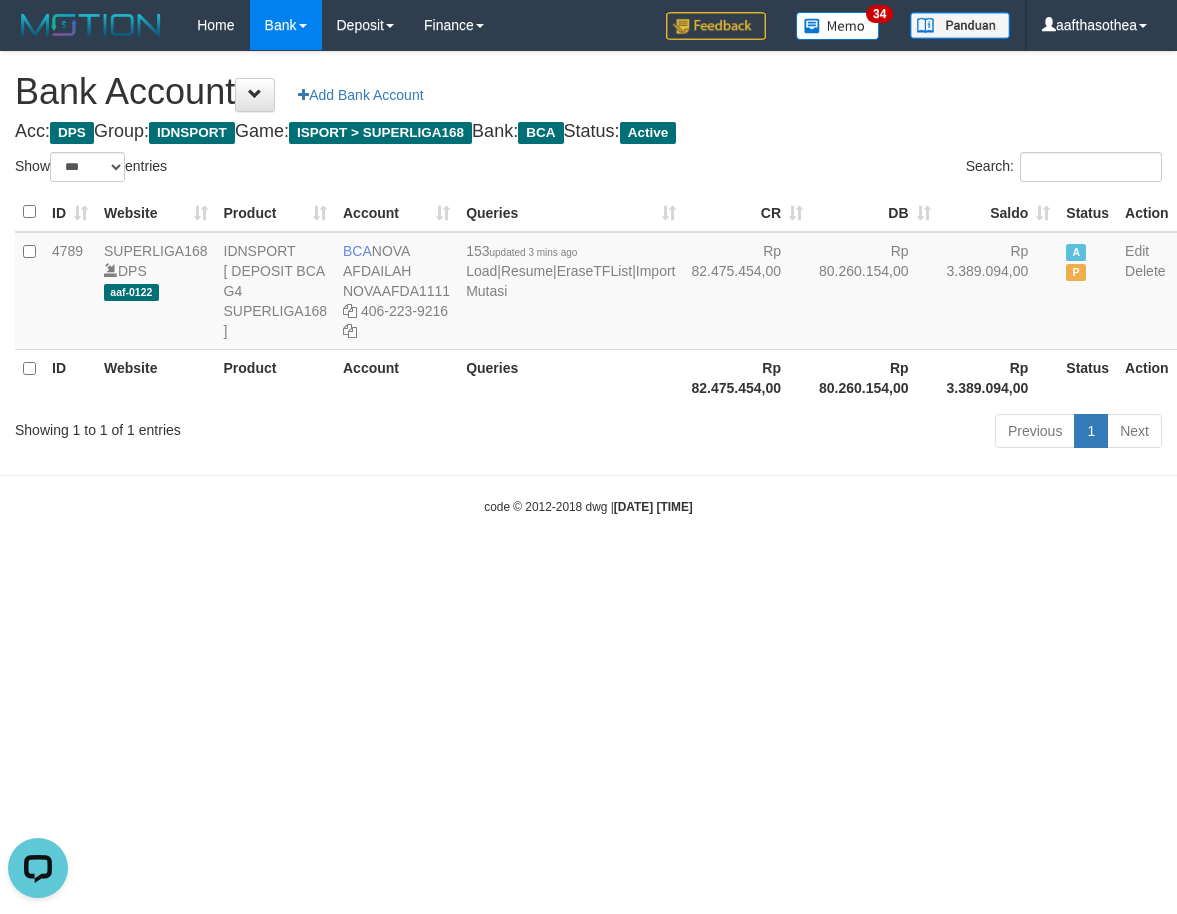 scroll, scrollTop: 0, scrollLeft: 0, axis: both 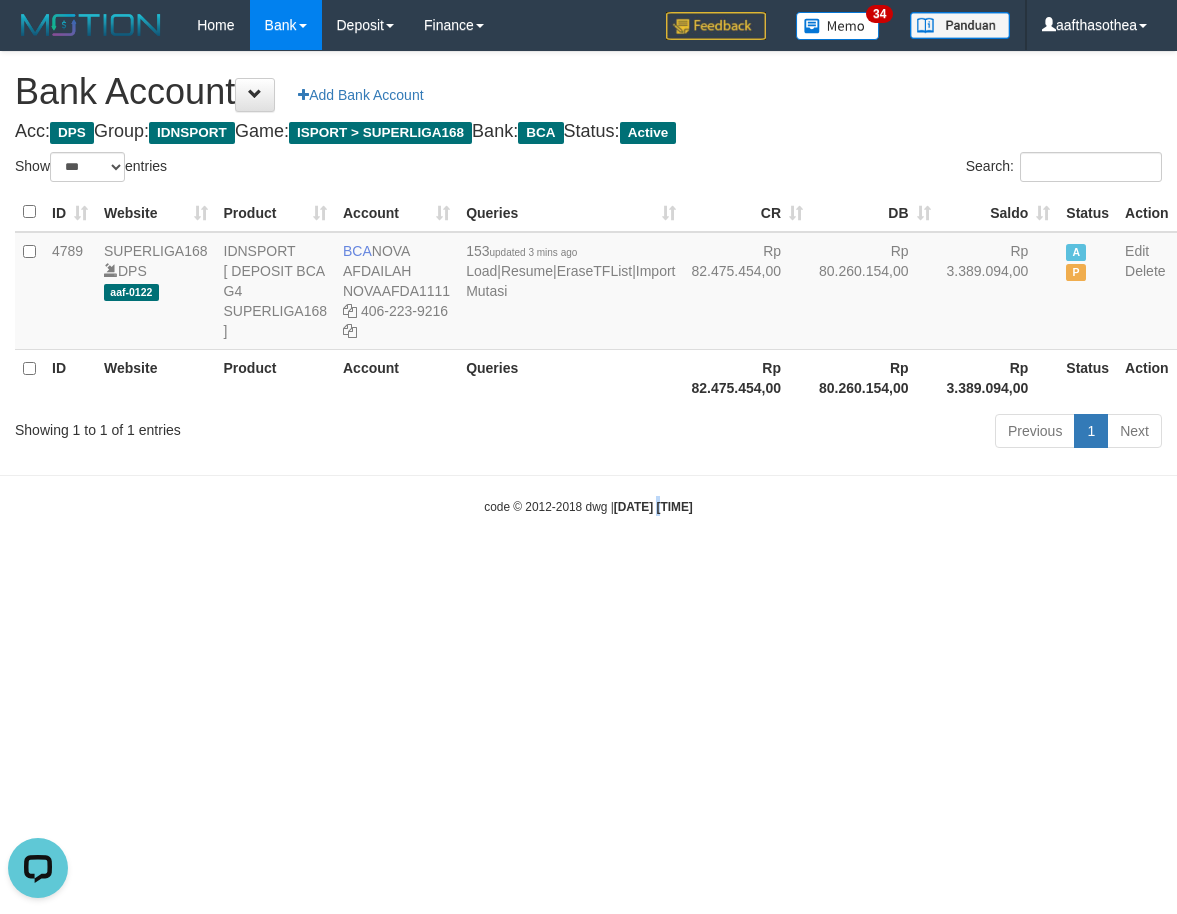 click on "Toggle navigation
Home
Bank
Account List
Load
By Website
Group
[ISPORT]													SUPERLIGA168
By Load Group (DPS)
34" at bounding box center (588, 283) 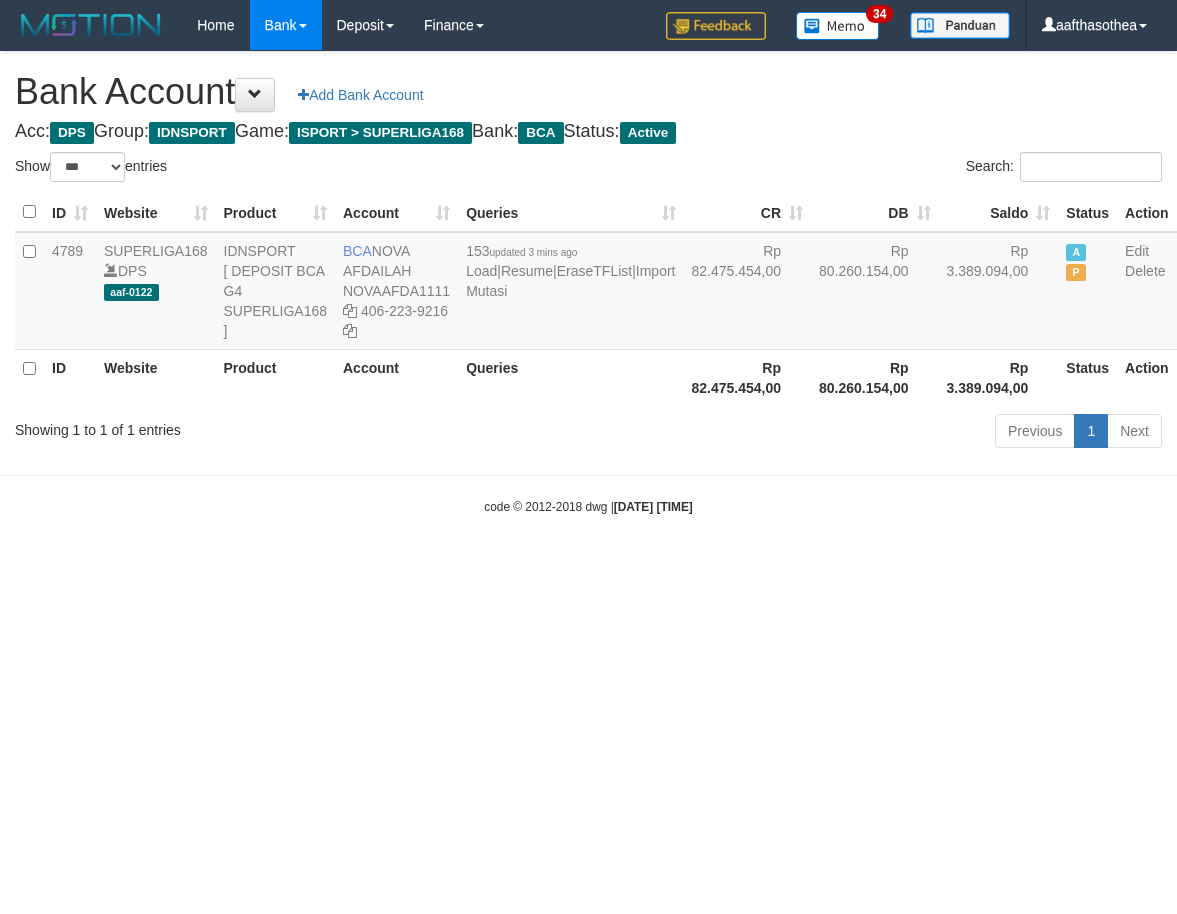 select on "***" 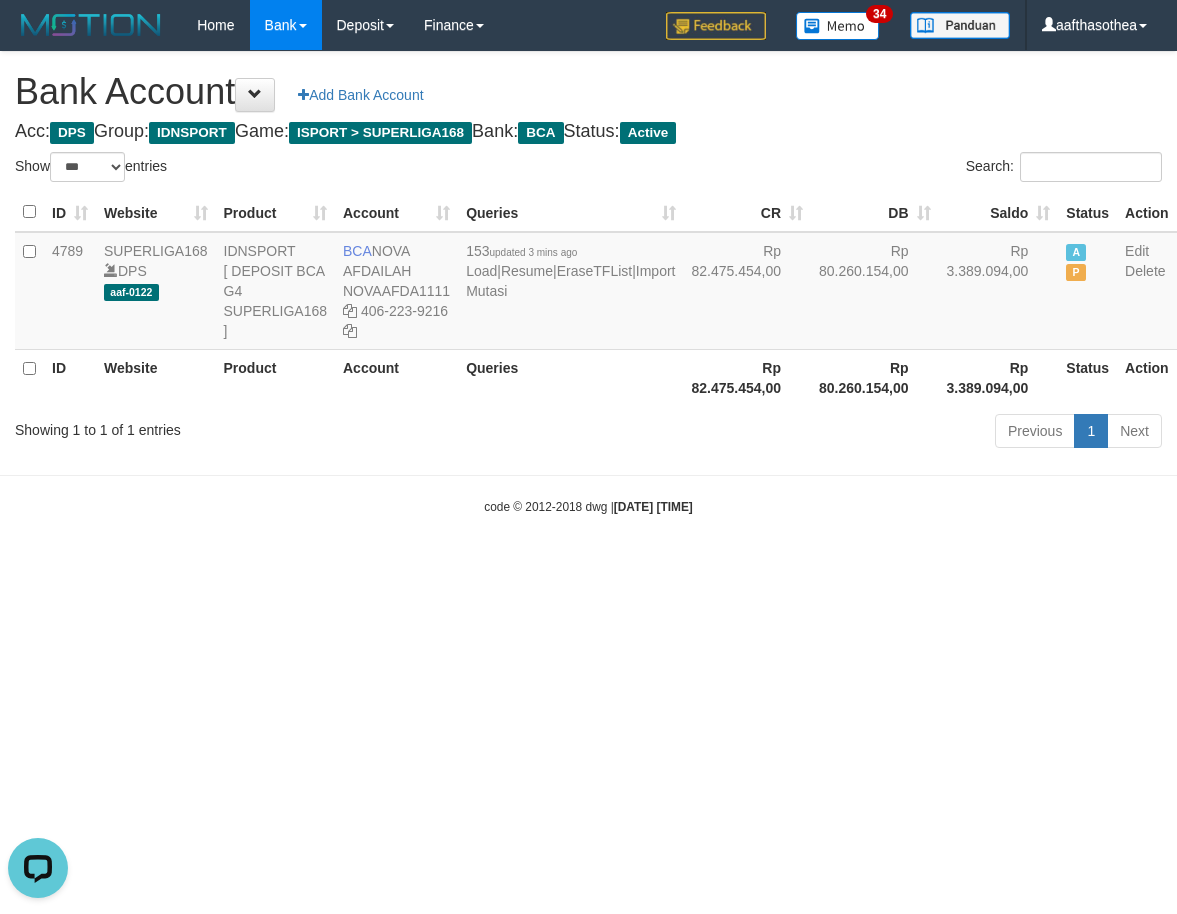 scroll, scrollTop: 0, scrollLeft: 0, axis: both 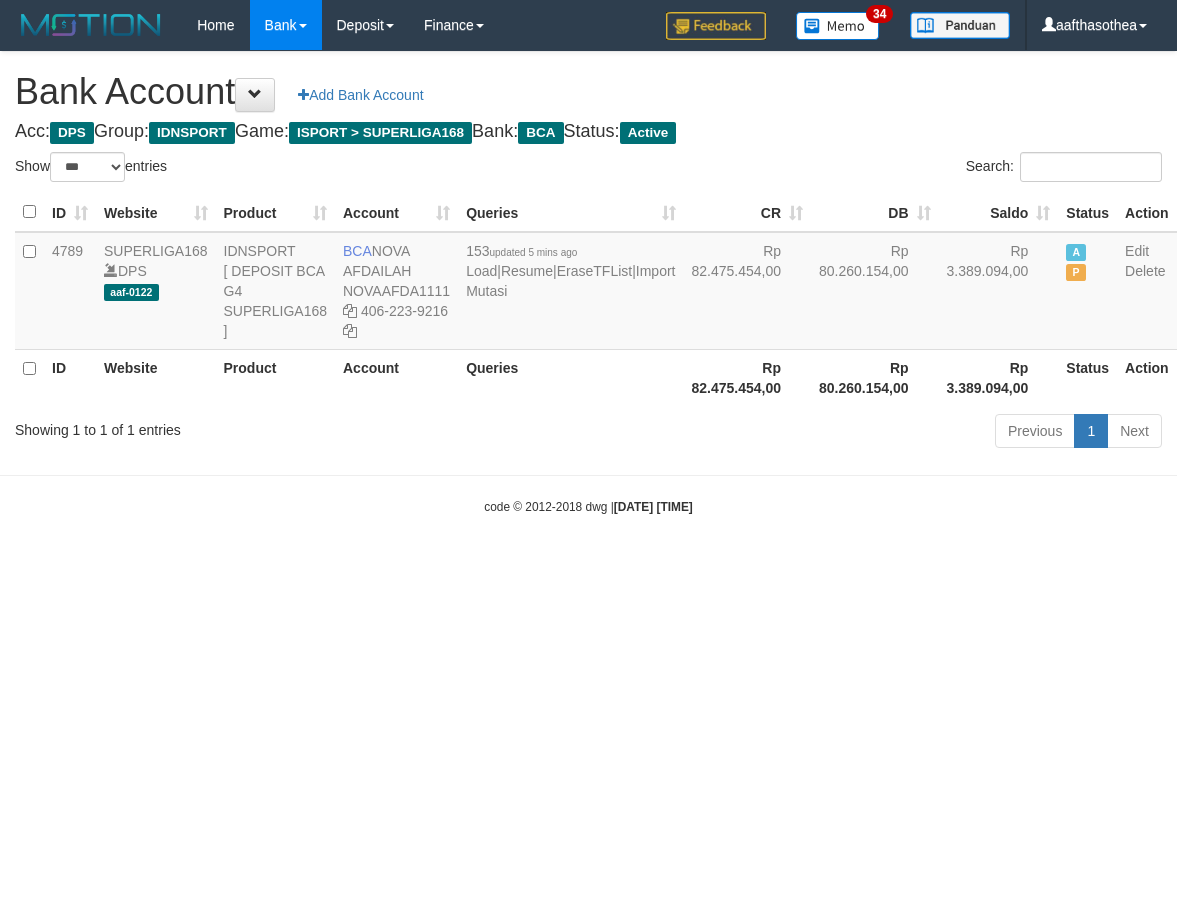 select on "***" 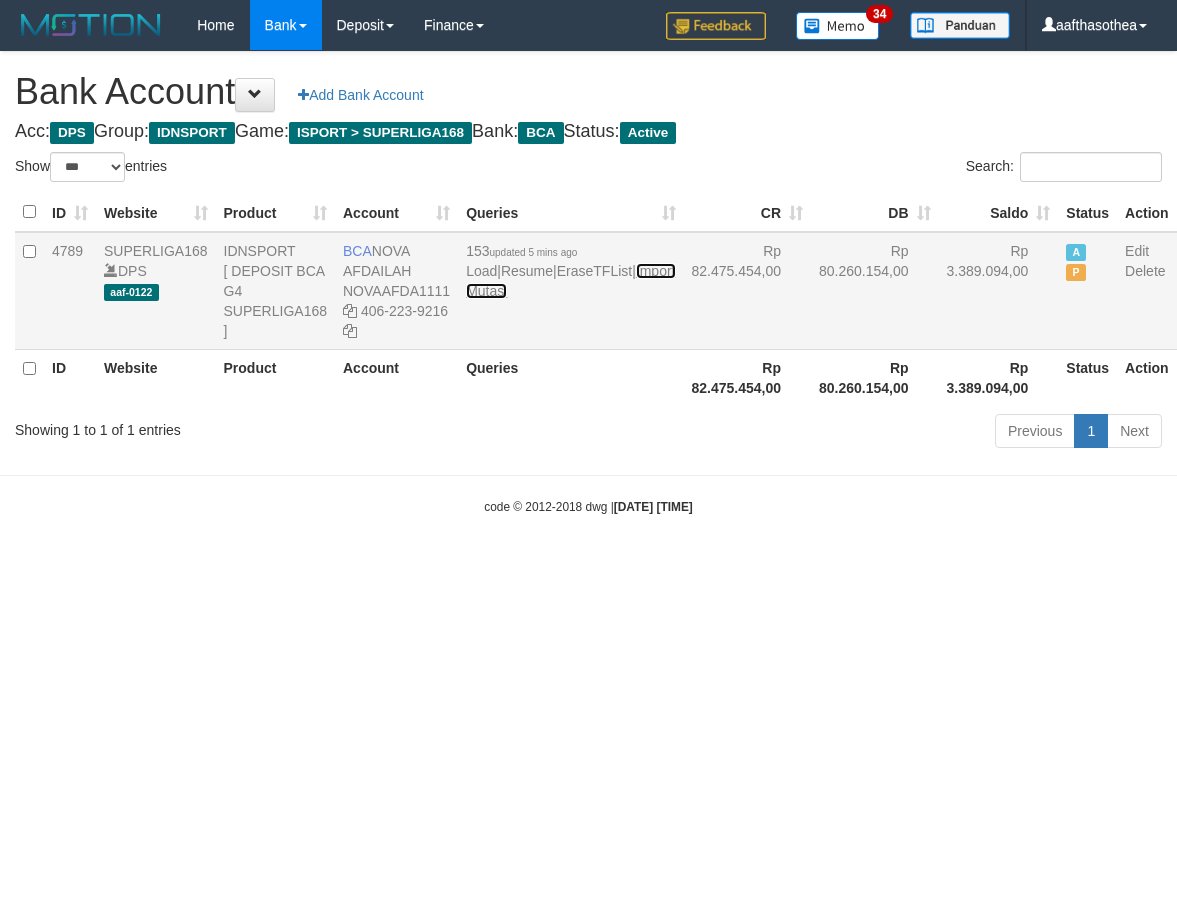 click on "Import Mutasi" at bounding box center (570, 281) 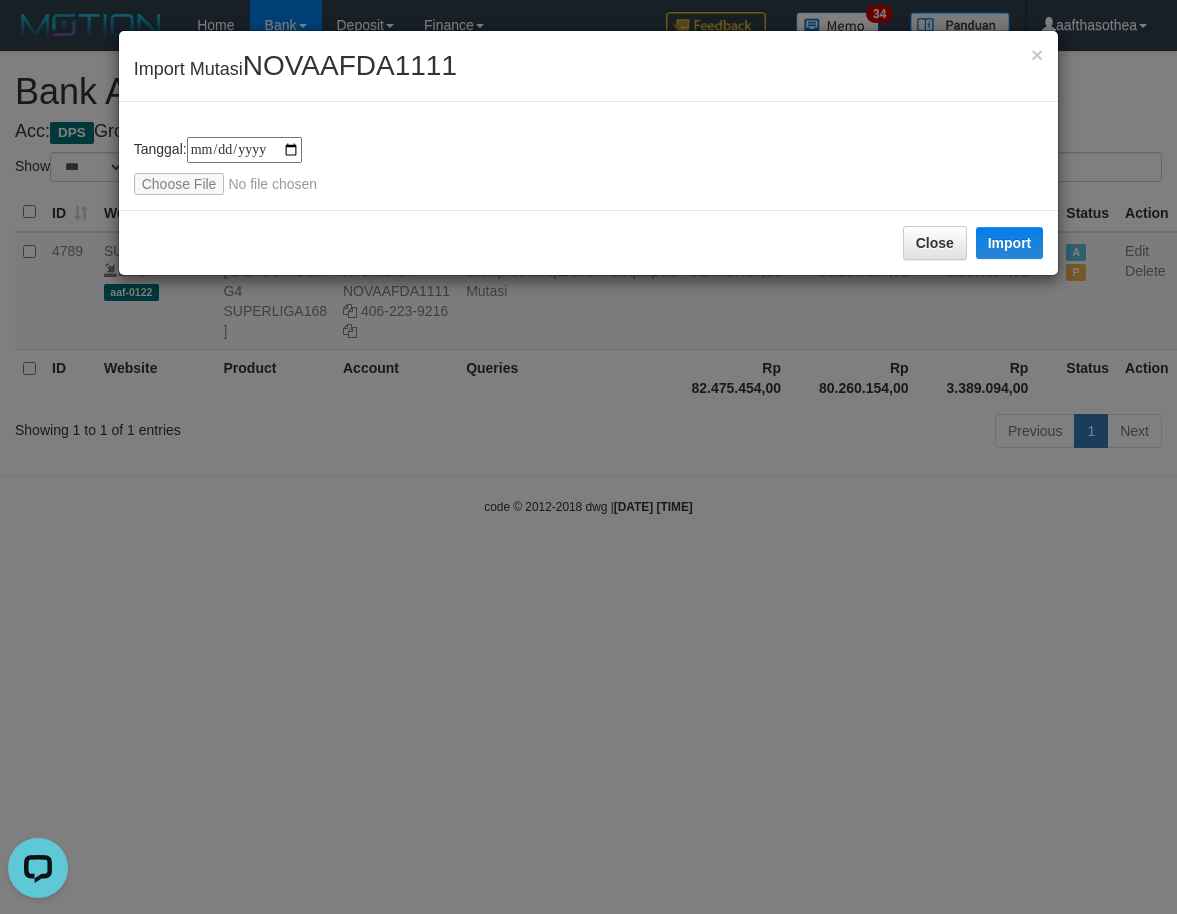 scroll, scrollTop: 0, scrollLeft: 0, axis: both 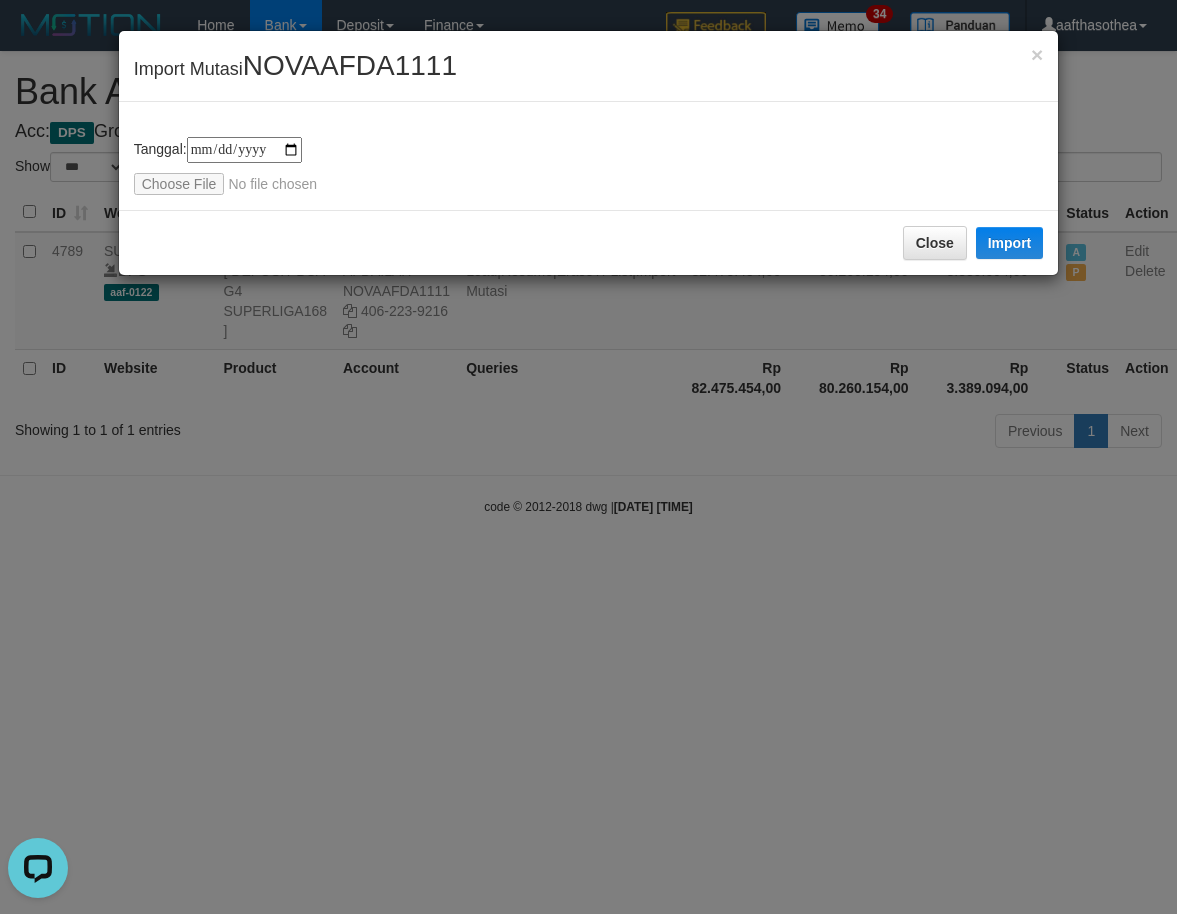 type on "**********" 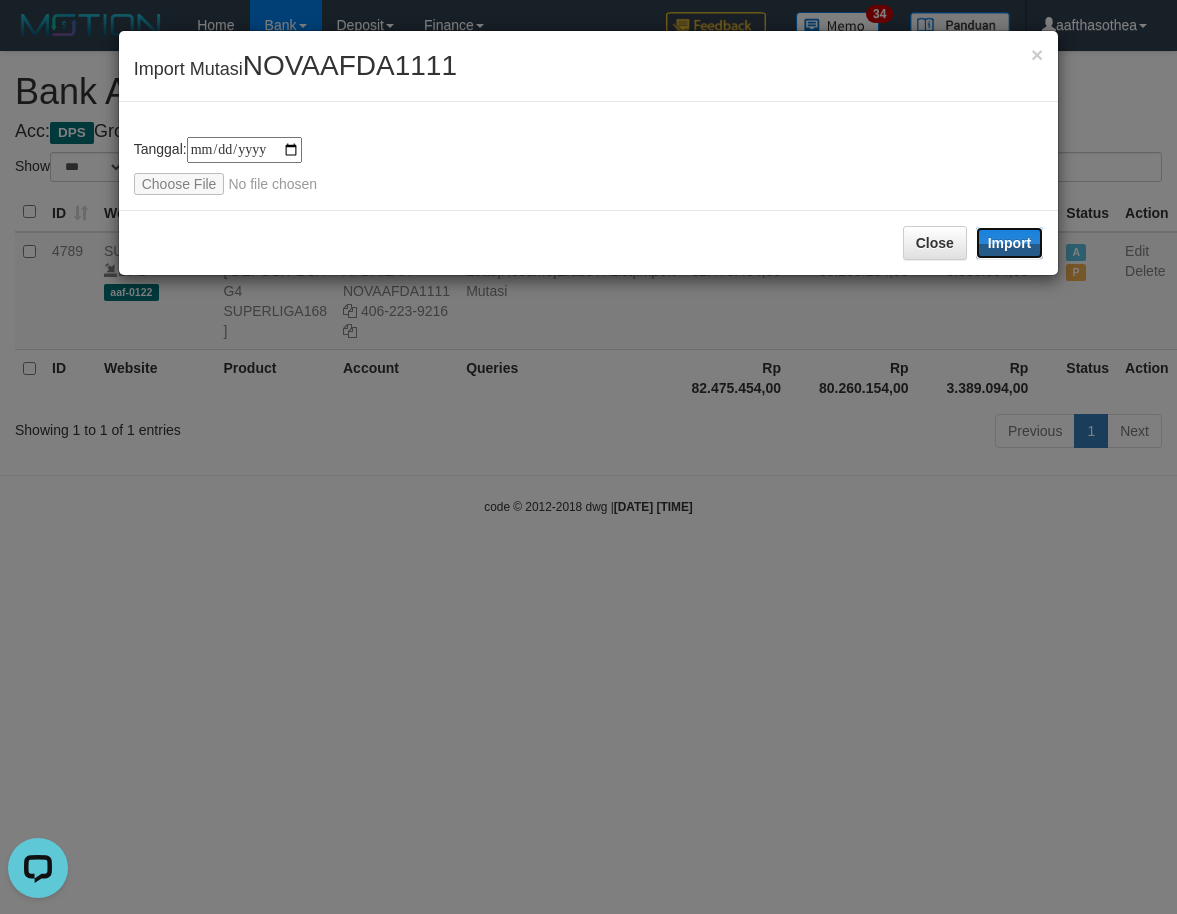drag, startPoint x: 1029, startPoint y: 235, endPoint x: 705, endPoint y: 547, distance: 449.79996 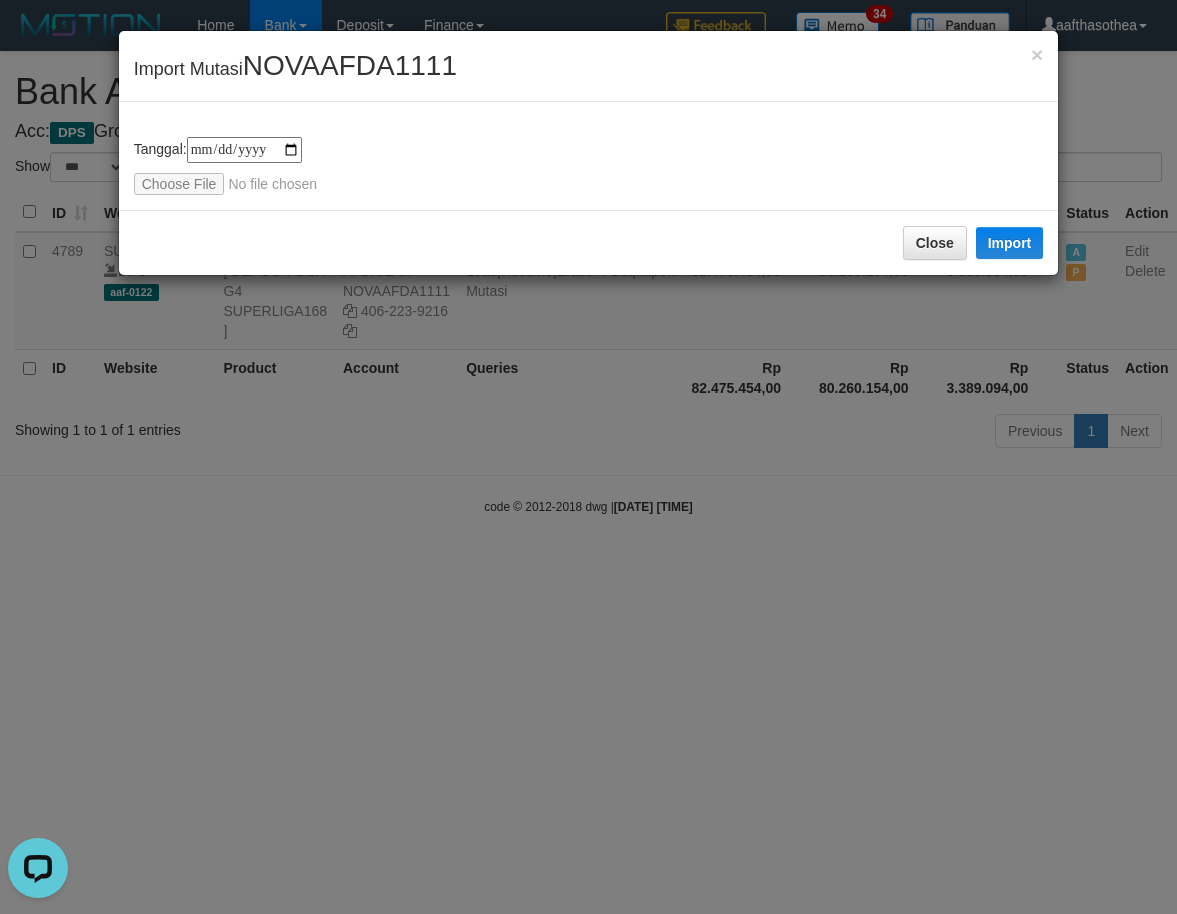 click on "**********" at bounding box center (588, 457) 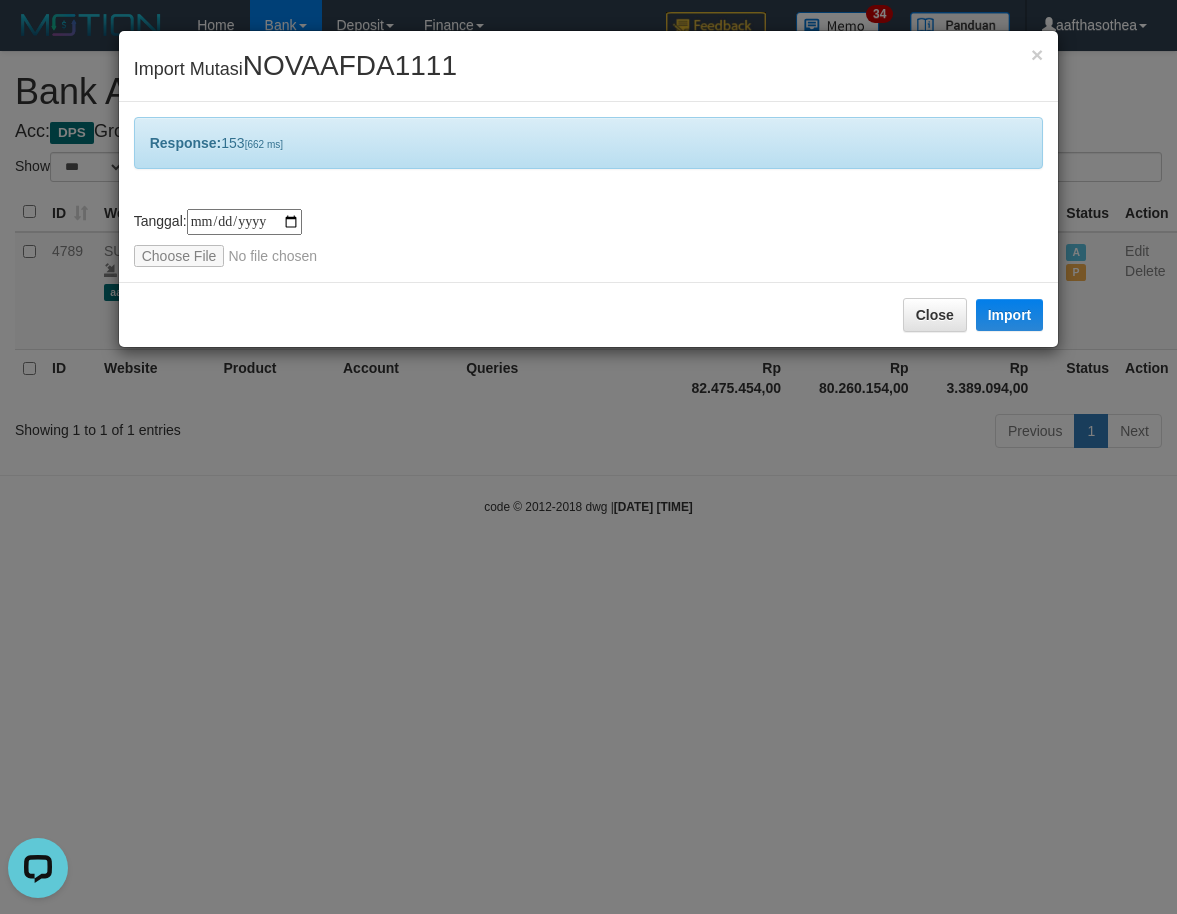 click on "**********" at bounding box center (588, 457) 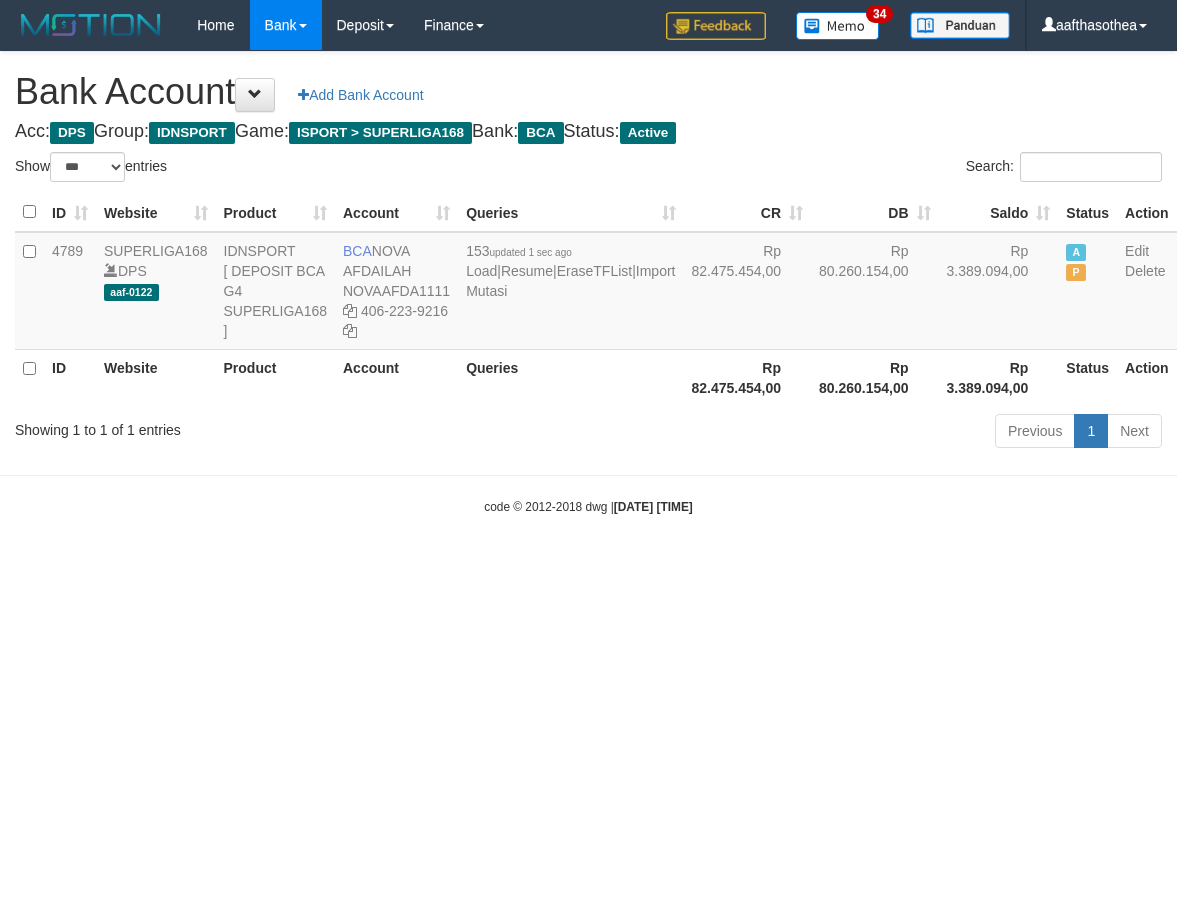 select on "***" 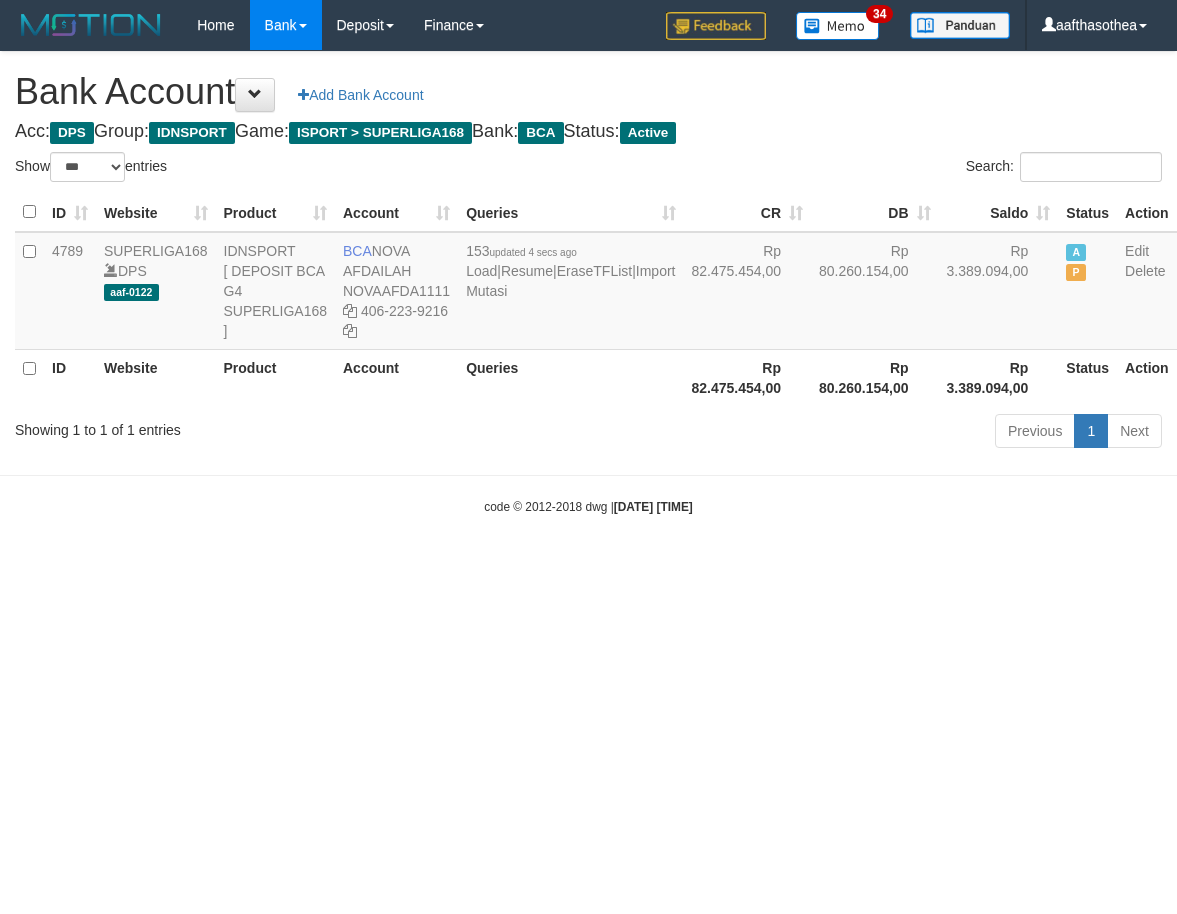 select on "***" 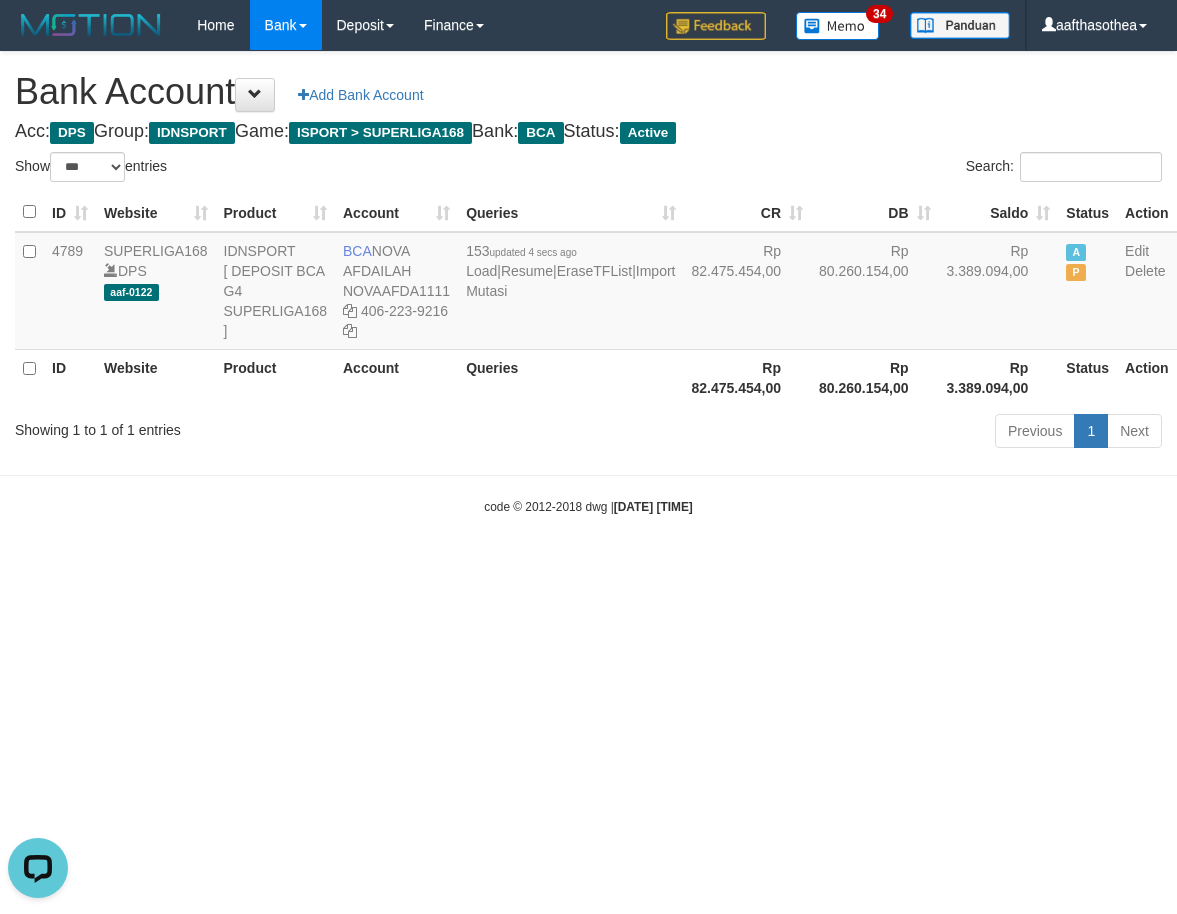 scroll, scrollTop: 0, scrollLeft: 0, axis: both 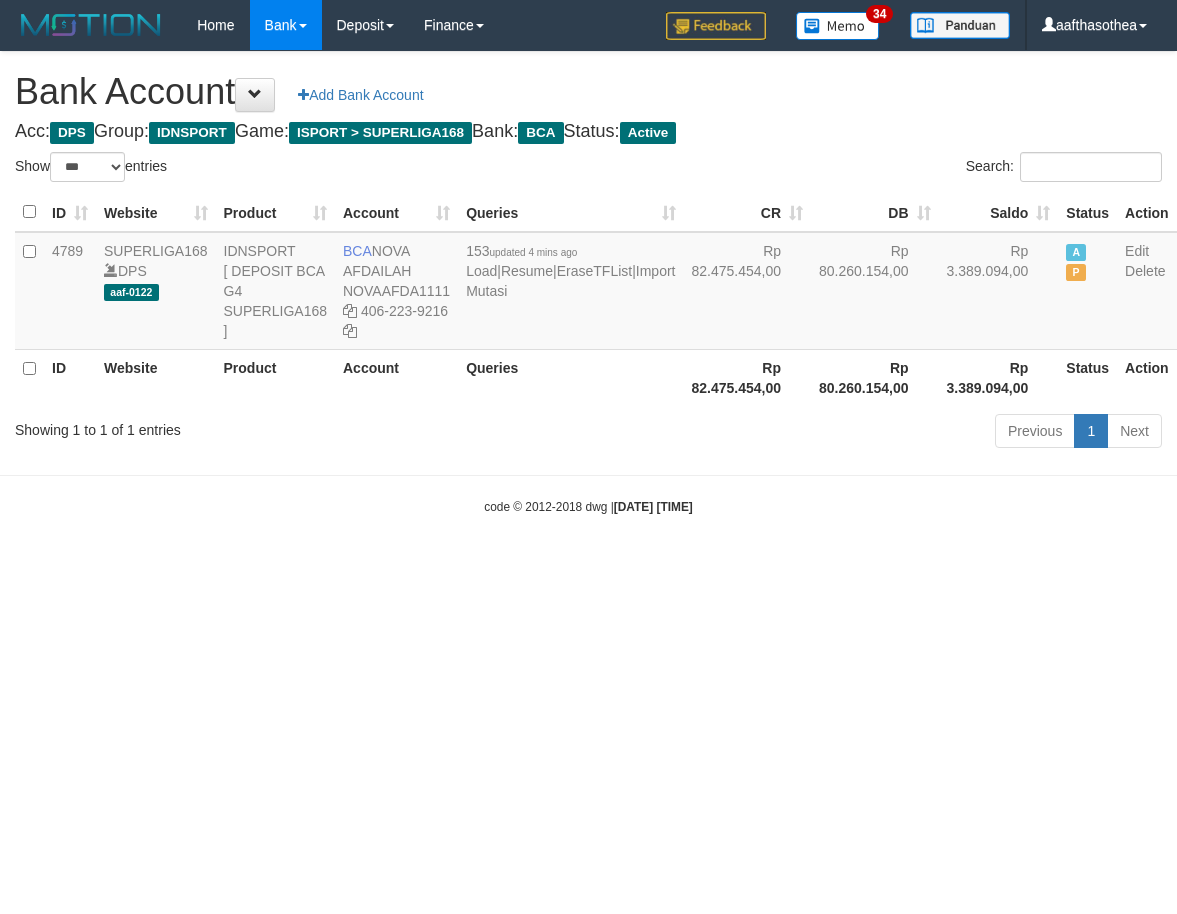 select on "***" 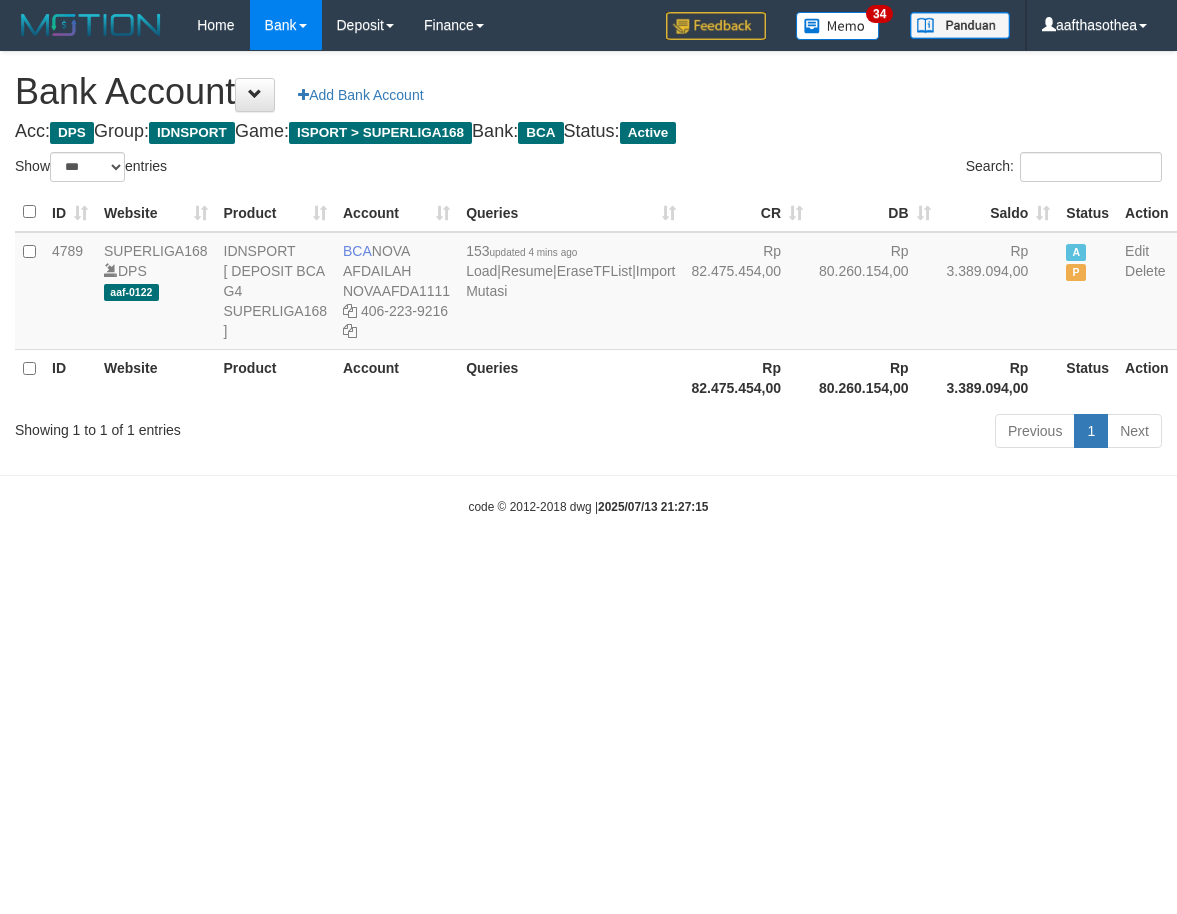 select on "***" 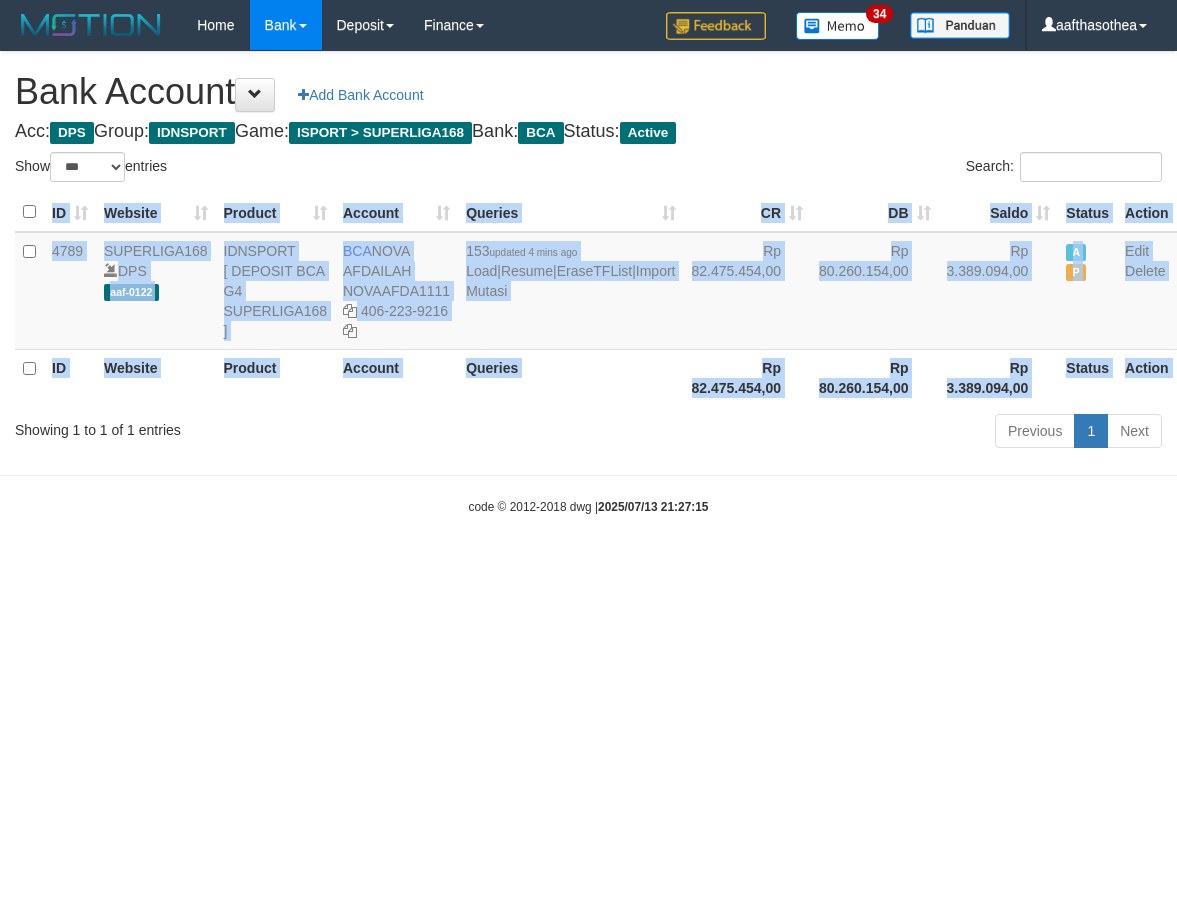 click on "ID Website Product Account Queries CR DB Saldo Status Action
4789
SUPERLIGA168
DPS
aaf-0122
IDNSPORT
[ DEPOSIT BCA G4 SUPERLIGA168 ]
BCA
NOVA AFDAILAH
NOVAAFDA1111
406-223-9216
153  updated 4 mins ago
Load
|
Resume
|
EraseTFList
|
Import Mutasi
Rp 82.475.454,00
Rp 80.260.154,00
Rp 3.389.094,00
A
P
Edit
Delete
ID Website Product Account Queries Rp 82.475.454,00 Rp 80.260.154,00 Rp 3.389.094,00" at bounding box center [588, 299] 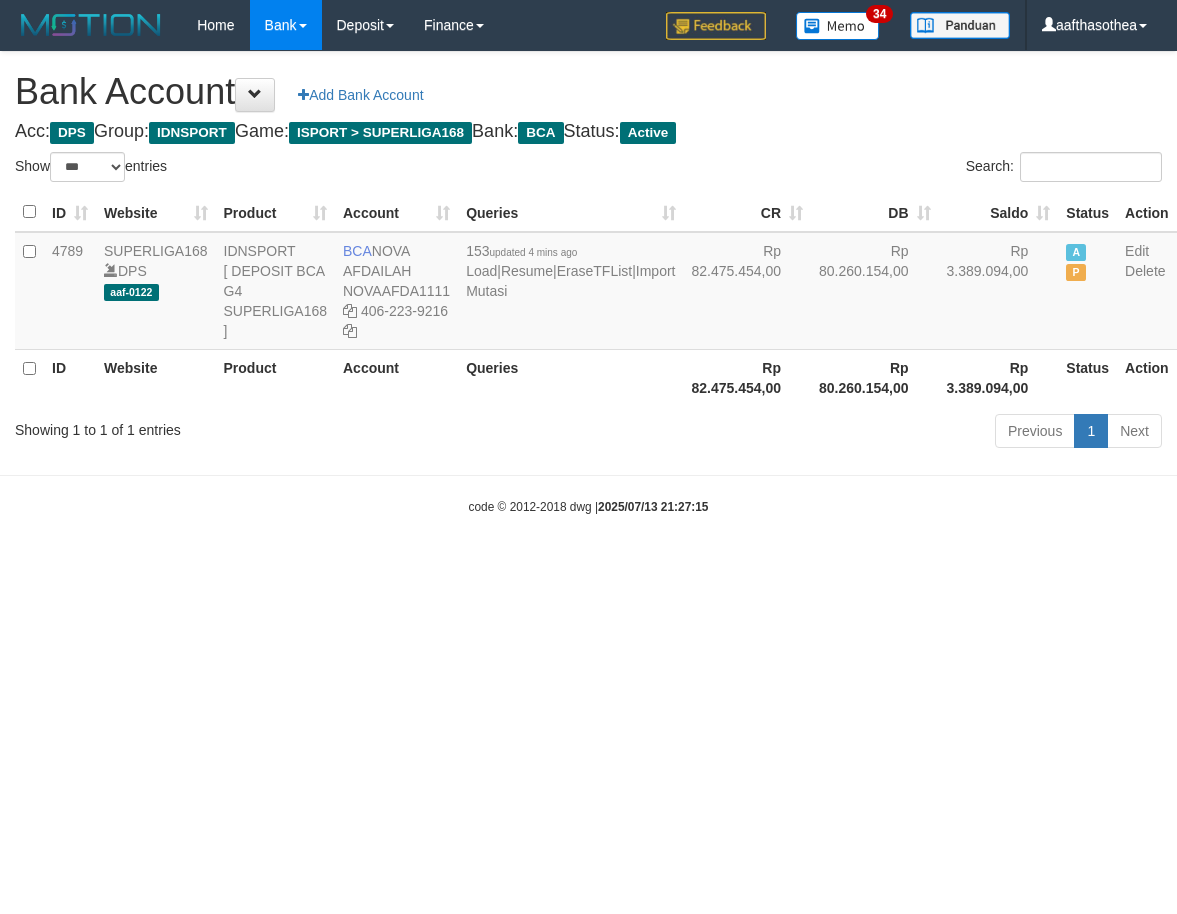click on "ID Website Product Account Queries CR DB Saldo Status Action
4789
SUPERLIGA168
DPS
aaf-0122
IDNSPORT
[ DEPOSIT BCA G4 SUPERLIGA168 ]
BCA
NOVA AFDAILAH
NOVAAFDA1111
406-223-9216
153  updated 4 mins ago
Load
|
Resume
|
EraseTFList
|
Import Mutasi
Rp 82.475.454,00
Rp 80.260.154,00
Rp 3.389.094,00
A
P
Edit
Delete
ID Website Product Account Queries Rp 82.475.454,00 Rp 80.260.154,00 Rp 3.389.094,00" at bounding box center [588, 299] 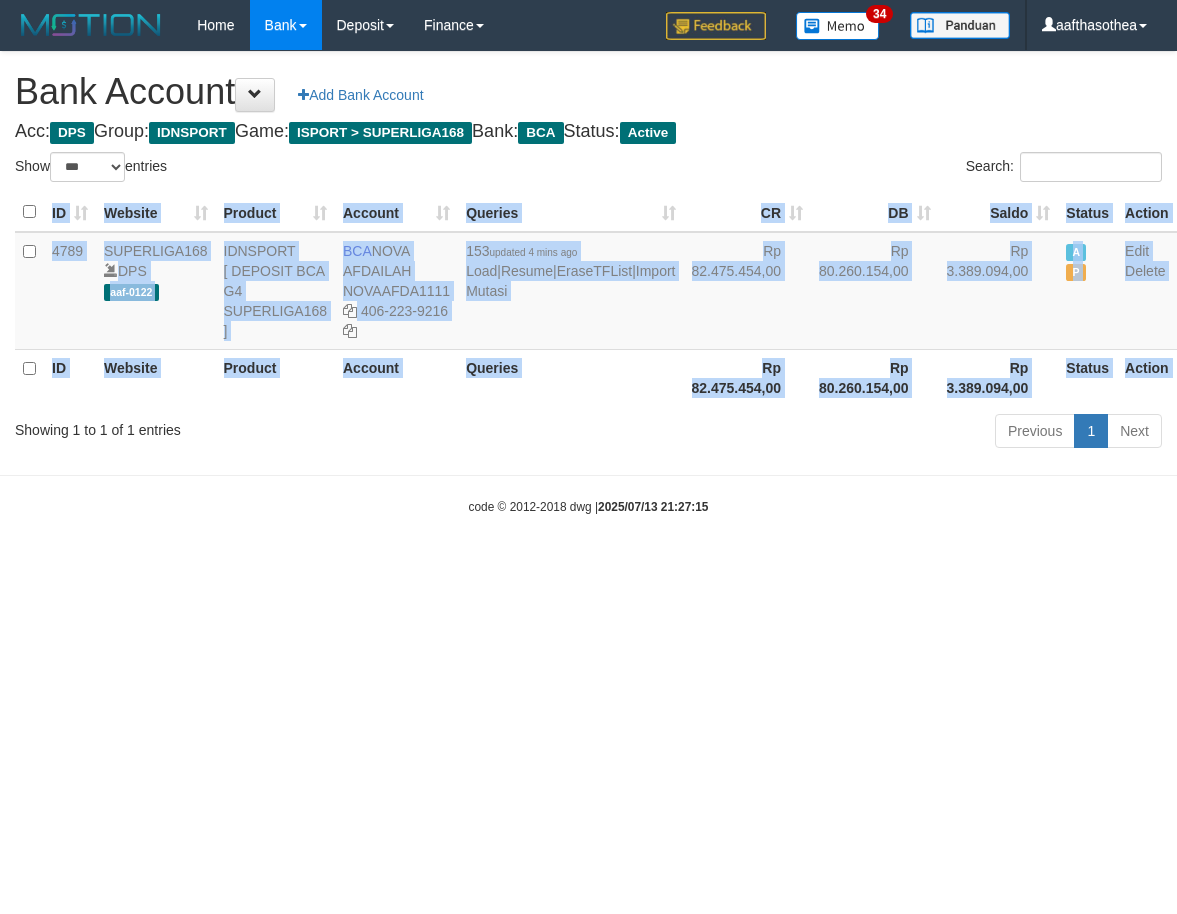 click on "ID Website Product Account Queries CR DB Saldo Status Action
4789
SUPERLIGA168
DPS
aaf-0122
IDNSPORT
[ DEPOSIT BCA G4 SUPERLIGA168 ]
BCA
NOVA AFDAILAH
NOVAAFDA1111
406-223-9216
153  updated 4 mins ago
Load
|
Resume
|
EraseTFList
|
Import Mutasi
Rp 82.475.454,00
Rp 80.260.154,00
Rp 3.389.094,00
A
P
Edit
Delete
ID Website Product Account Queries Rp 82.475.454,00 Rp 80.260.154,00 Rp 3.389.094,00" at bounding box center [588, 299] 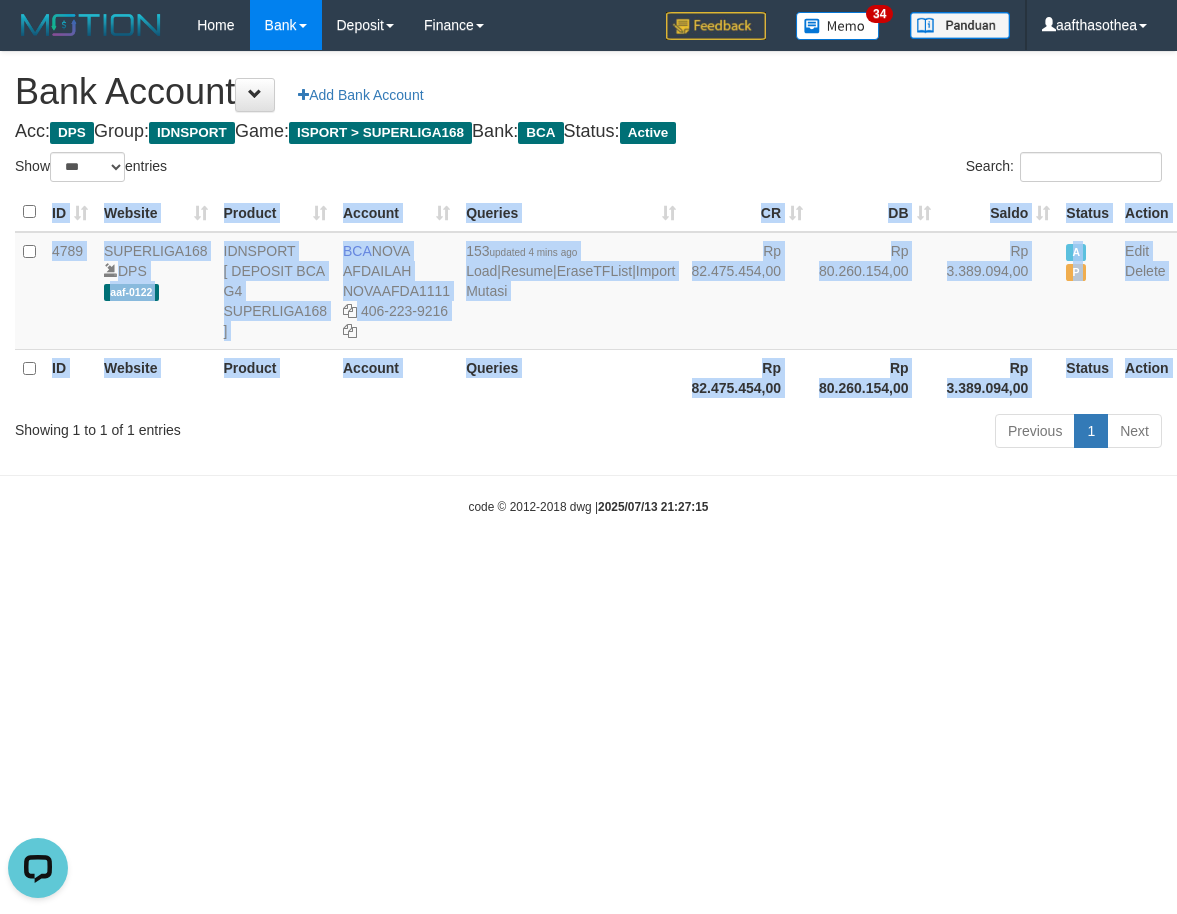 scroll, scrollTop: 0, scrollLeft: 0, axis: both 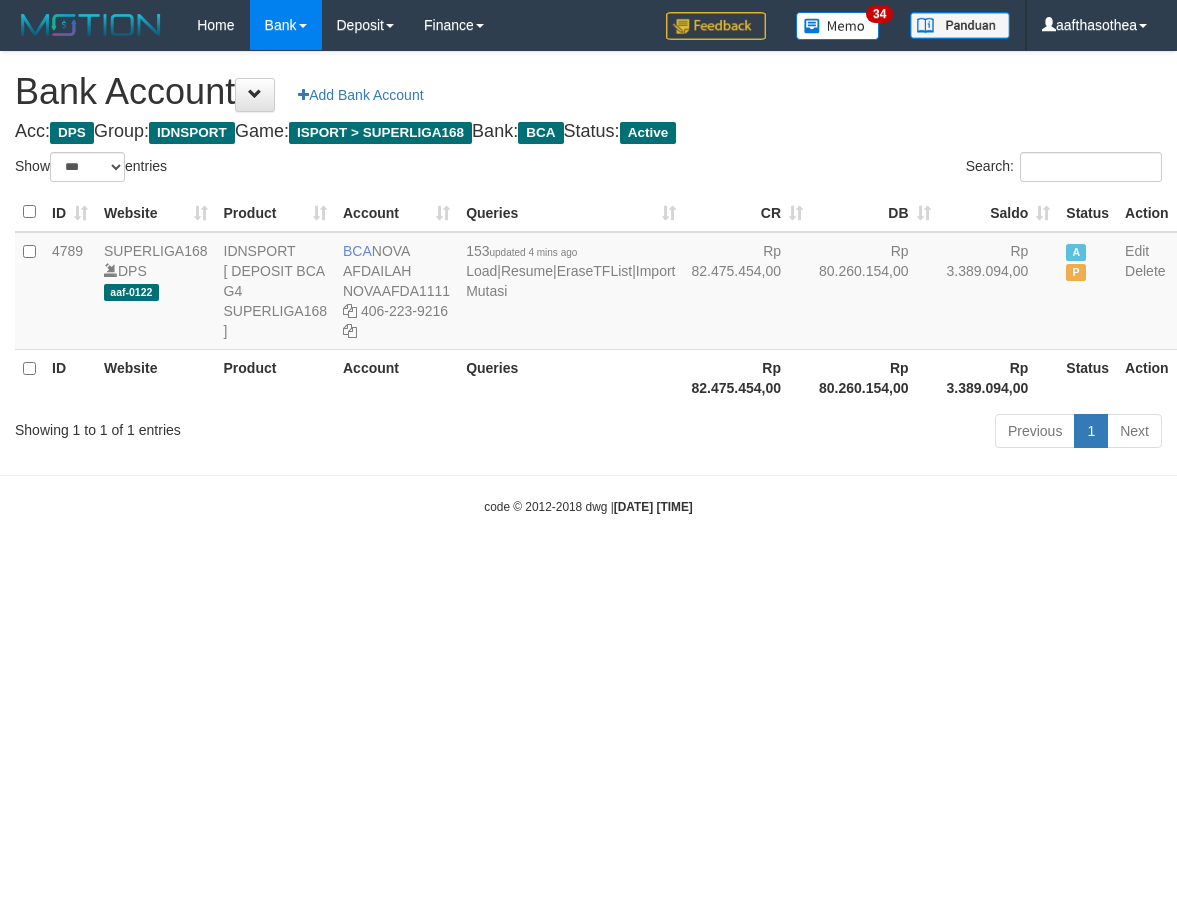select on "***" 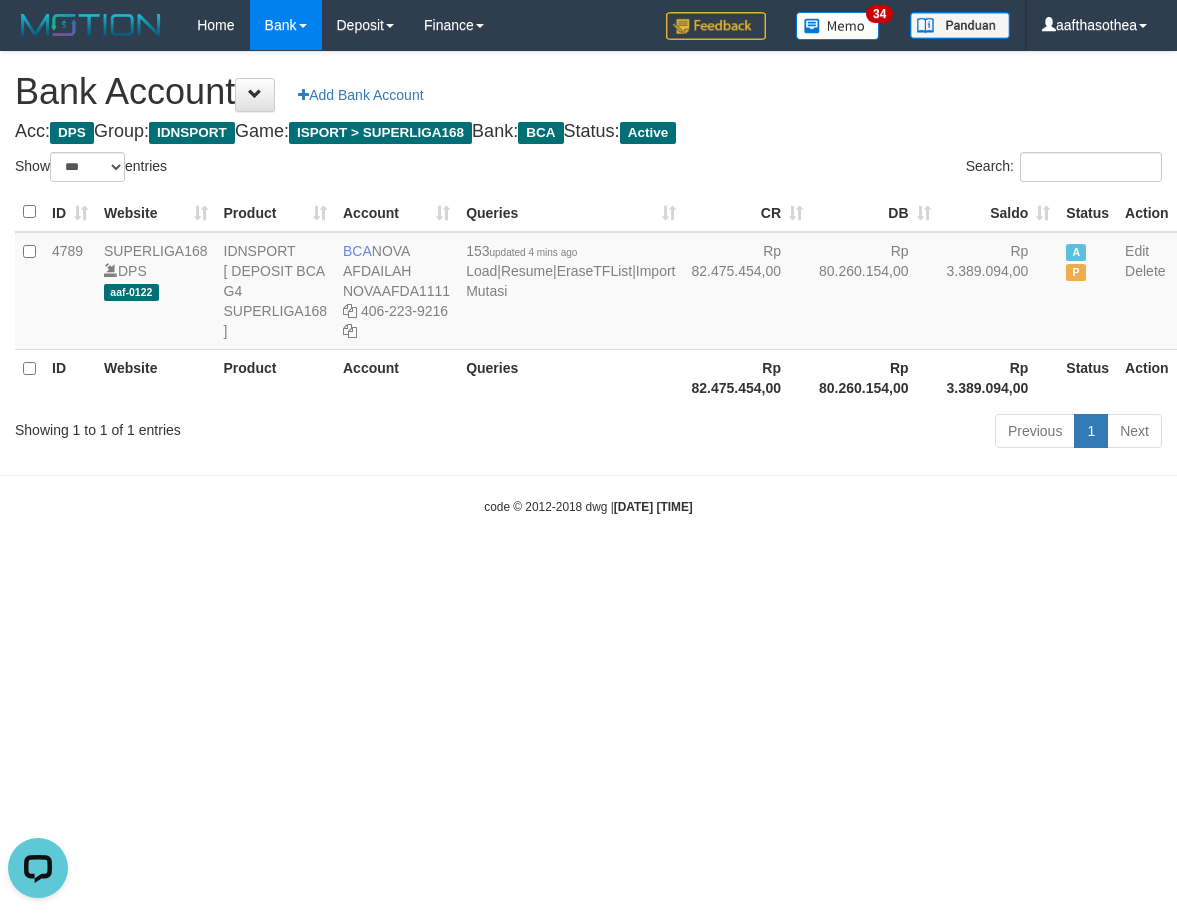 scroll, scrollTop: 0, scrollLeft: 0, axis: both 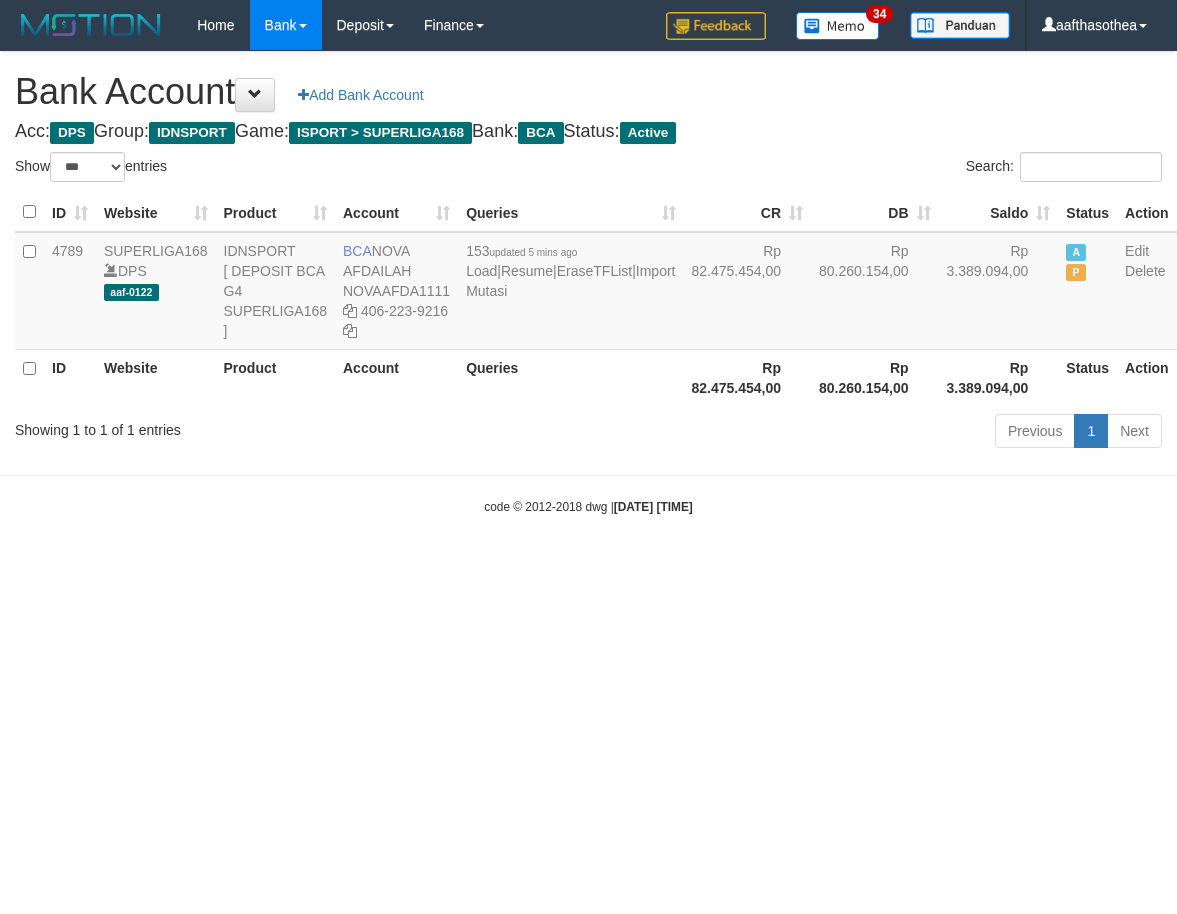 select on "***" 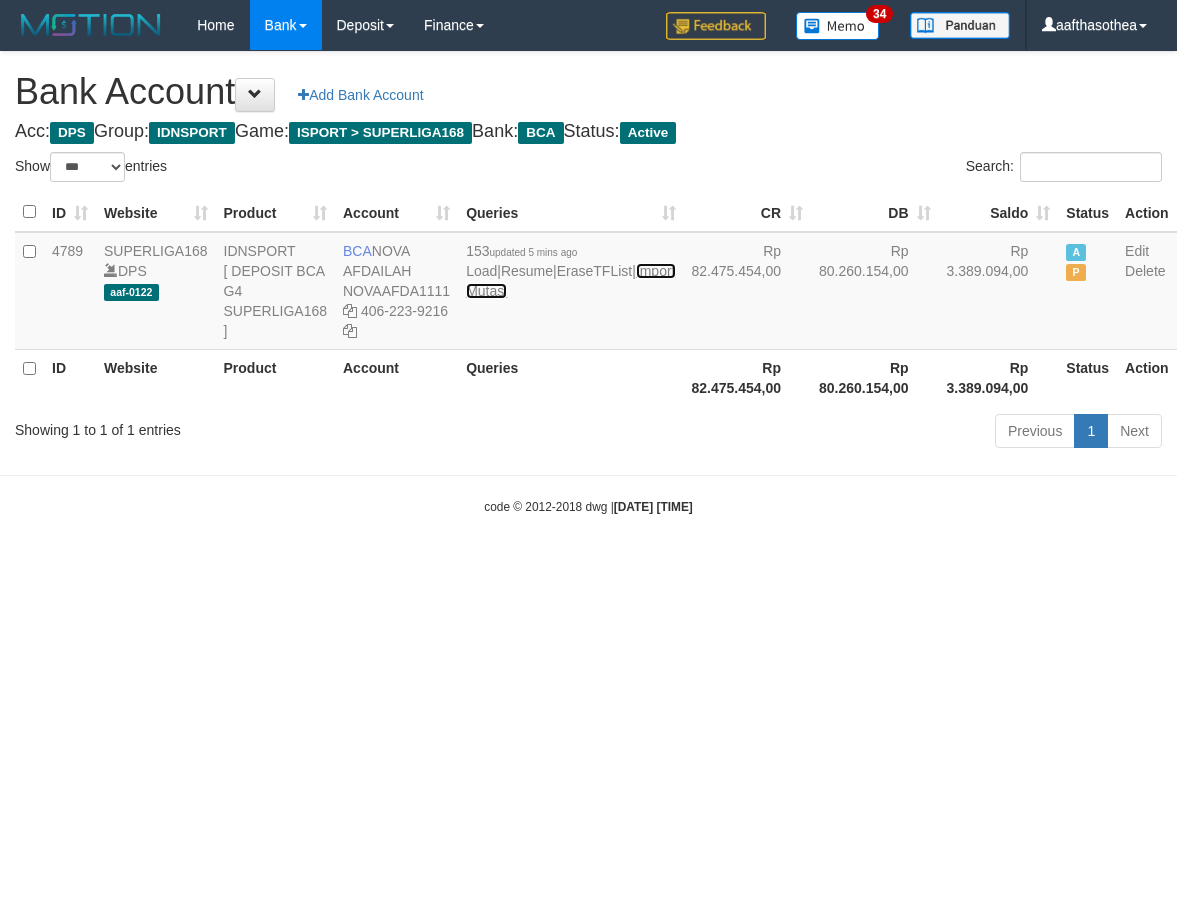 click on "Import Mutasi" at bounding box center (570, 281) 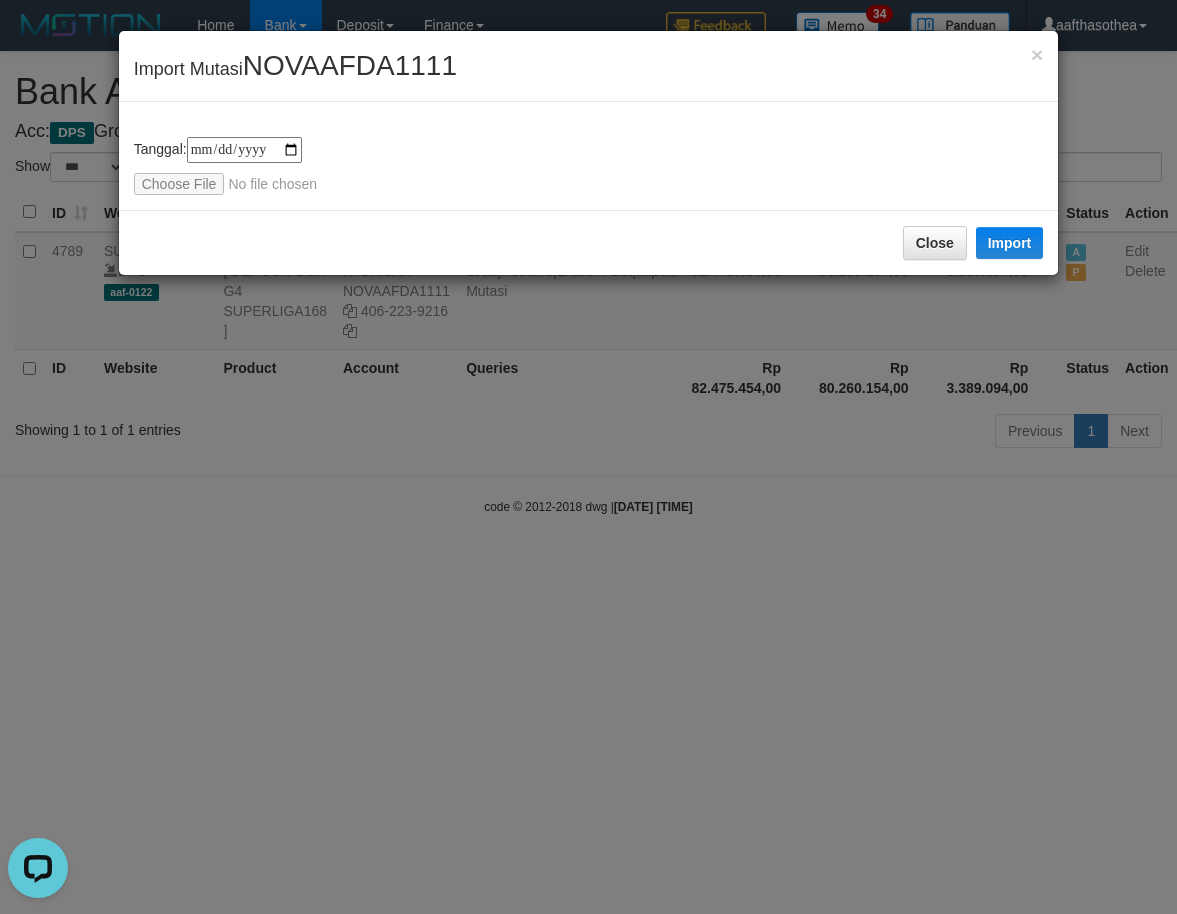 scroll, scrollTop: 0, scrollLeft: 0, axis: both 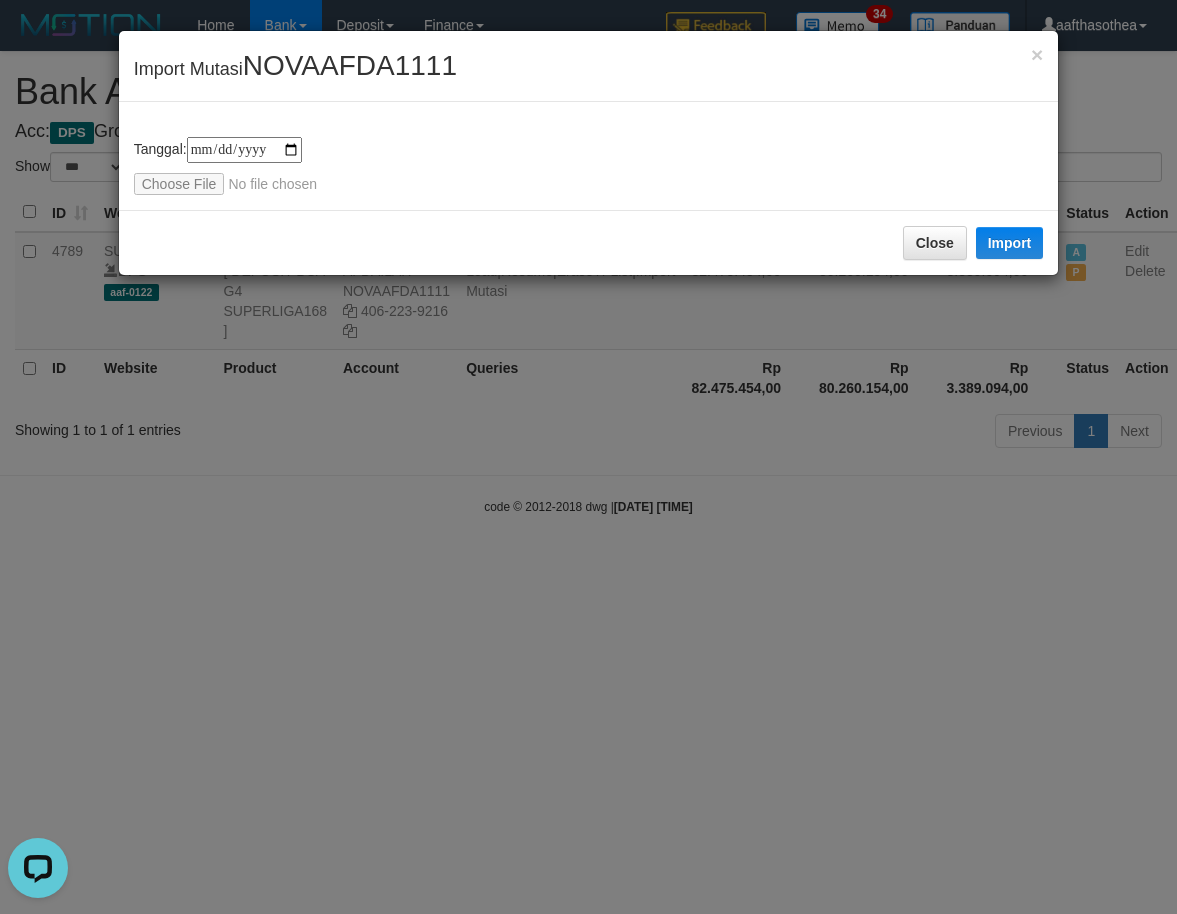 type on "**********" 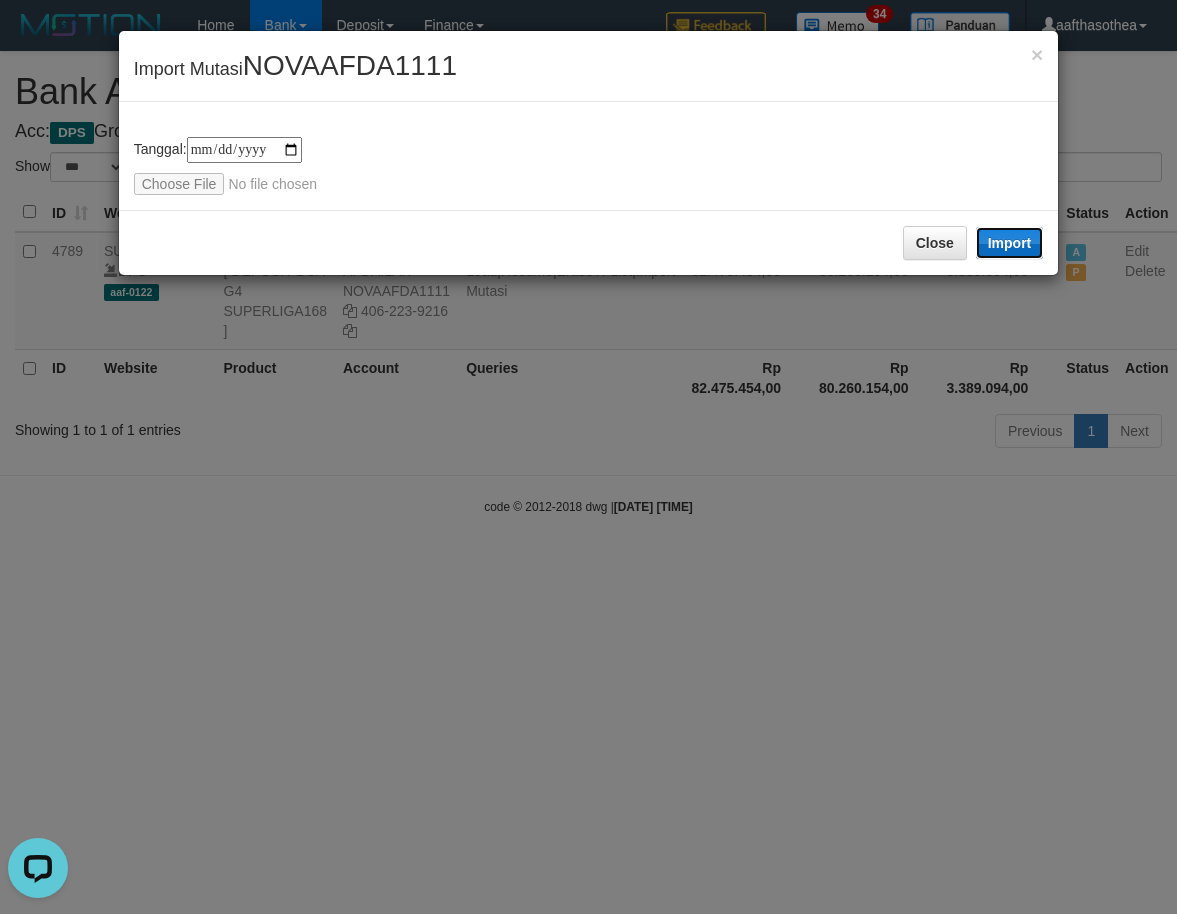 click on "Import" at bounding box center [1010, 243] 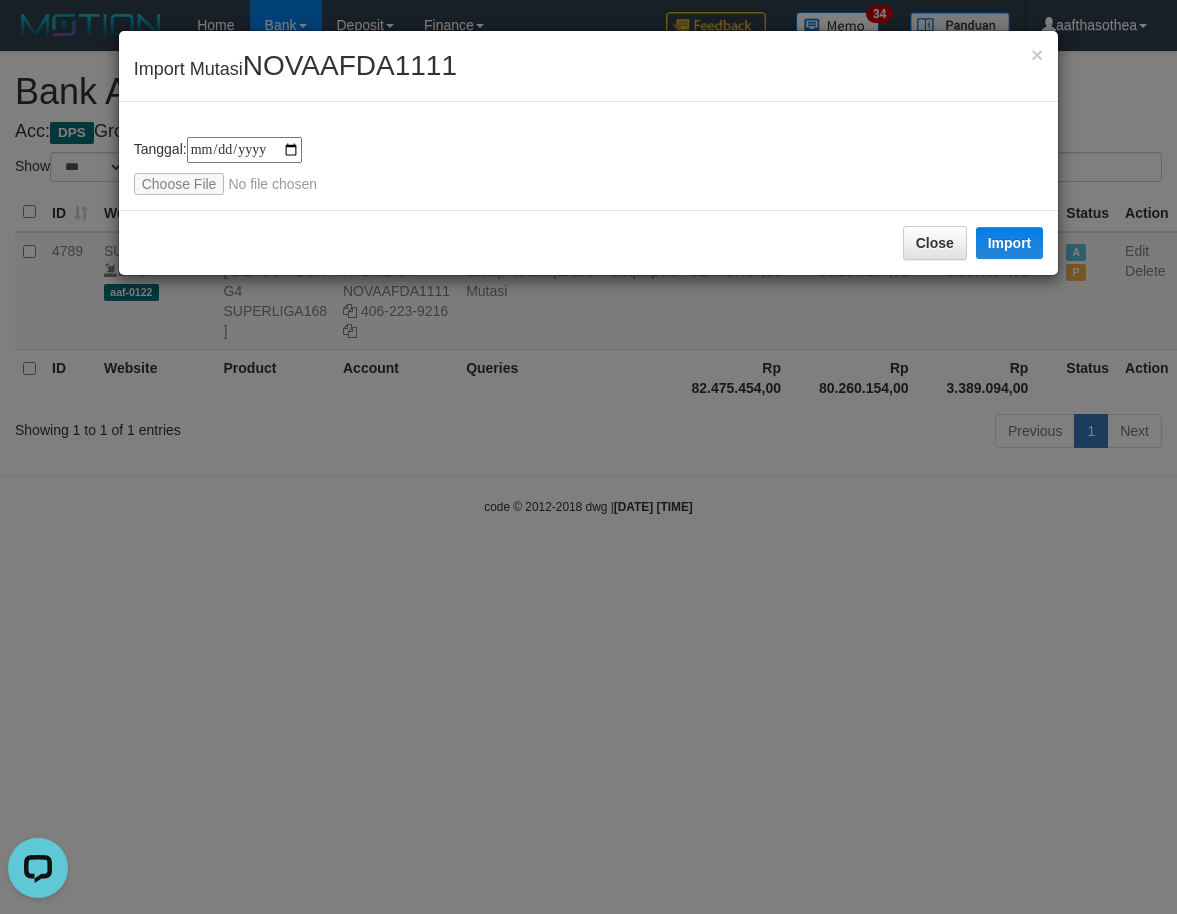 click on "**********" at bounding box center [588, 457] 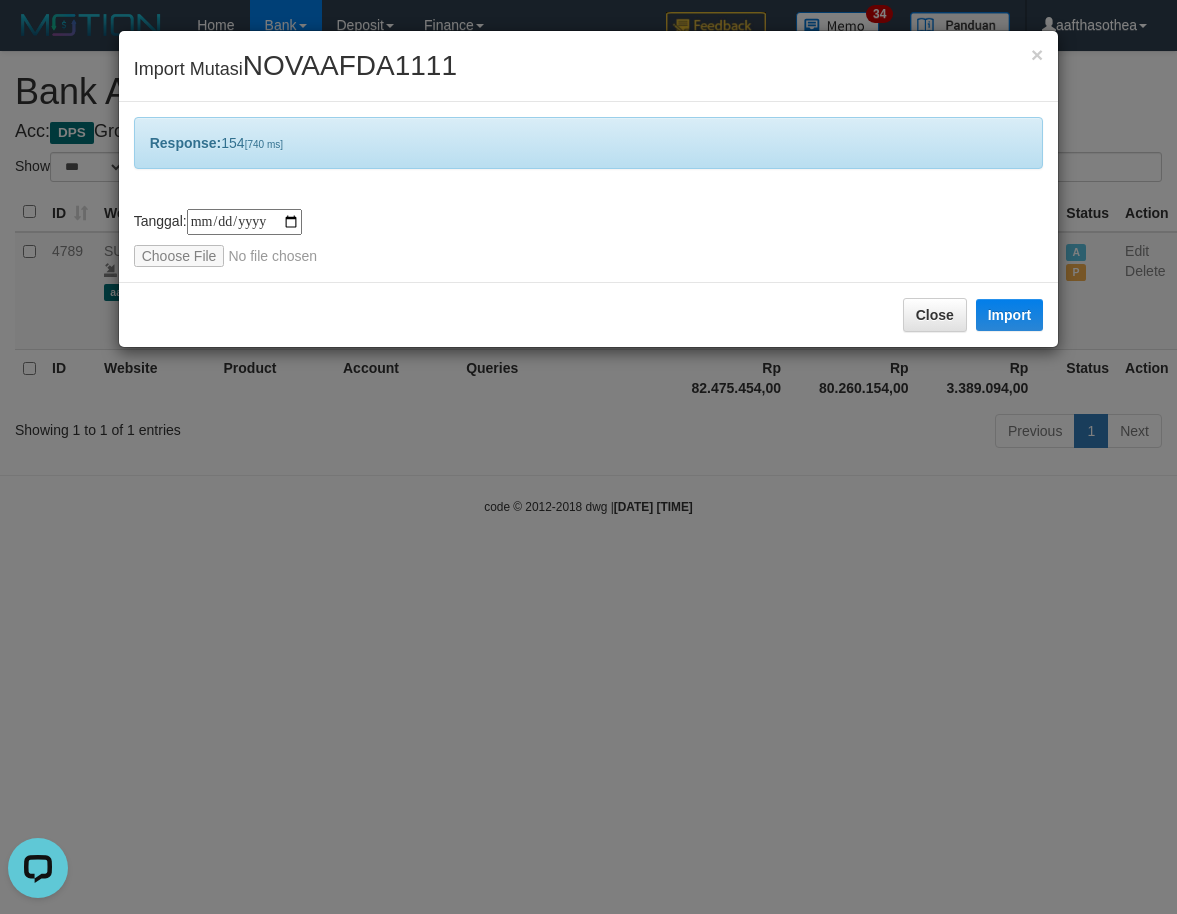 click on "**********" at bounding box center [588, 457] 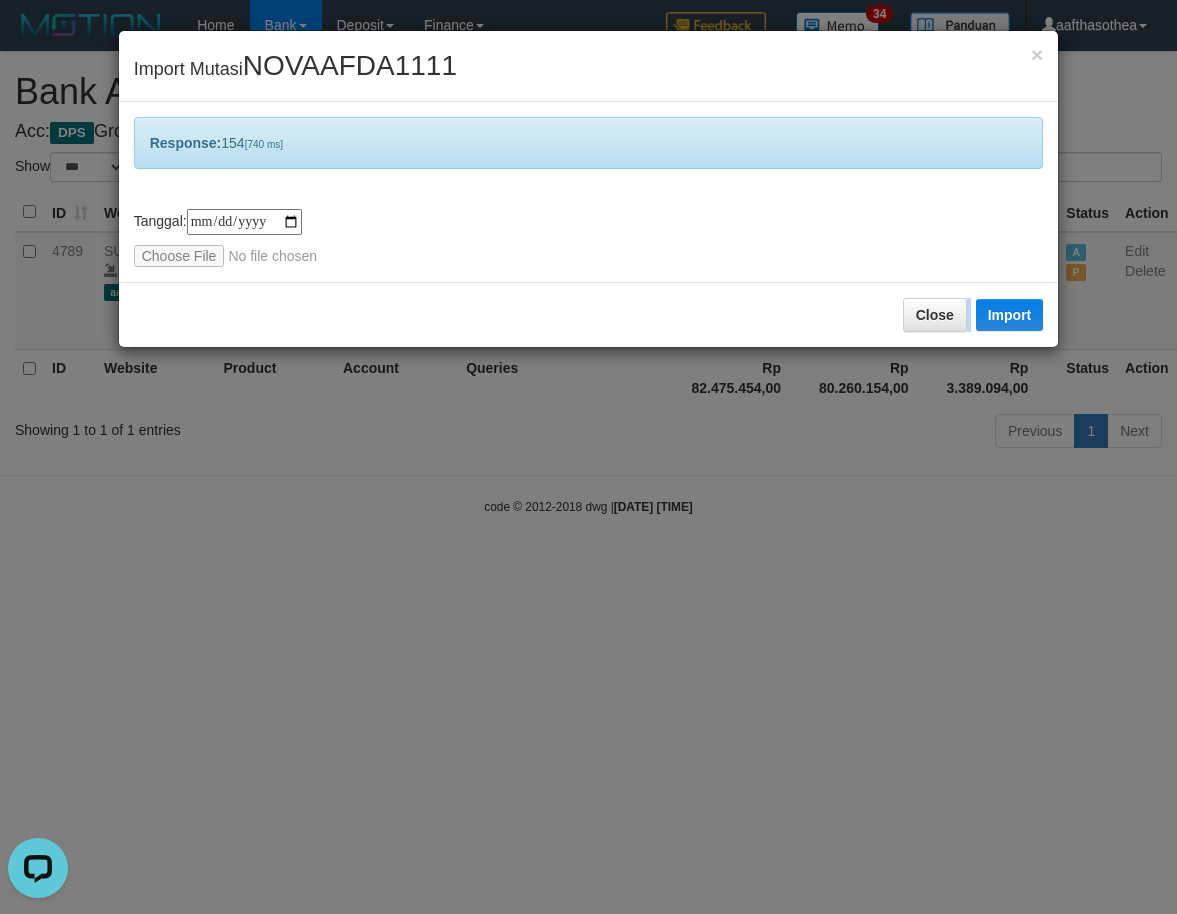 click on "**********" at bounding box center (588, 457) 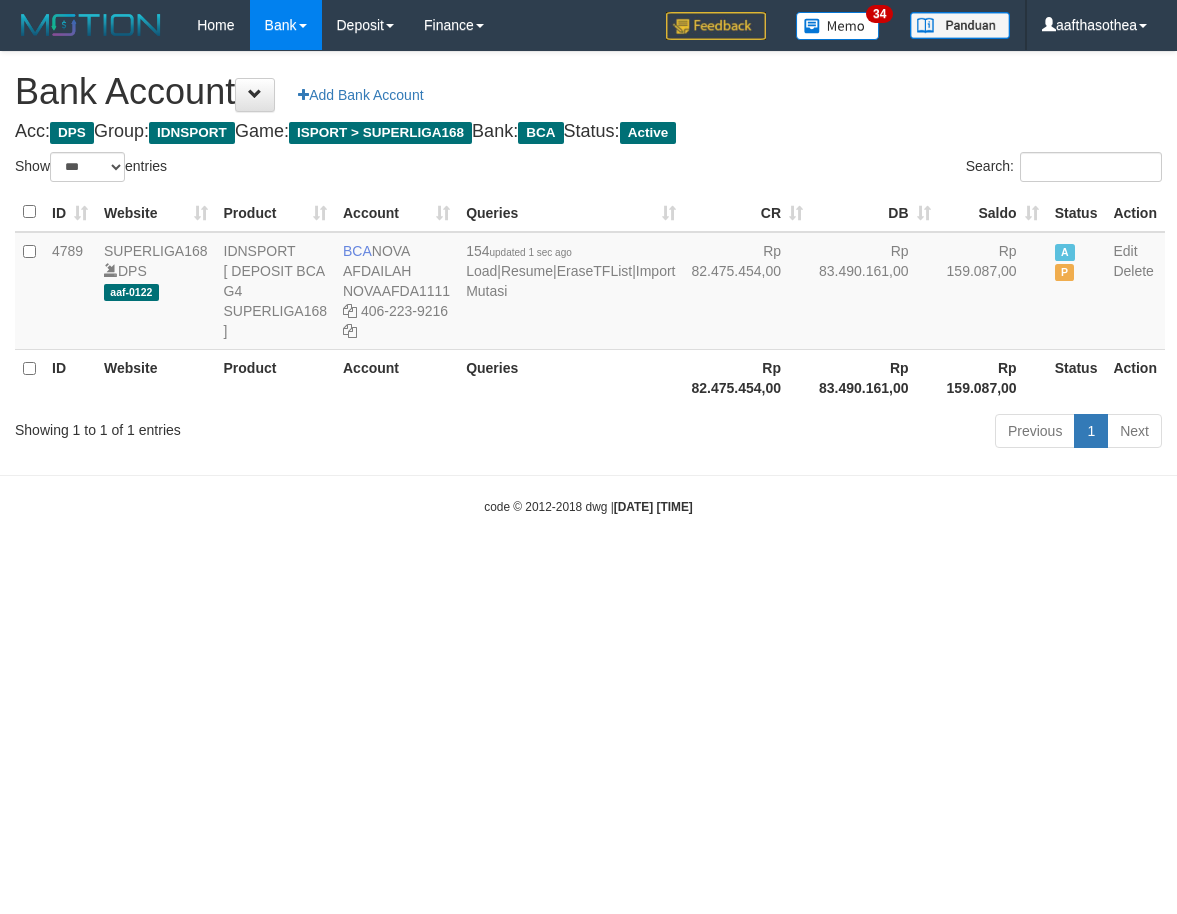 select on "***" 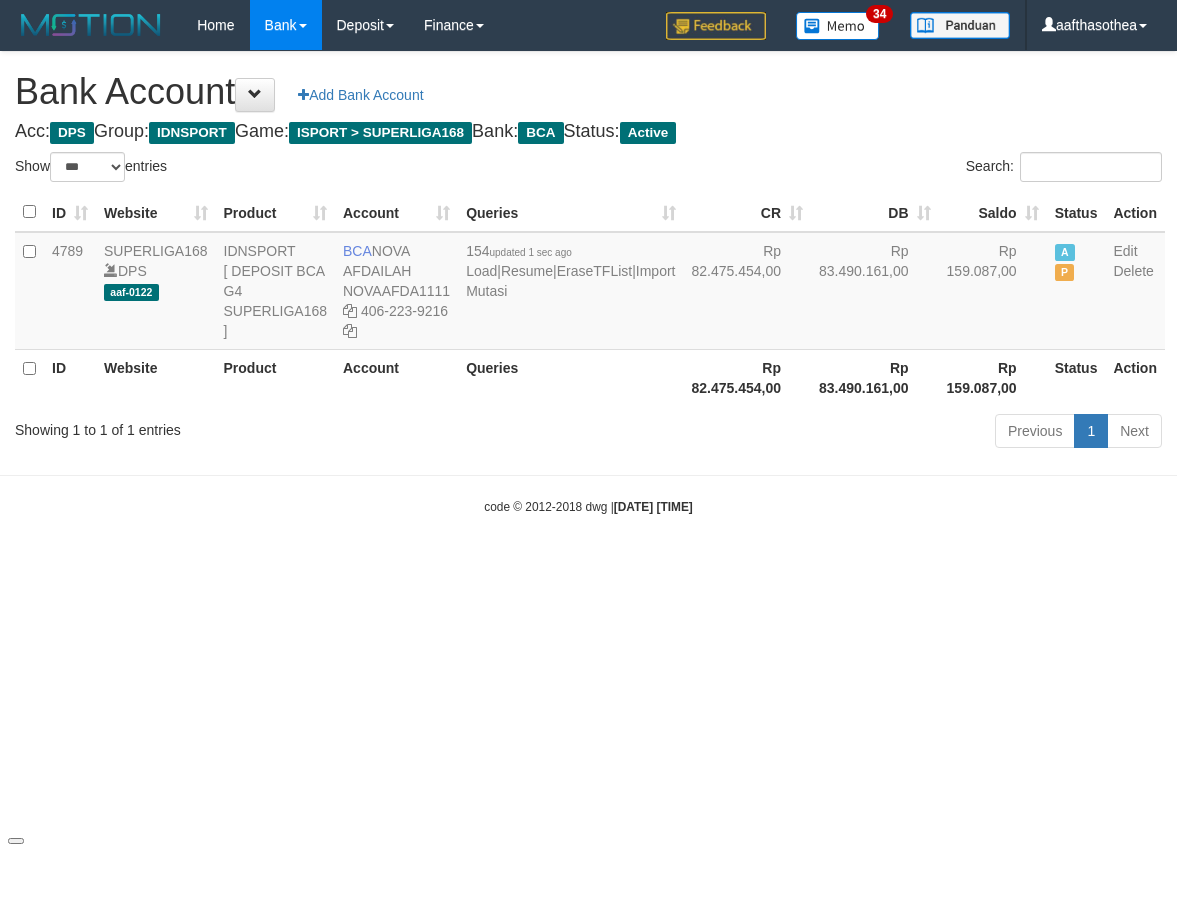 drag, startPoint x: 795, startPoint y: 620, endPoint x: 784, endPoint y: 621, distance: 11.045361 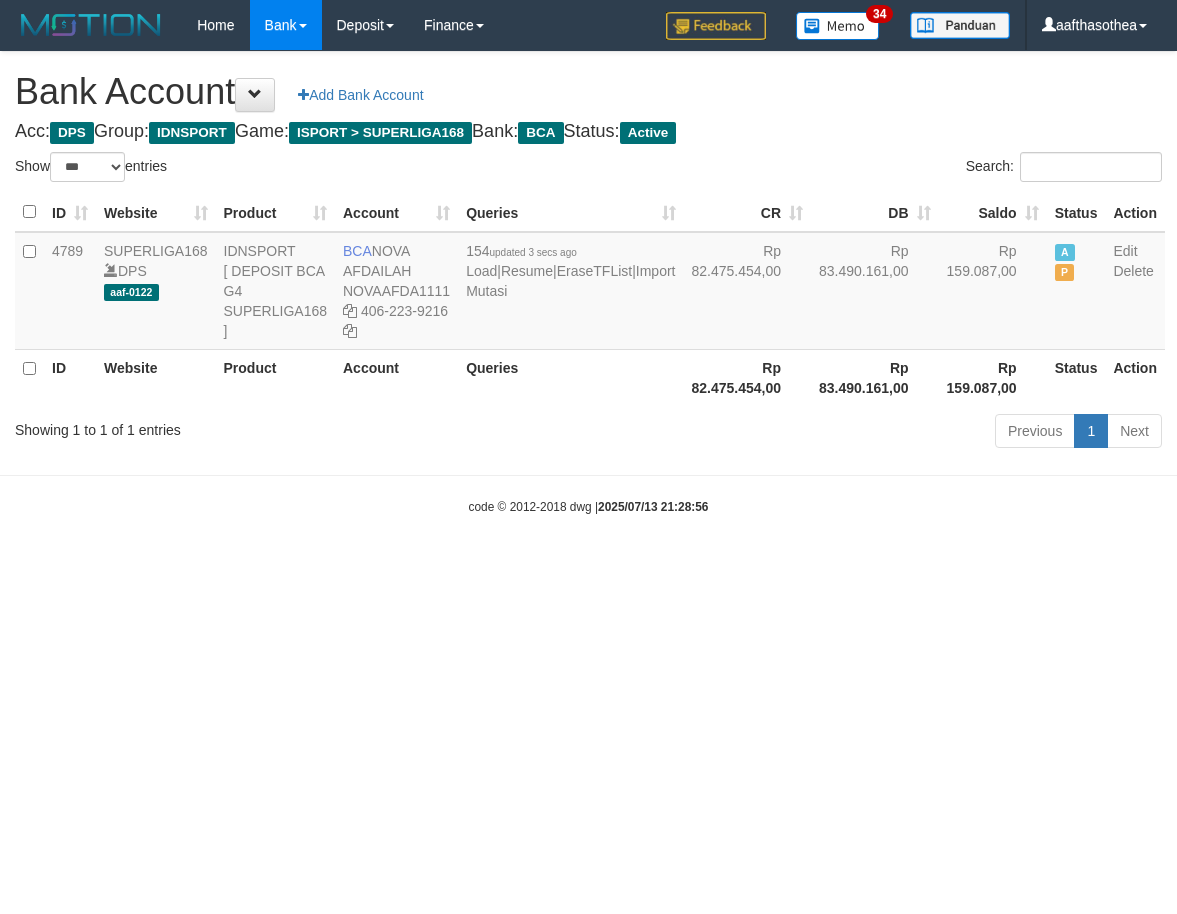 select on "***" 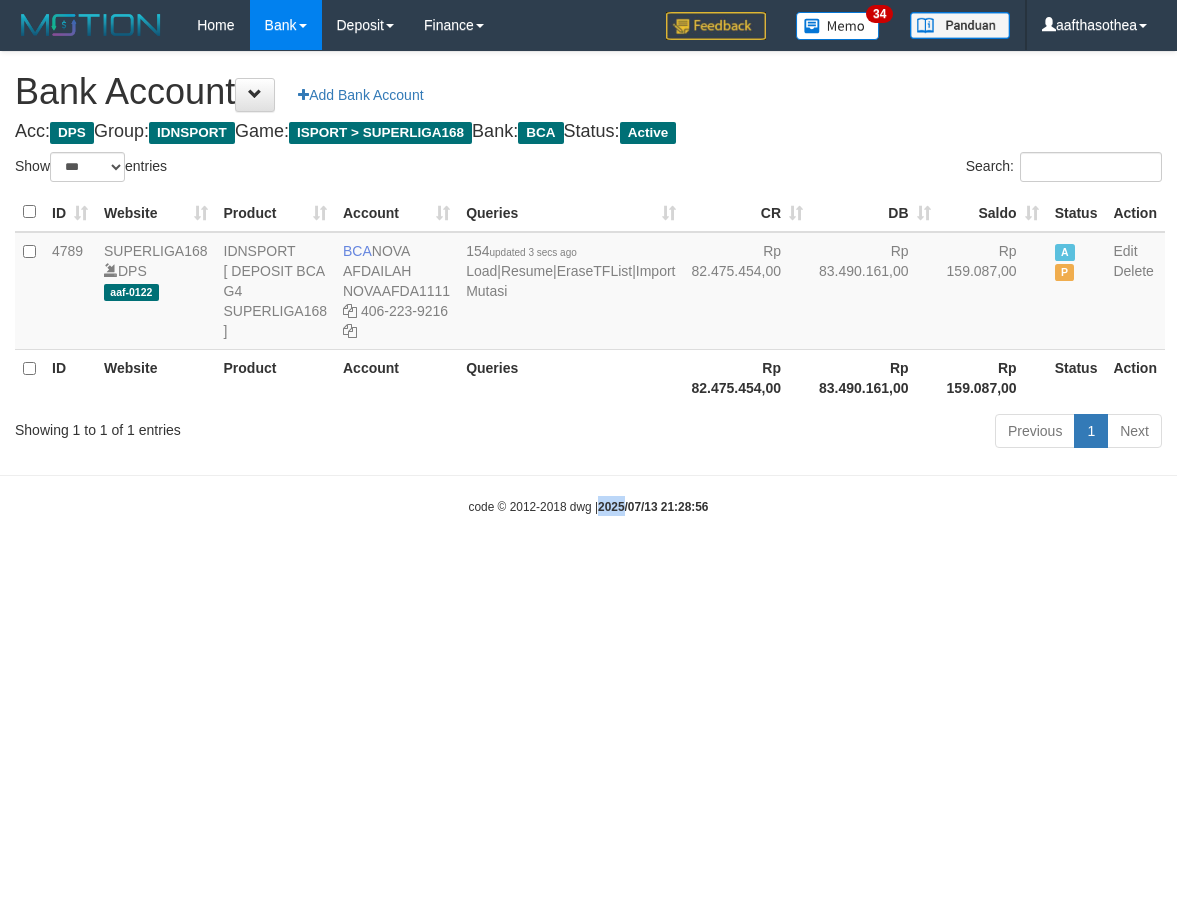 click on "Toggle navigation
Home
Bank
Account List
Load
By Website
Group
[ISPORT]													SUPERLIGA168
By Load Group (DPS)" at bounding box center (588, 283) 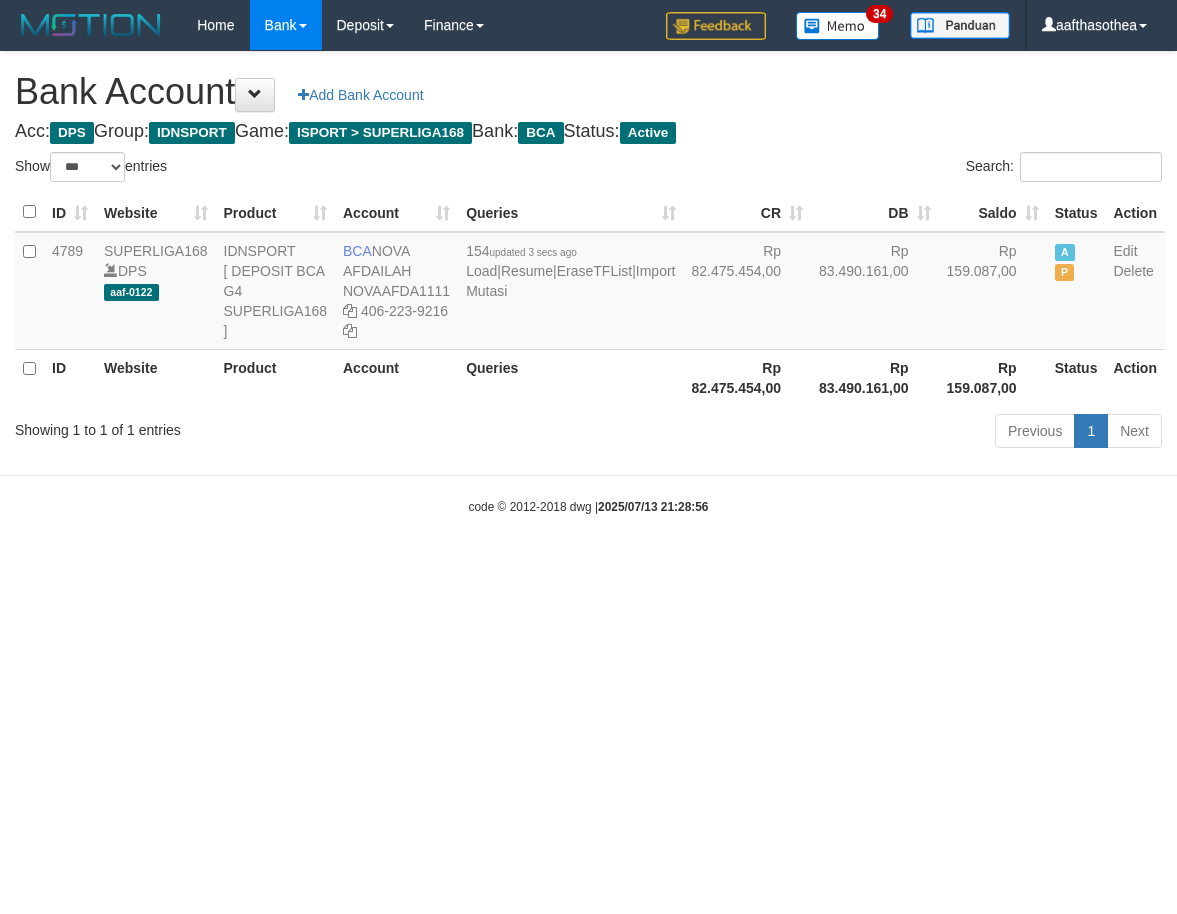 click on "Toggle navigation
Home
Bank
Account List
Load
By Website
Group
[ISPORT]													SUPERLIGA168
By Load Group (DPS)" at bounding box center (588, 283) 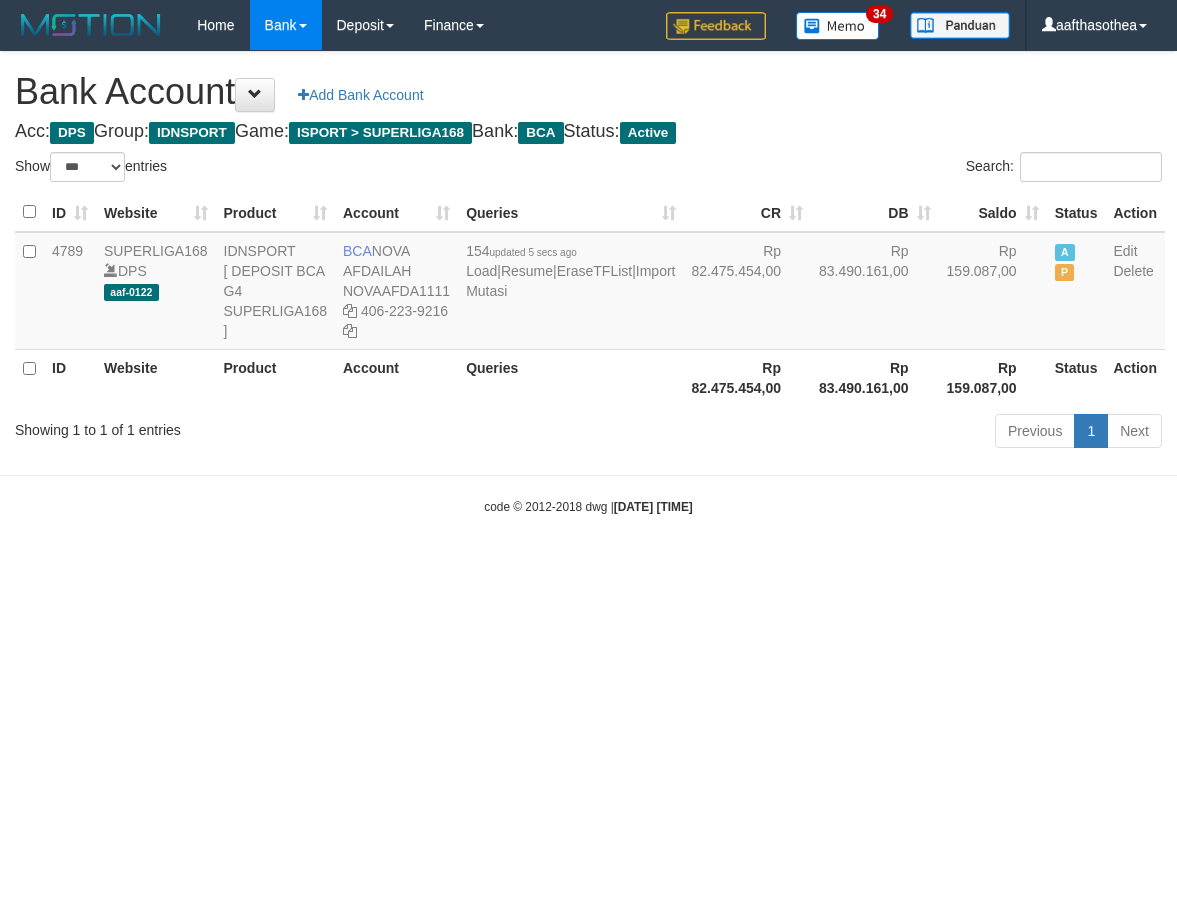select on "***" 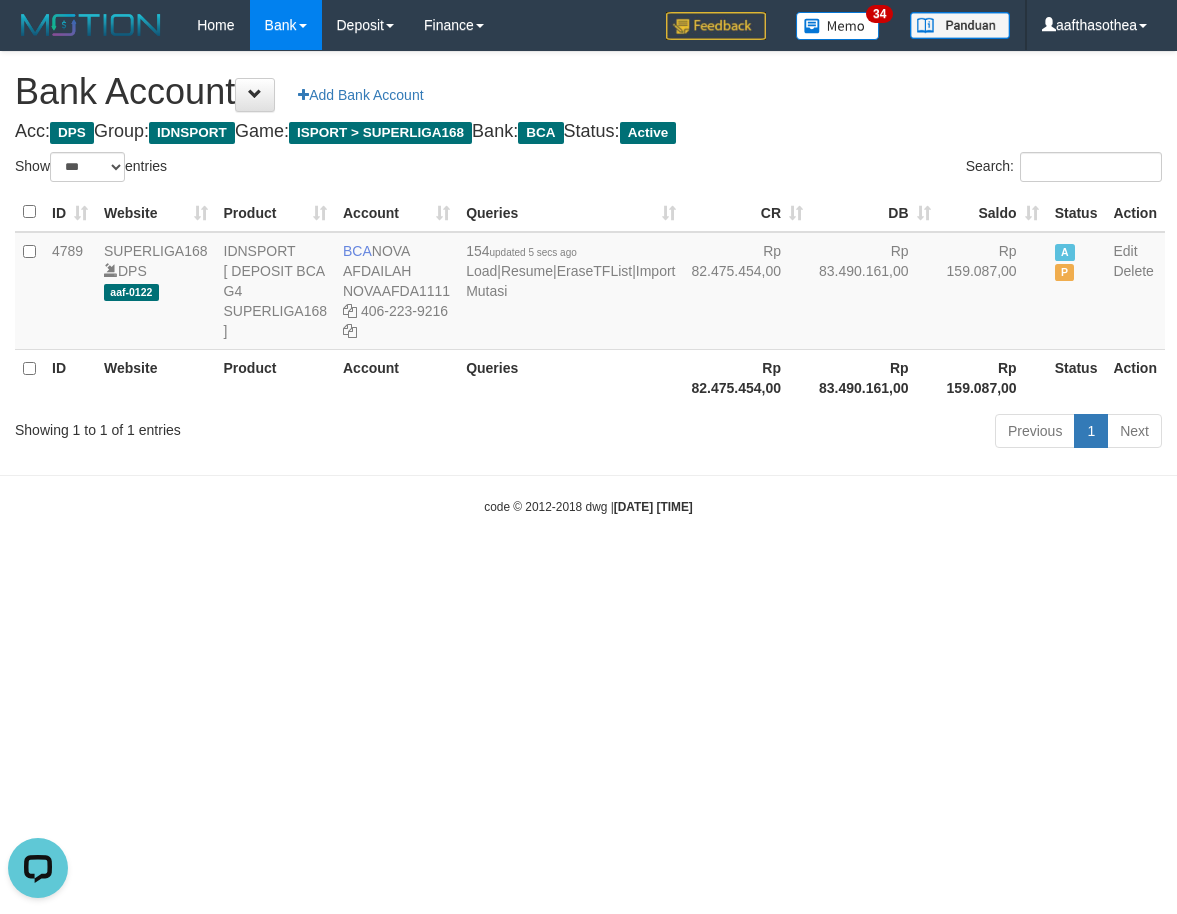 scroll, scrollTop: 0, scrollLeft: 0, axis: both 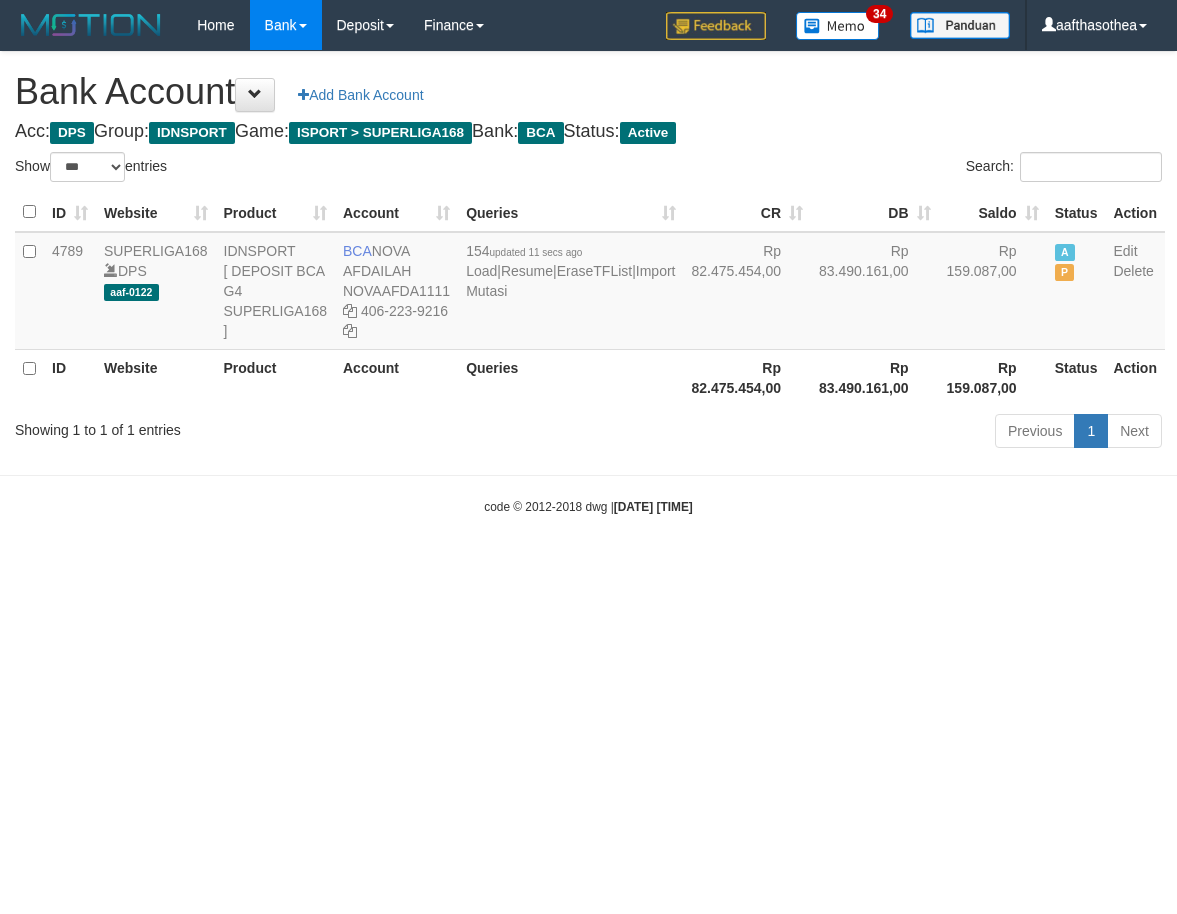 select on "***" 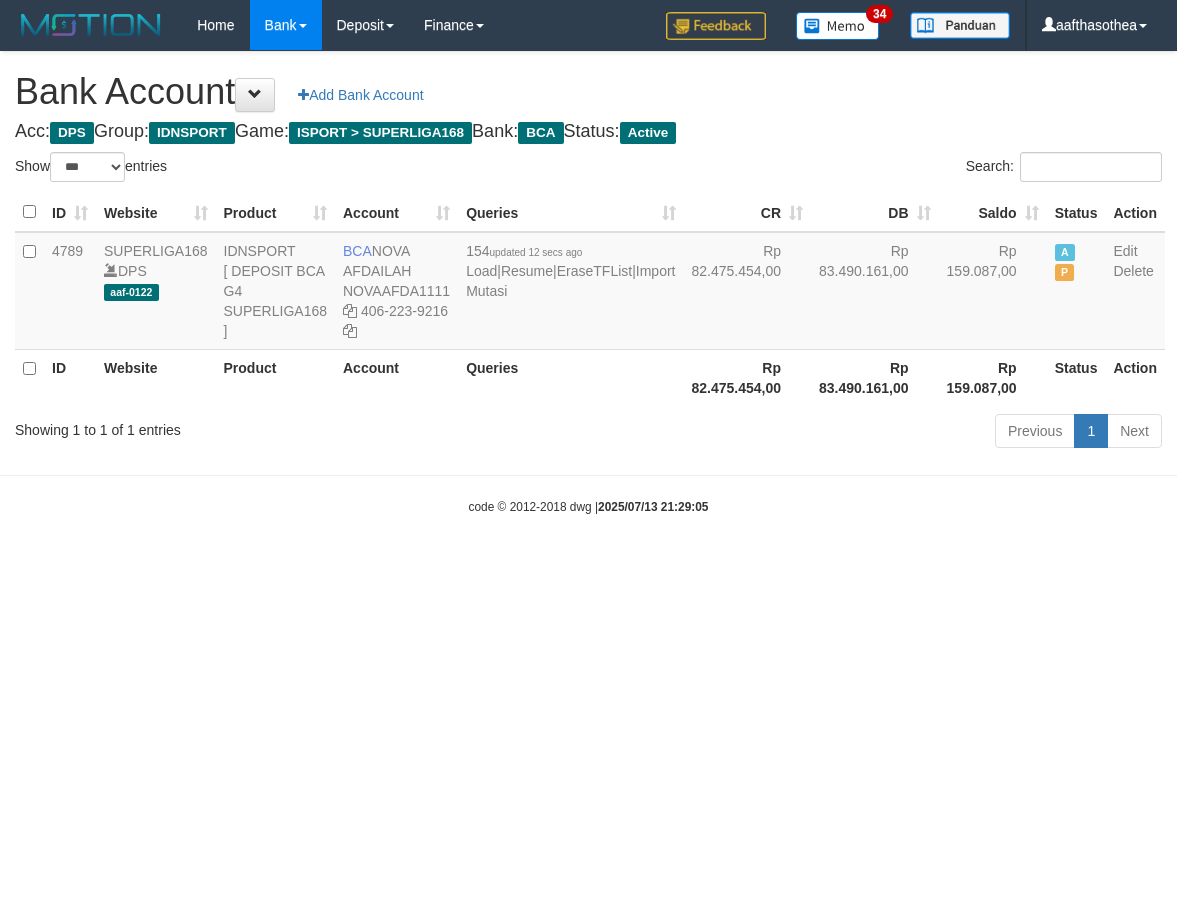 select on "***" 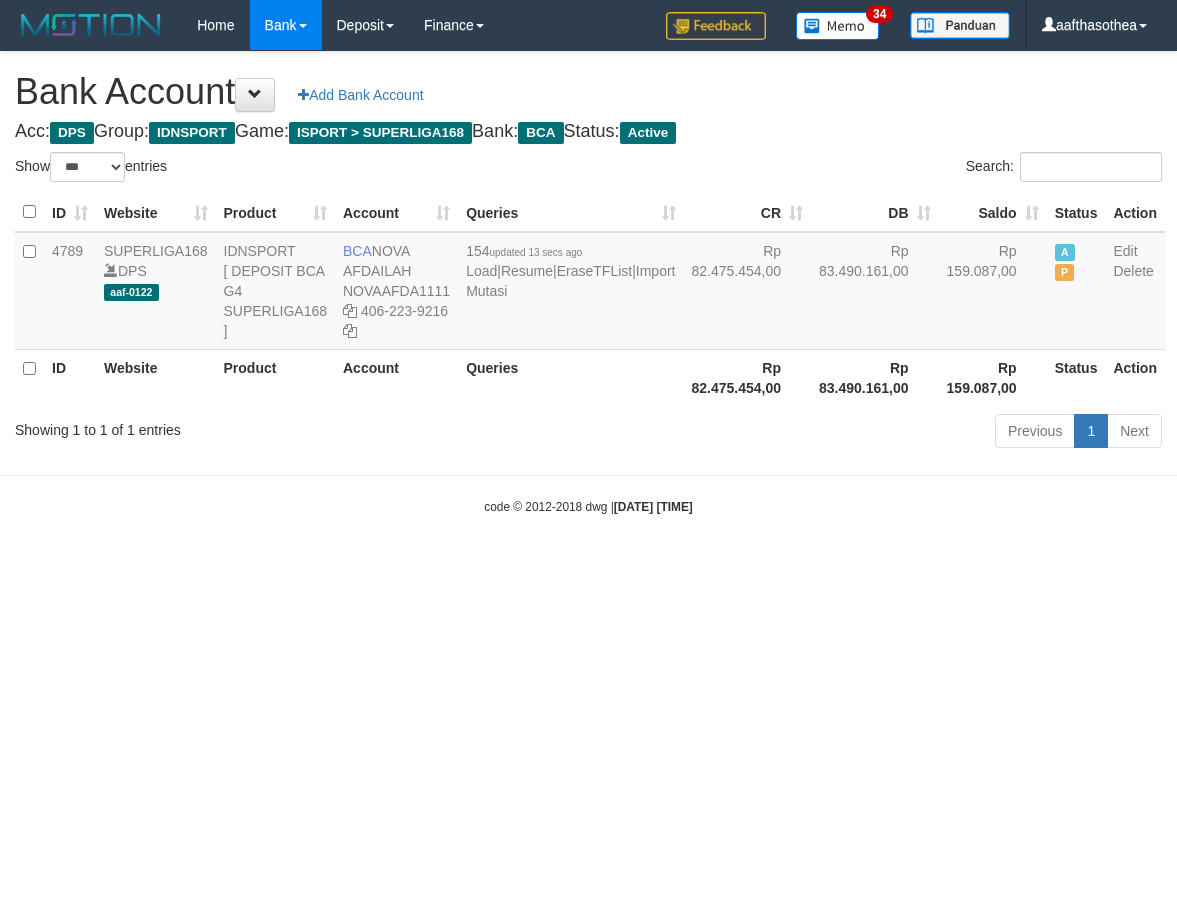 select on "***" 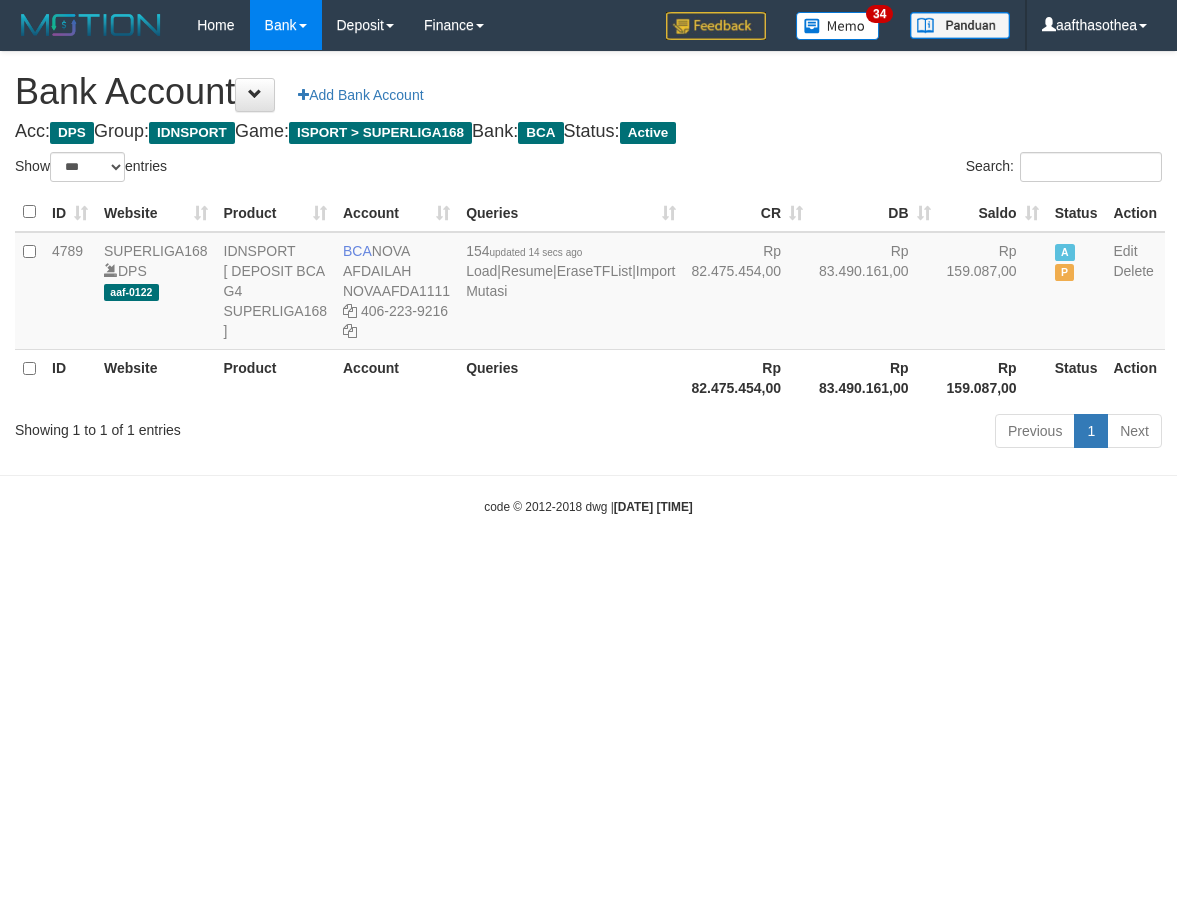 select on "***" 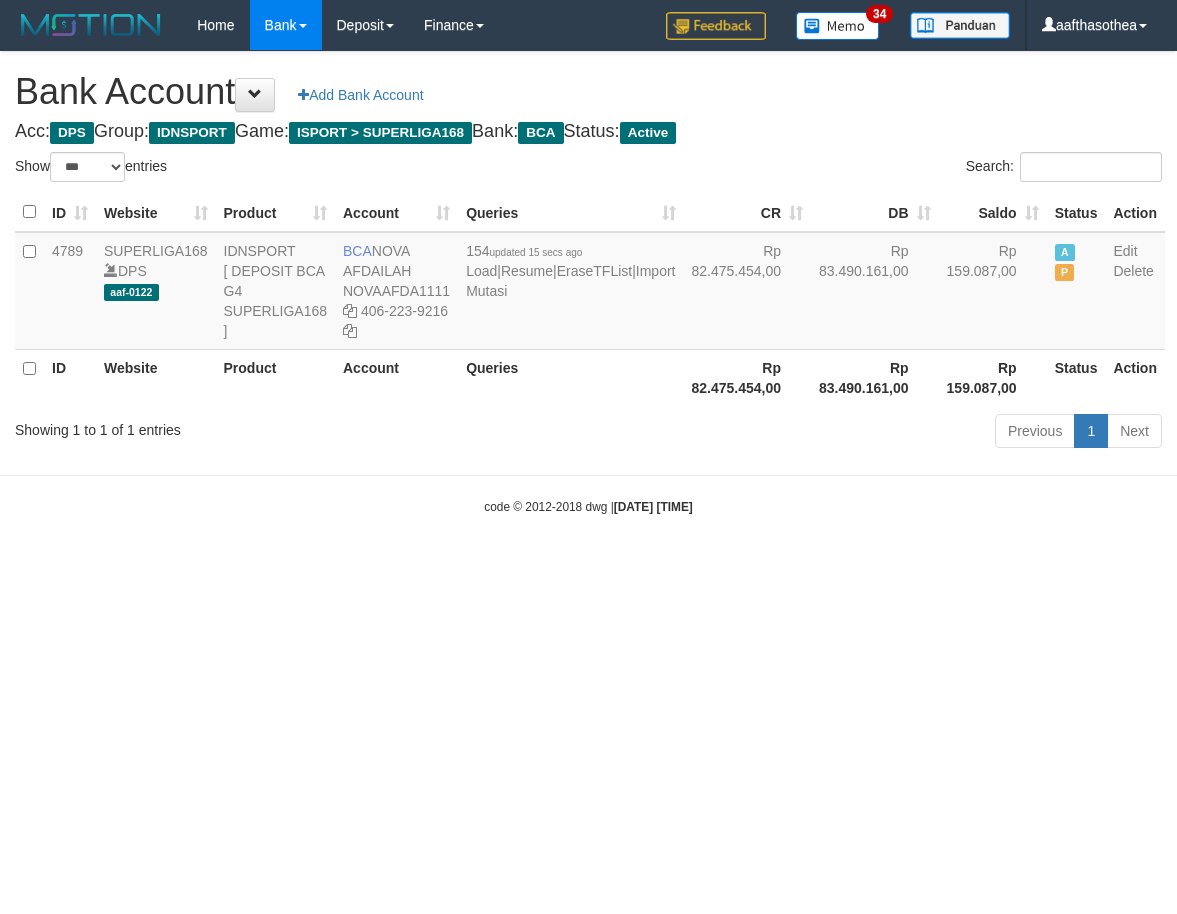 select on "***" 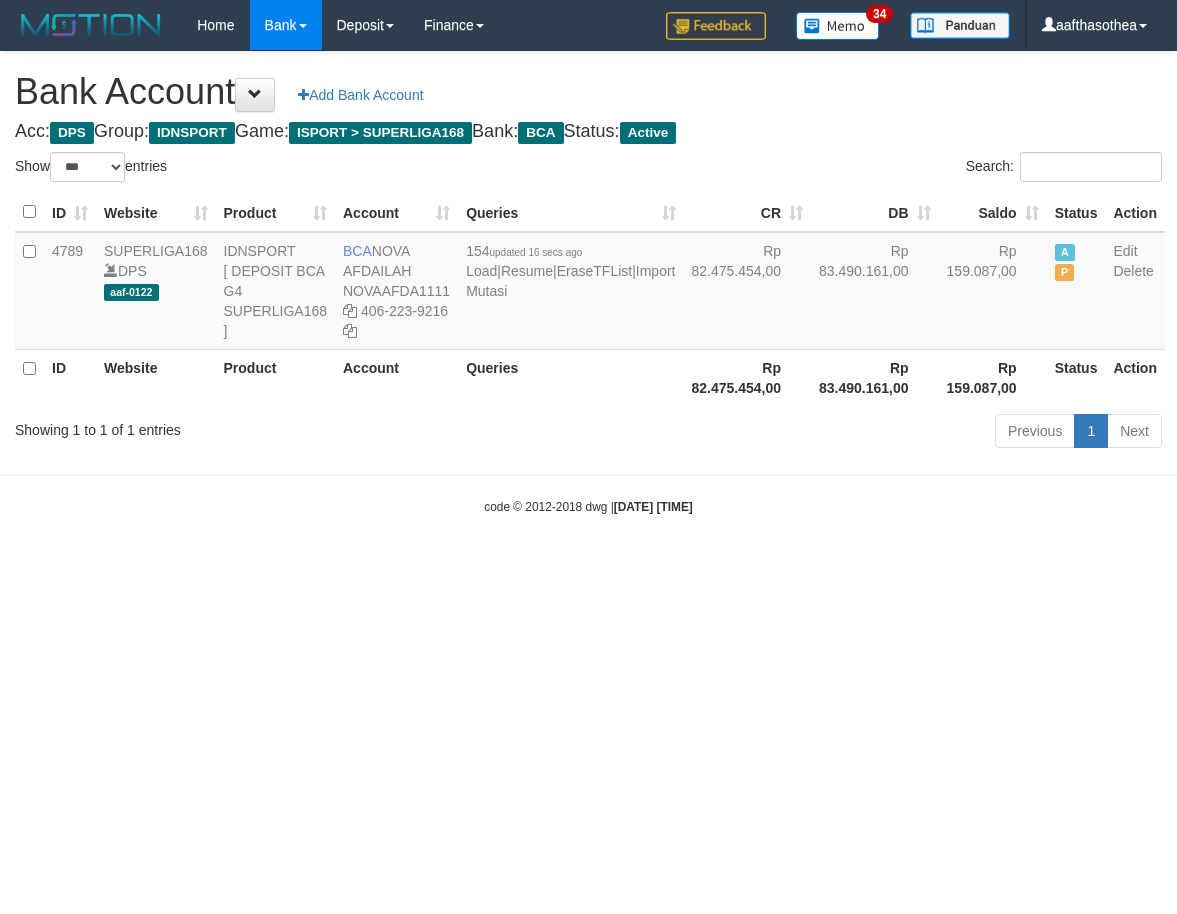 select on "***" 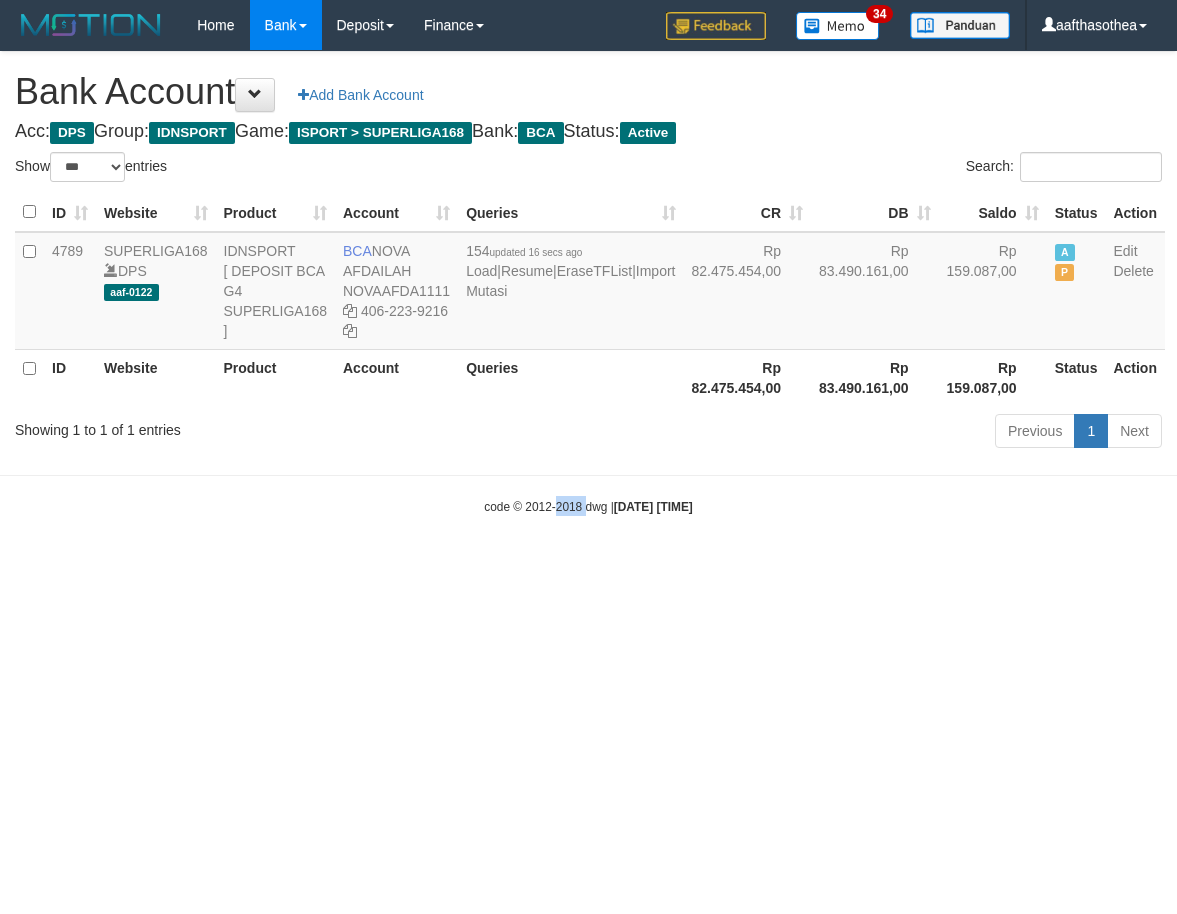 click on "Toggle navigation
Home
Bank
Account List
Load
By Website
Group
[ISPORT]													SUPERLIGA168
By Load Group (DPS)
34" at bounding box center (588, 283) 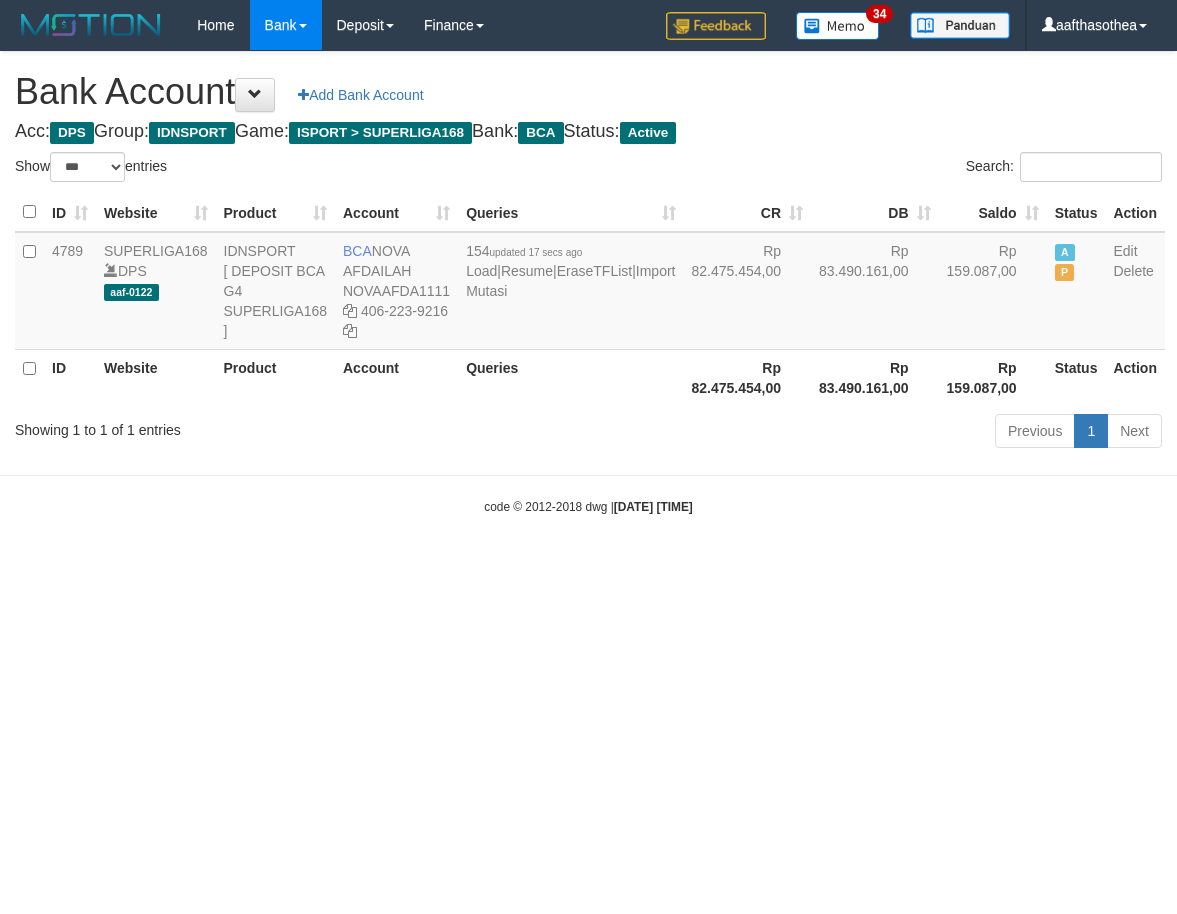 select on "***" 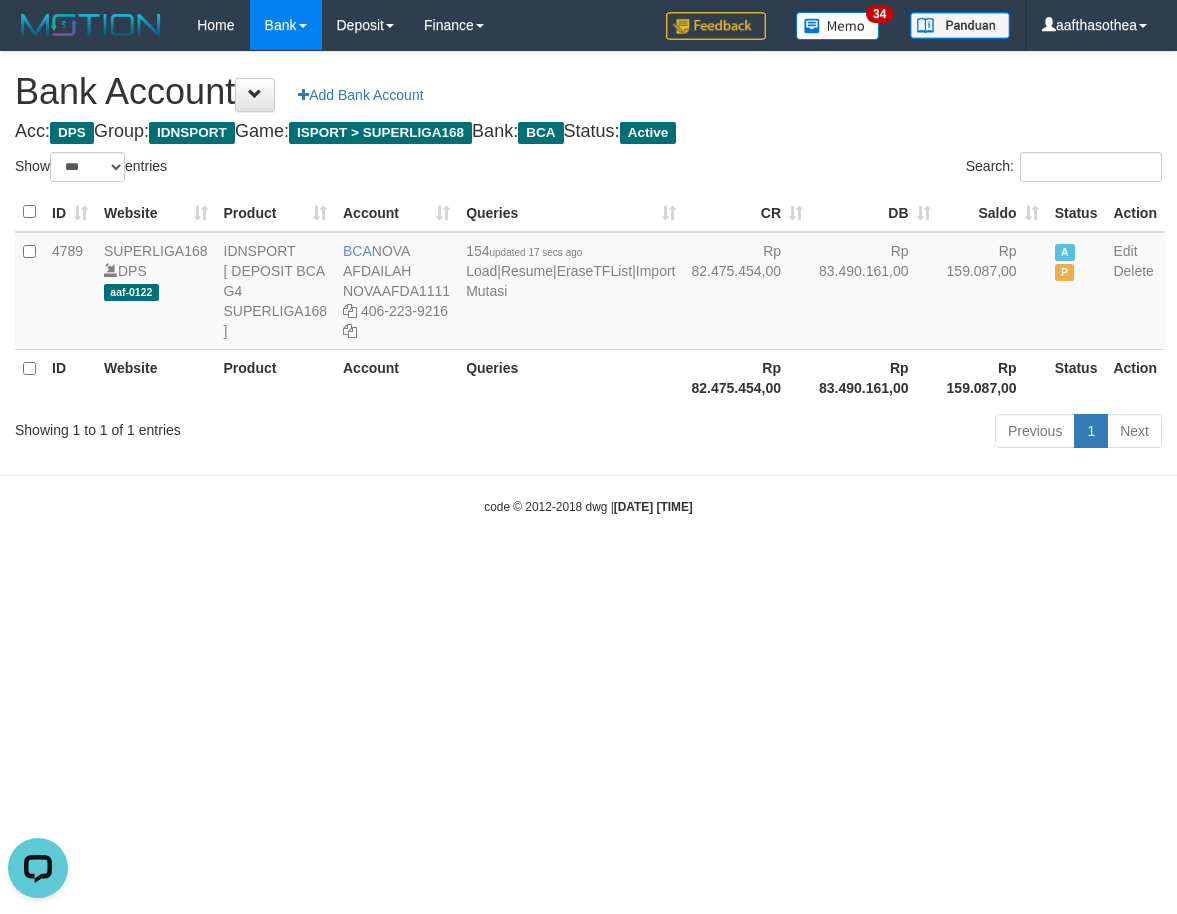 scroll, scrollTop: 0, scrollLeft: 0, axis: both 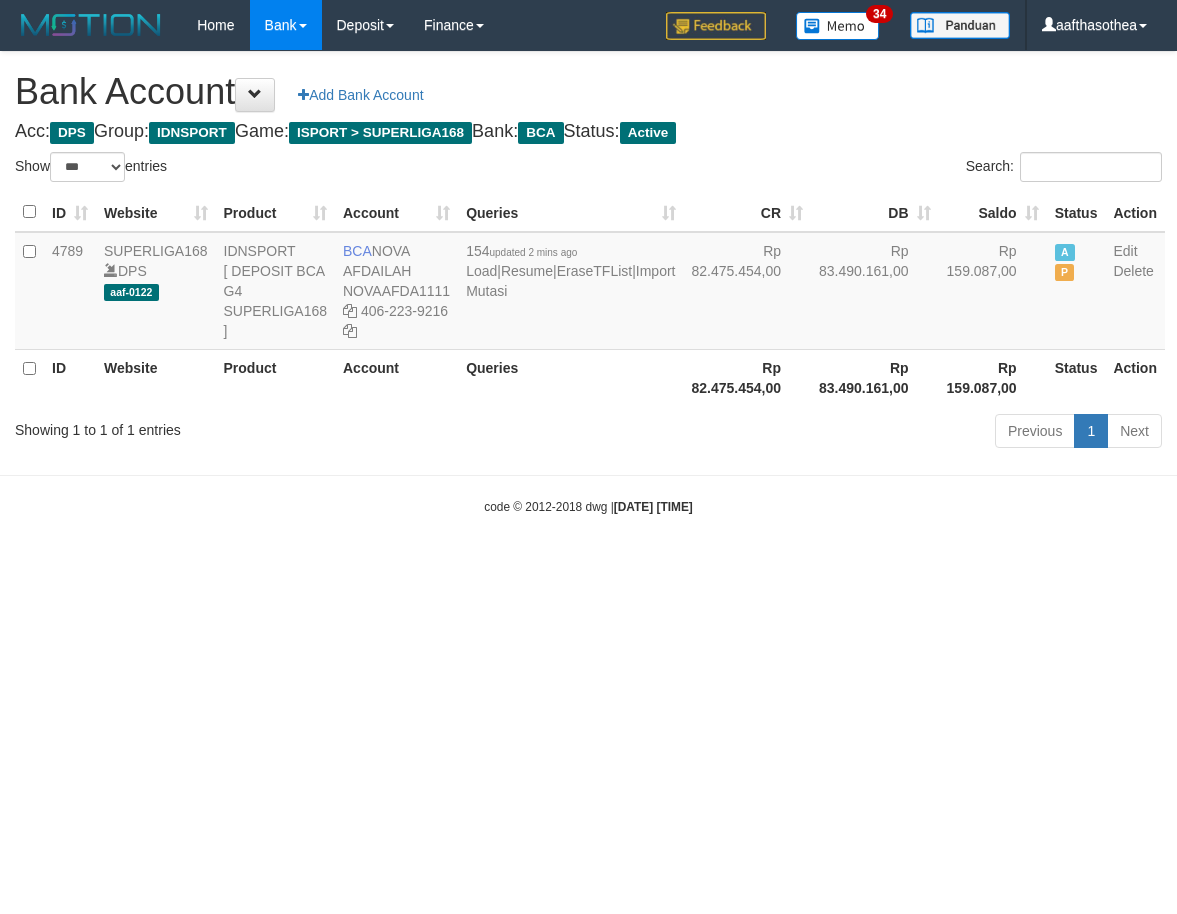 select on "***" 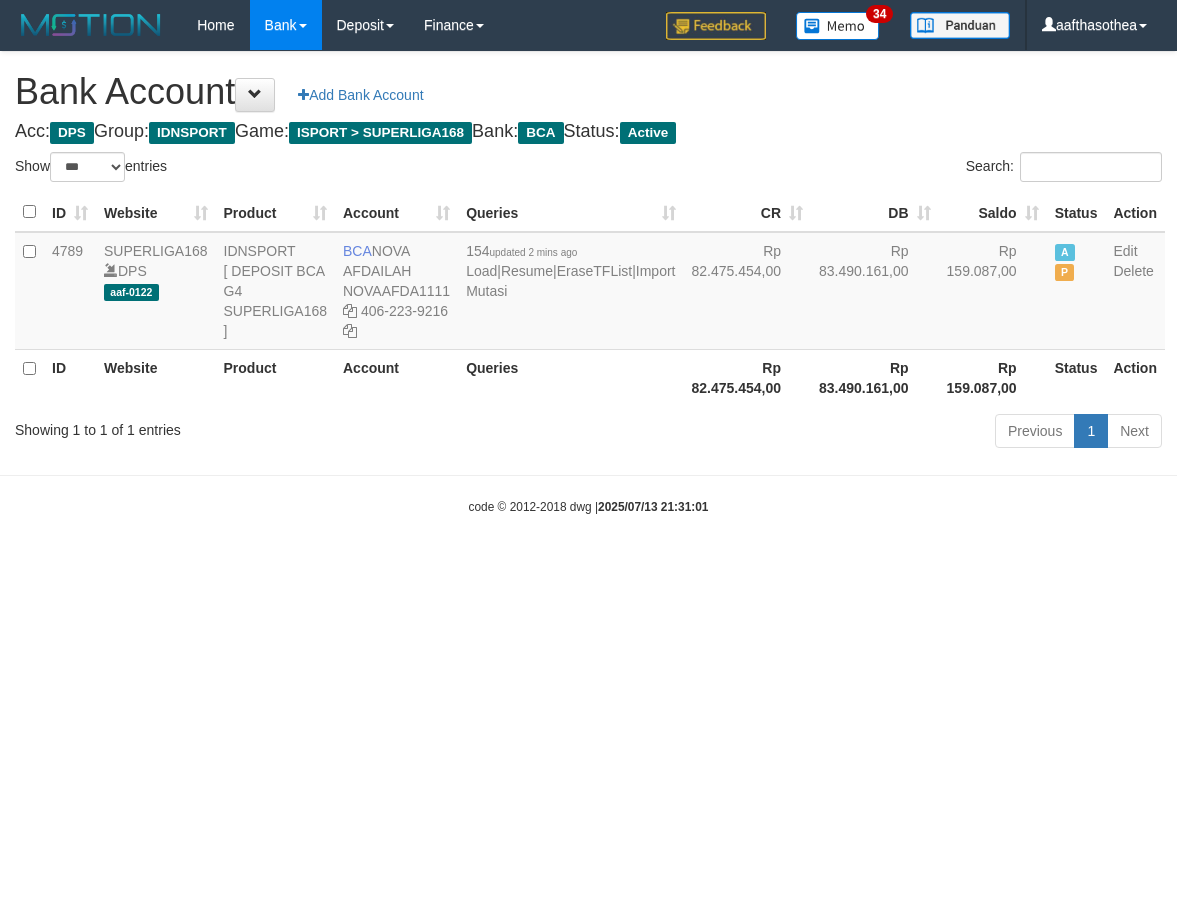 select on "***" 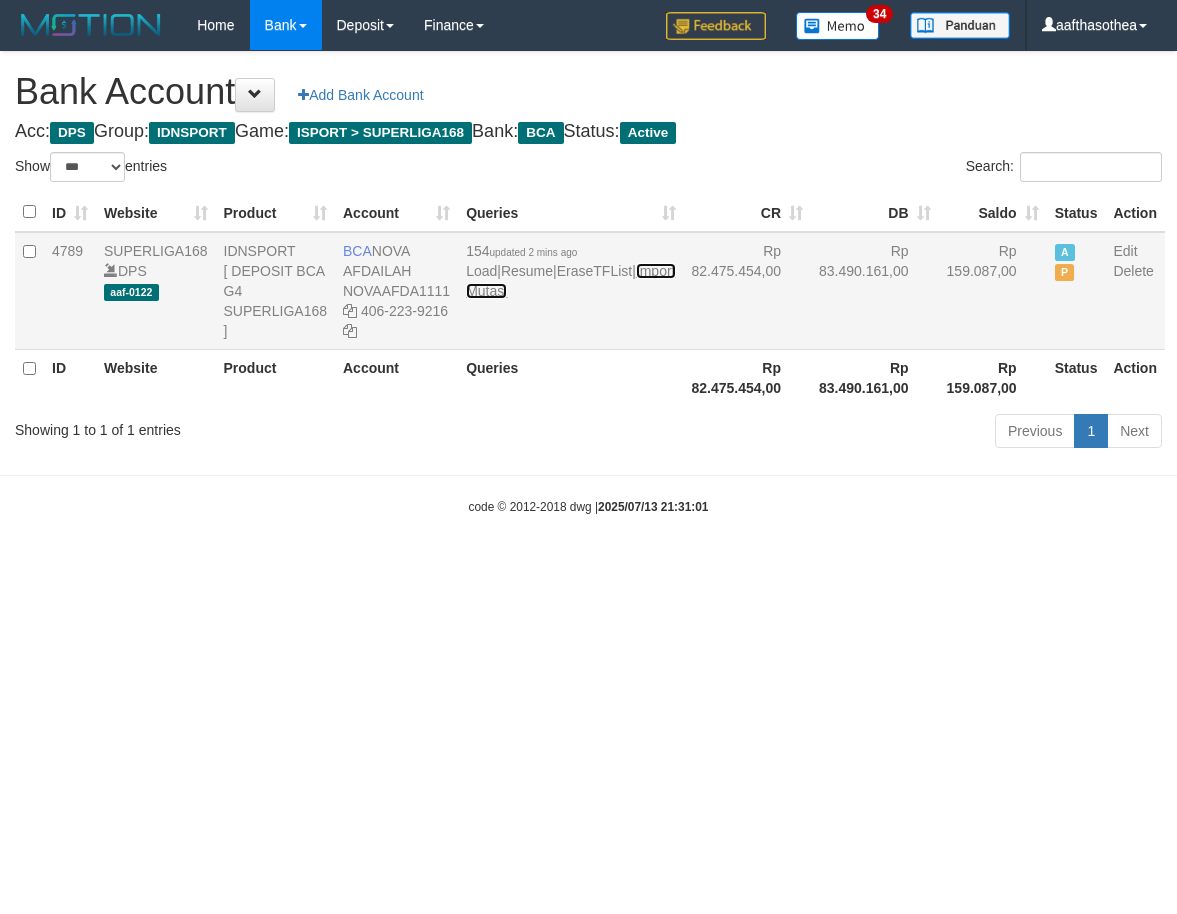 click on "Import Mutasi" at bounding box center [570, 281] 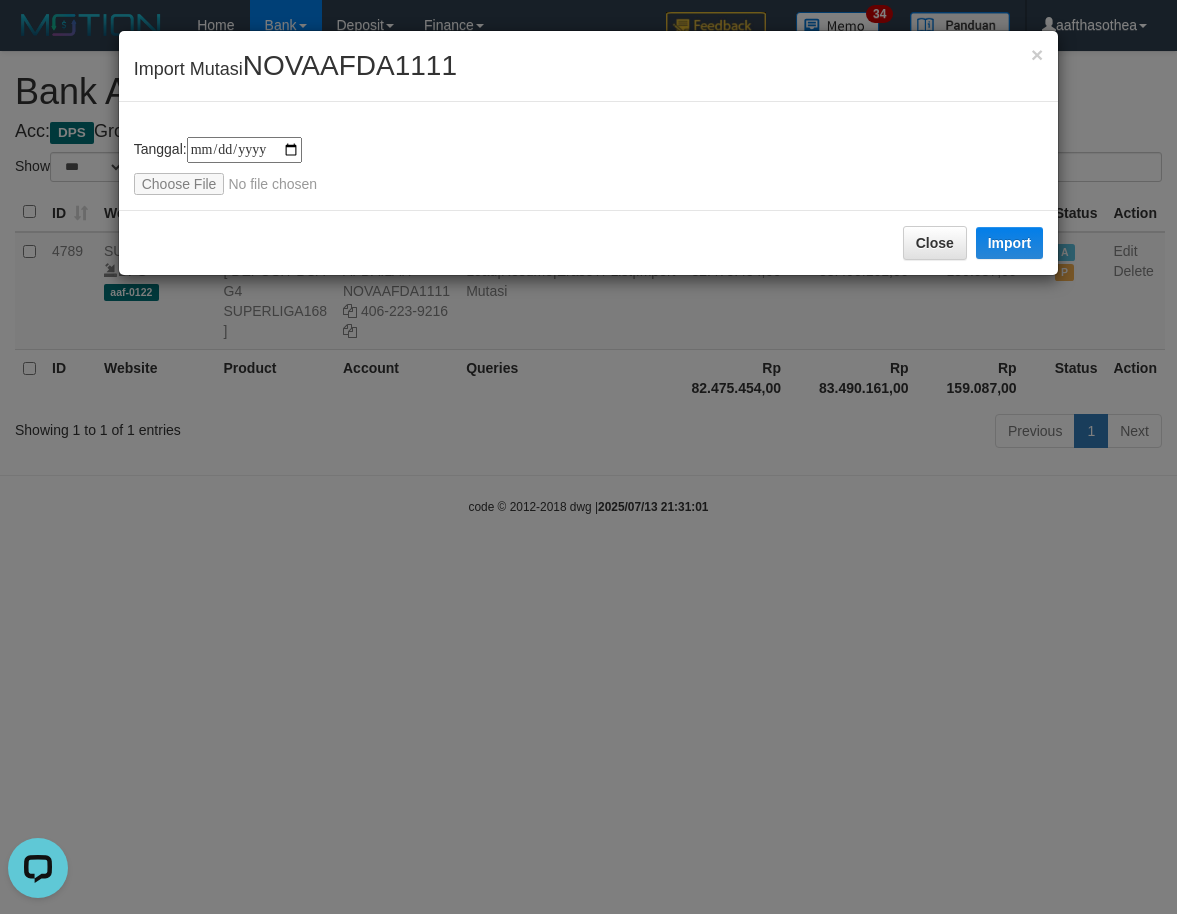 scroll, scrollTop: 0, scrollLeft: 0, axis: both 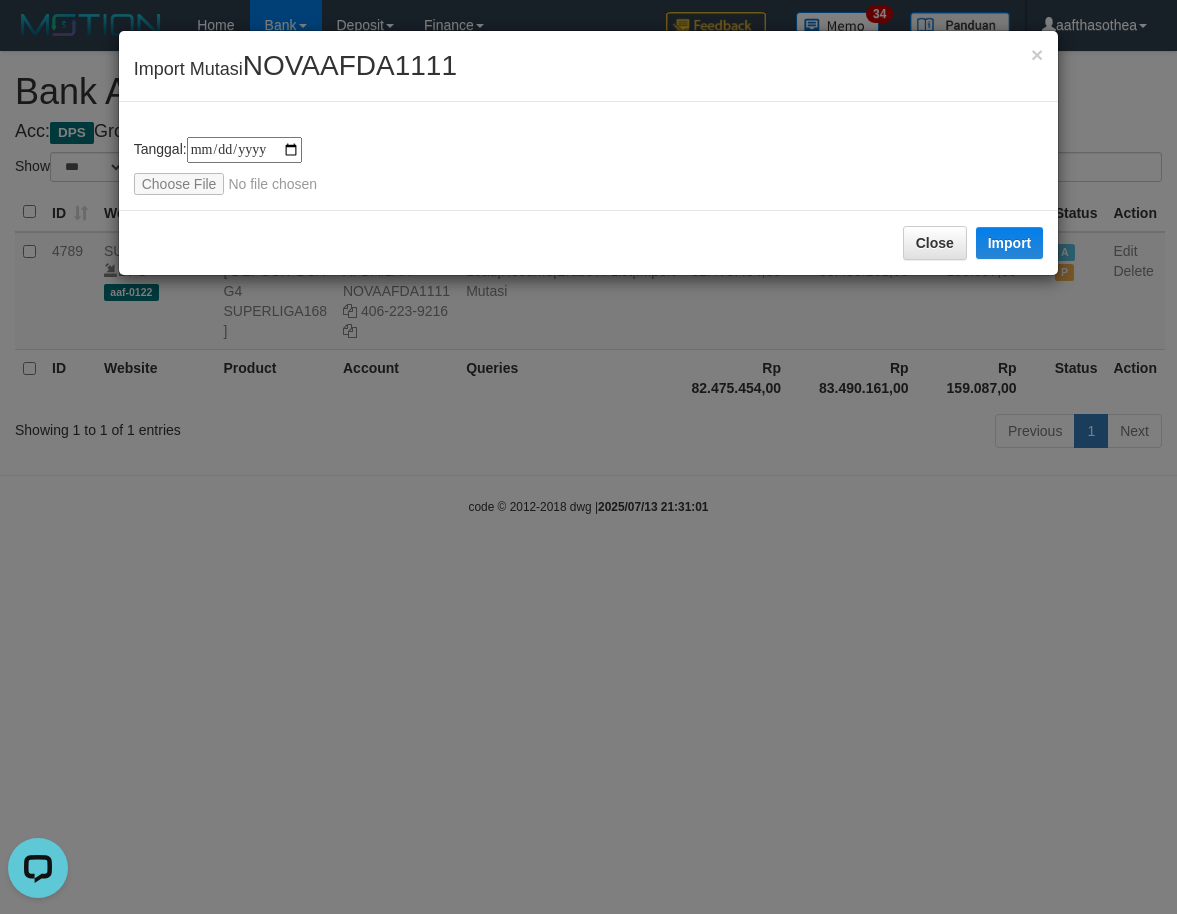 click on "**********" at bounding box center (588, 457) 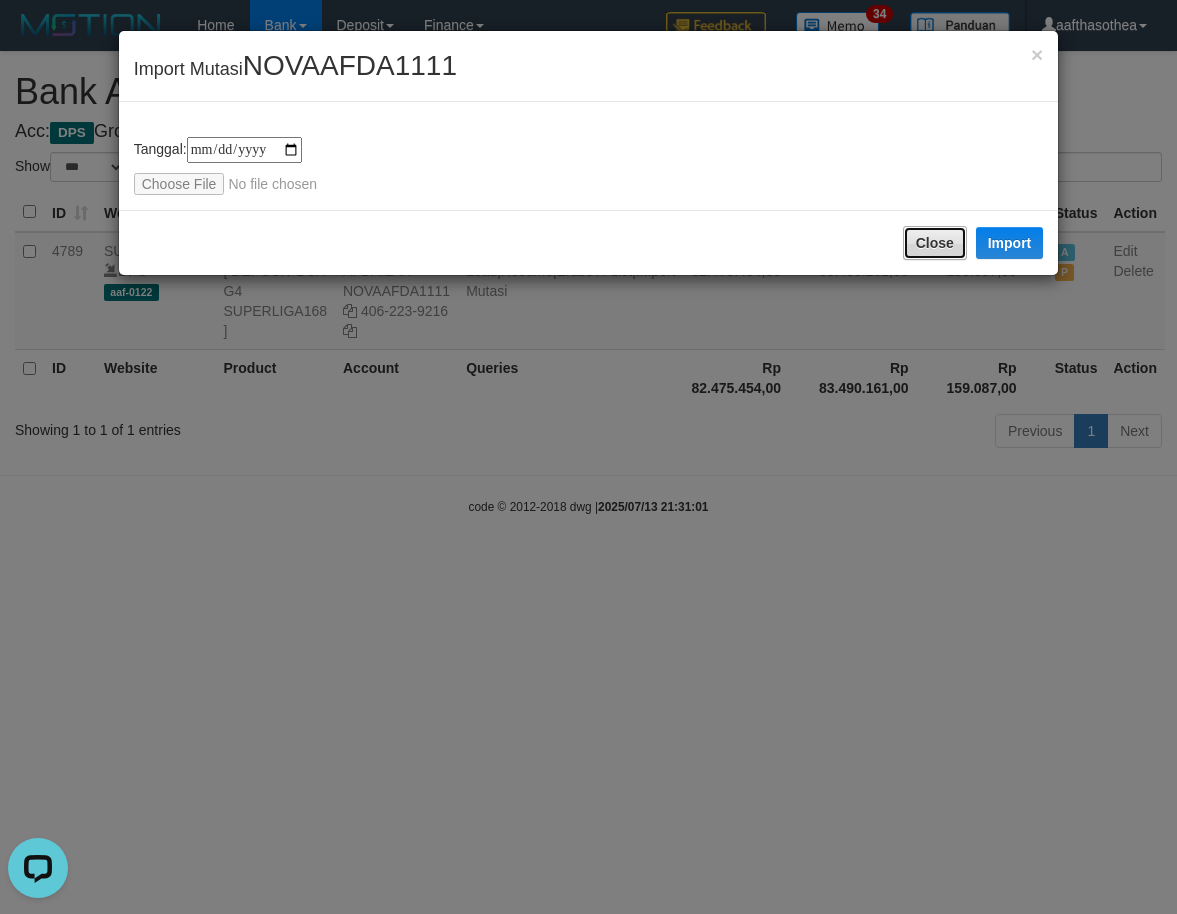 click on "Close" at bounding box center (935, 243) 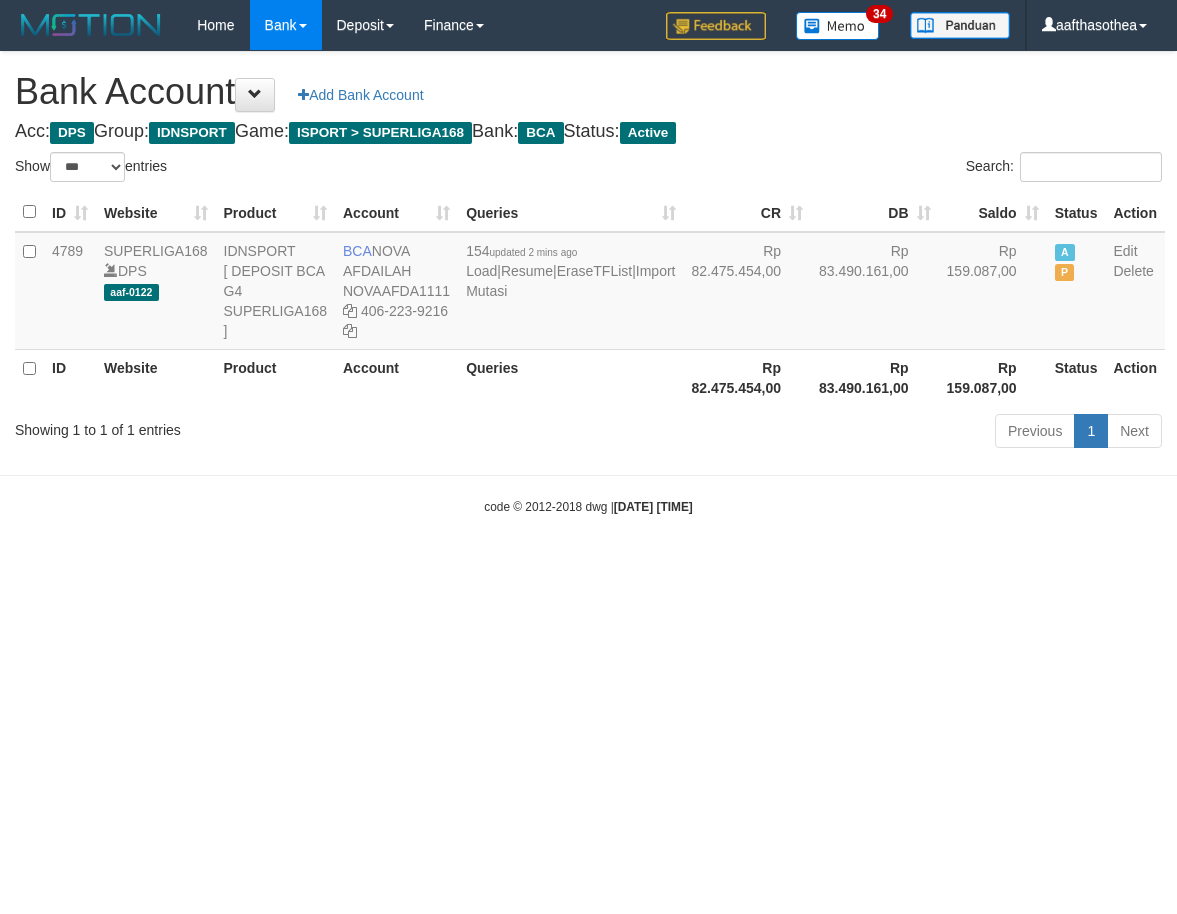 select on "***" 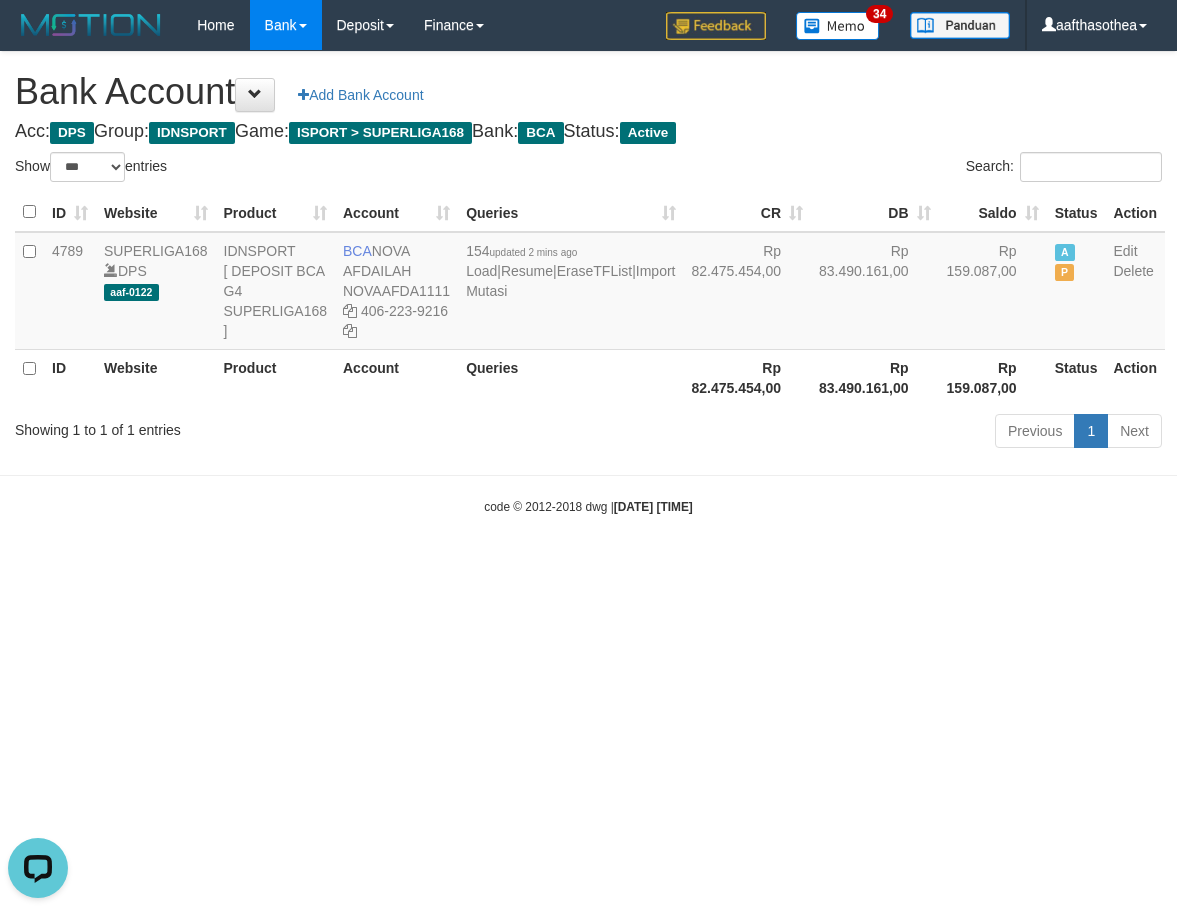scroll, scrollTop: 0, scrollLeft: 0, axis: both 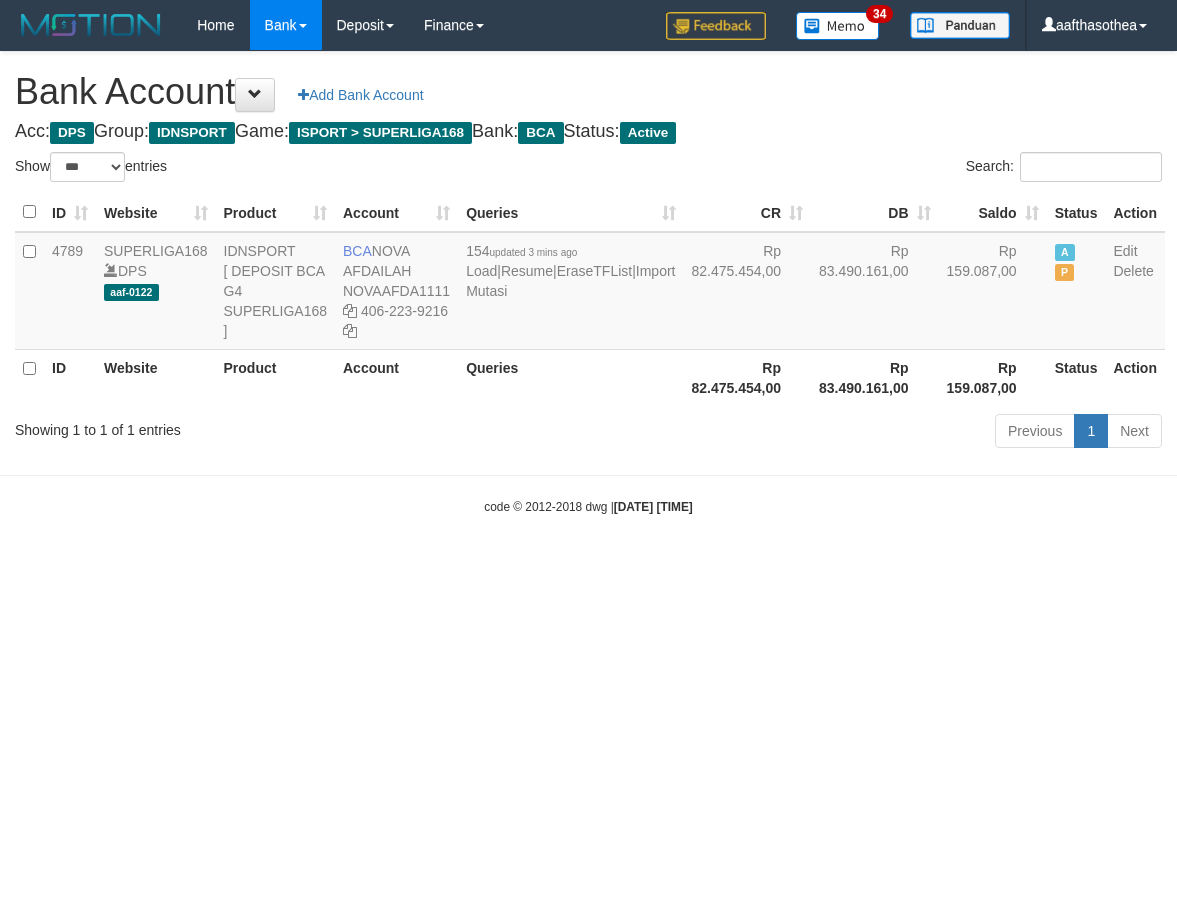 select on "***" 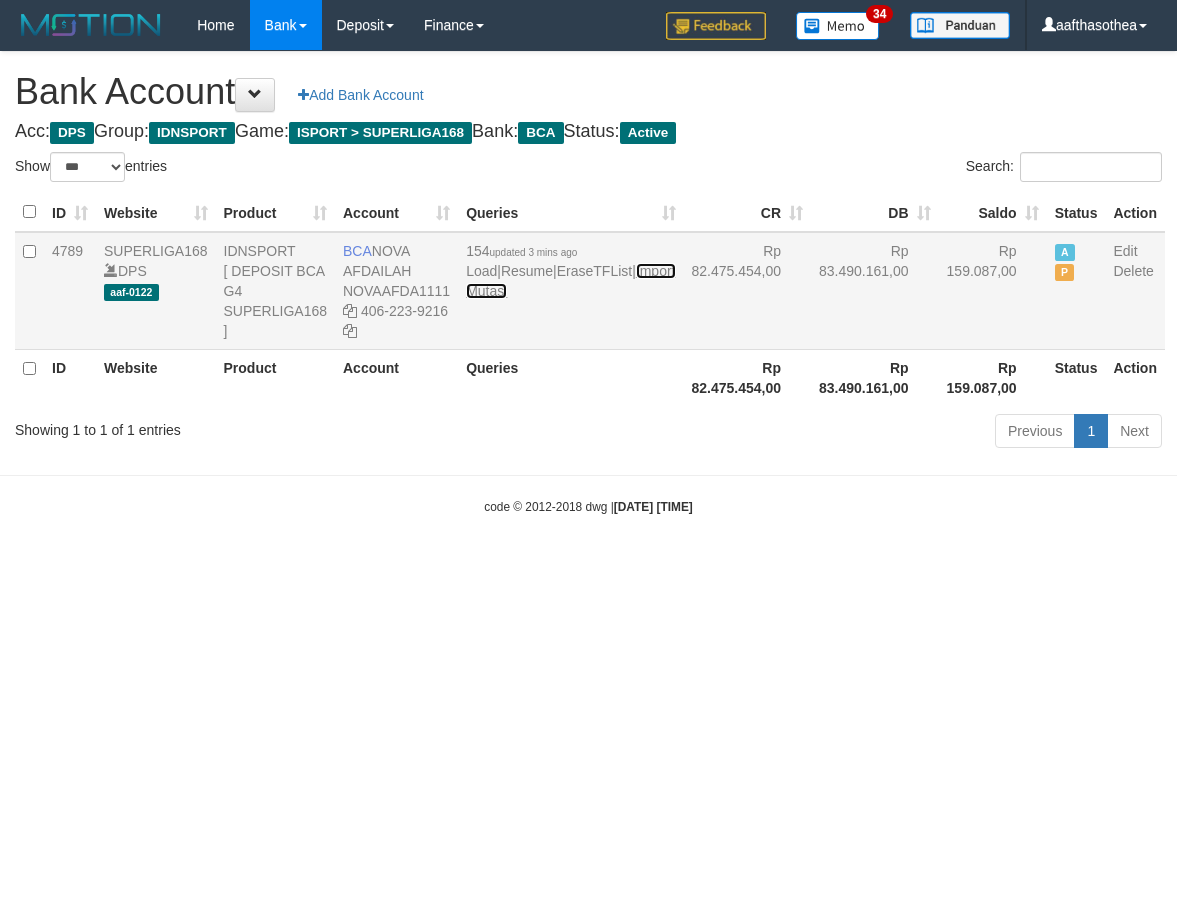 click on "Import Mutasi" at bounding box center (570, 281) 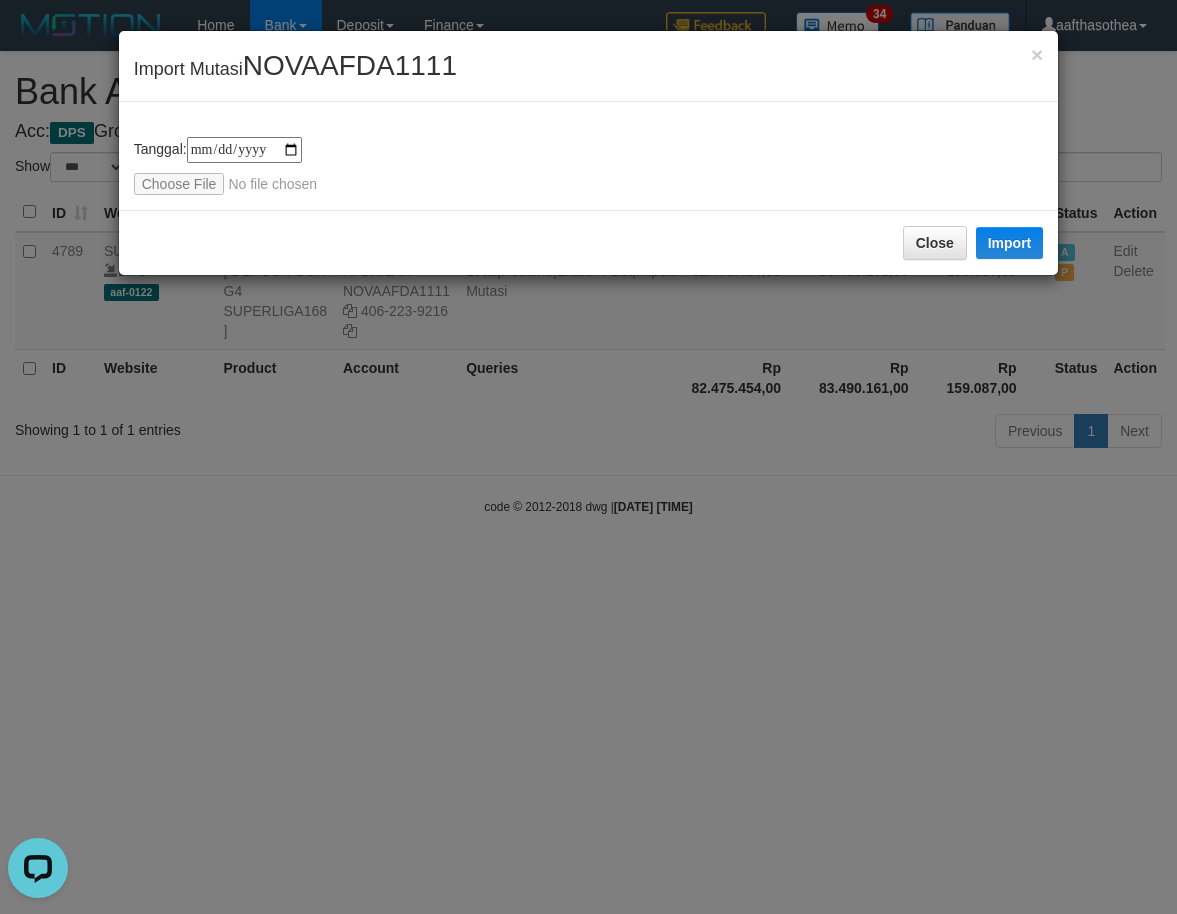 scroll, scrollTop: 0, scrollLeft: 0, axis: both 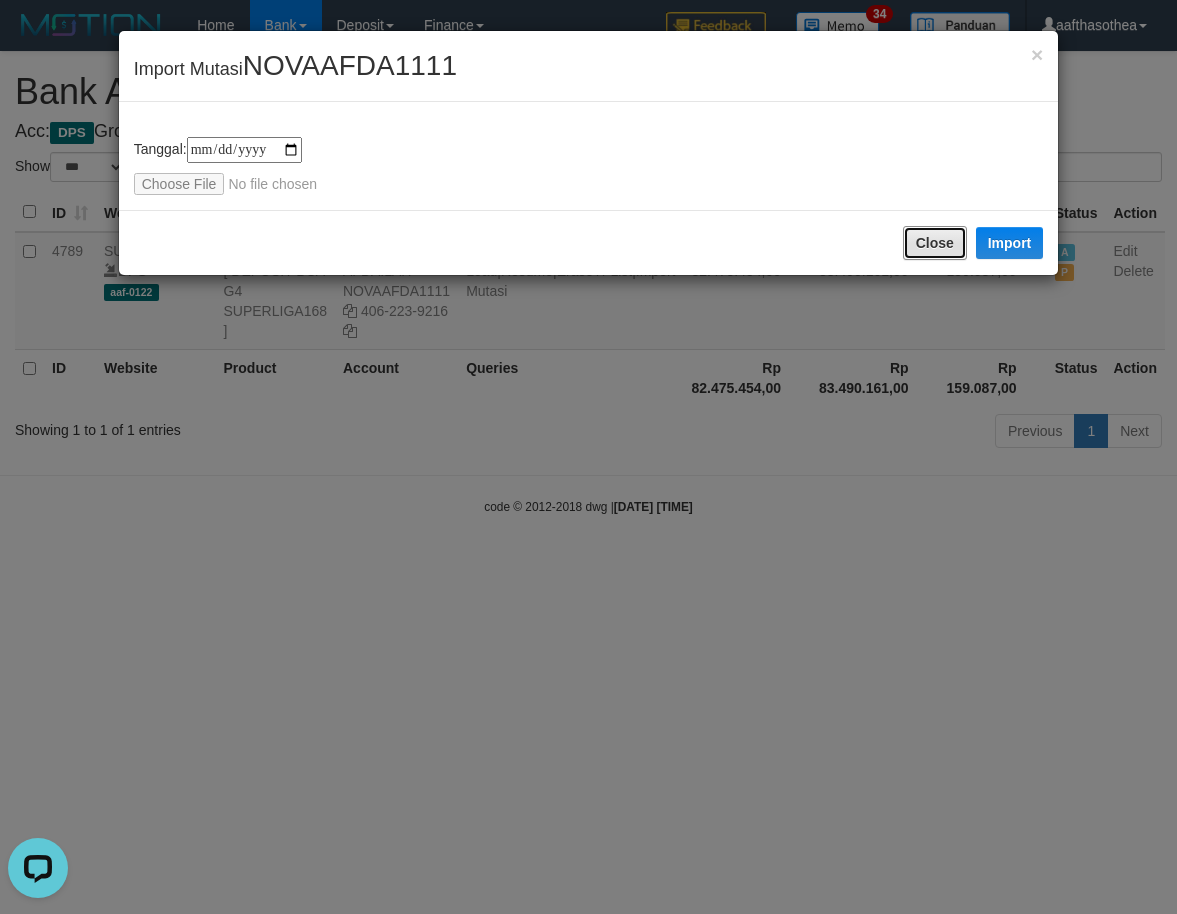 drag, startPoint x: 930, startPoint y: 251, endPoint x: 815, endPoint y: 410, distance: 196.22946 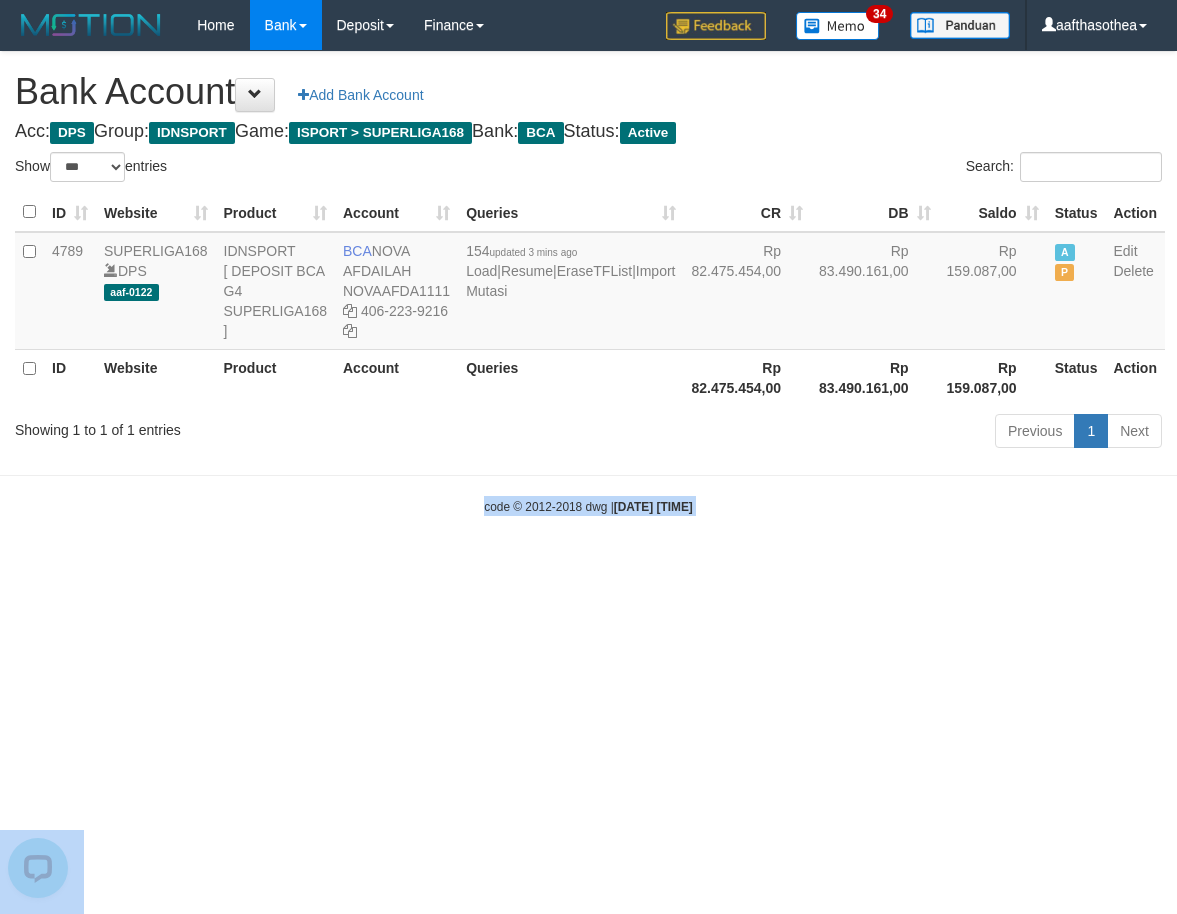 drag, startPoint x: 348, startPoint y: 696, endPoint x: 386, endPoint y: 668, distance: 47.201694 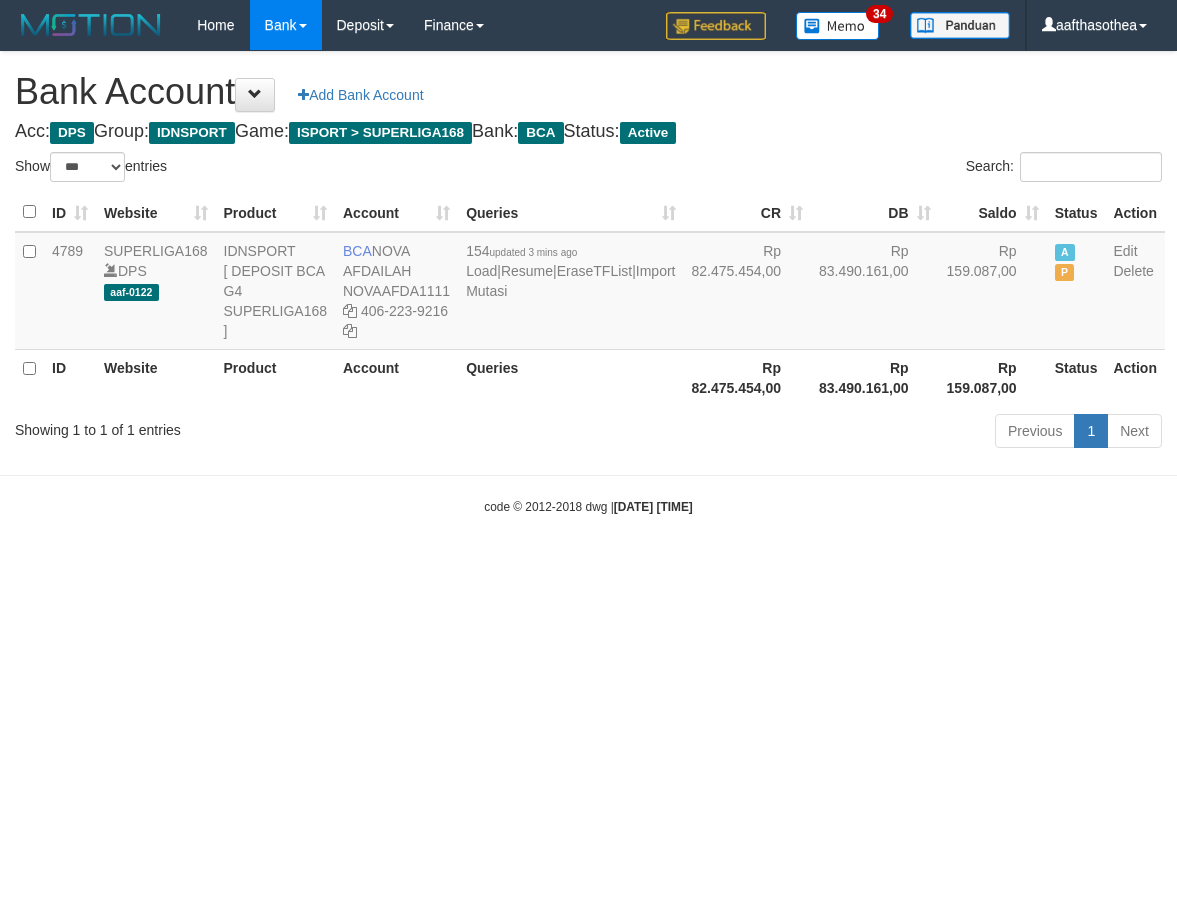 select on "***" 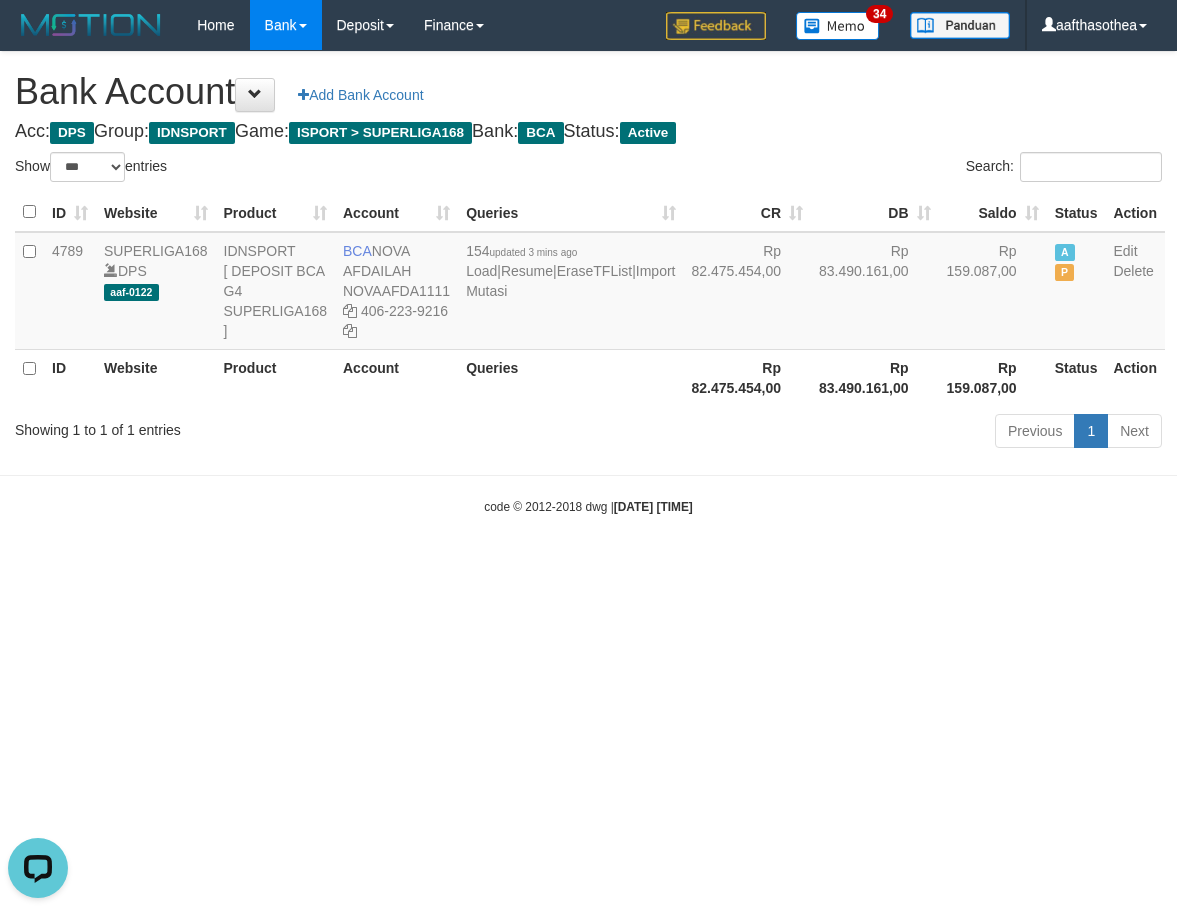 scroll, scrollTop: 0, scrollLeft: 0, axis: both 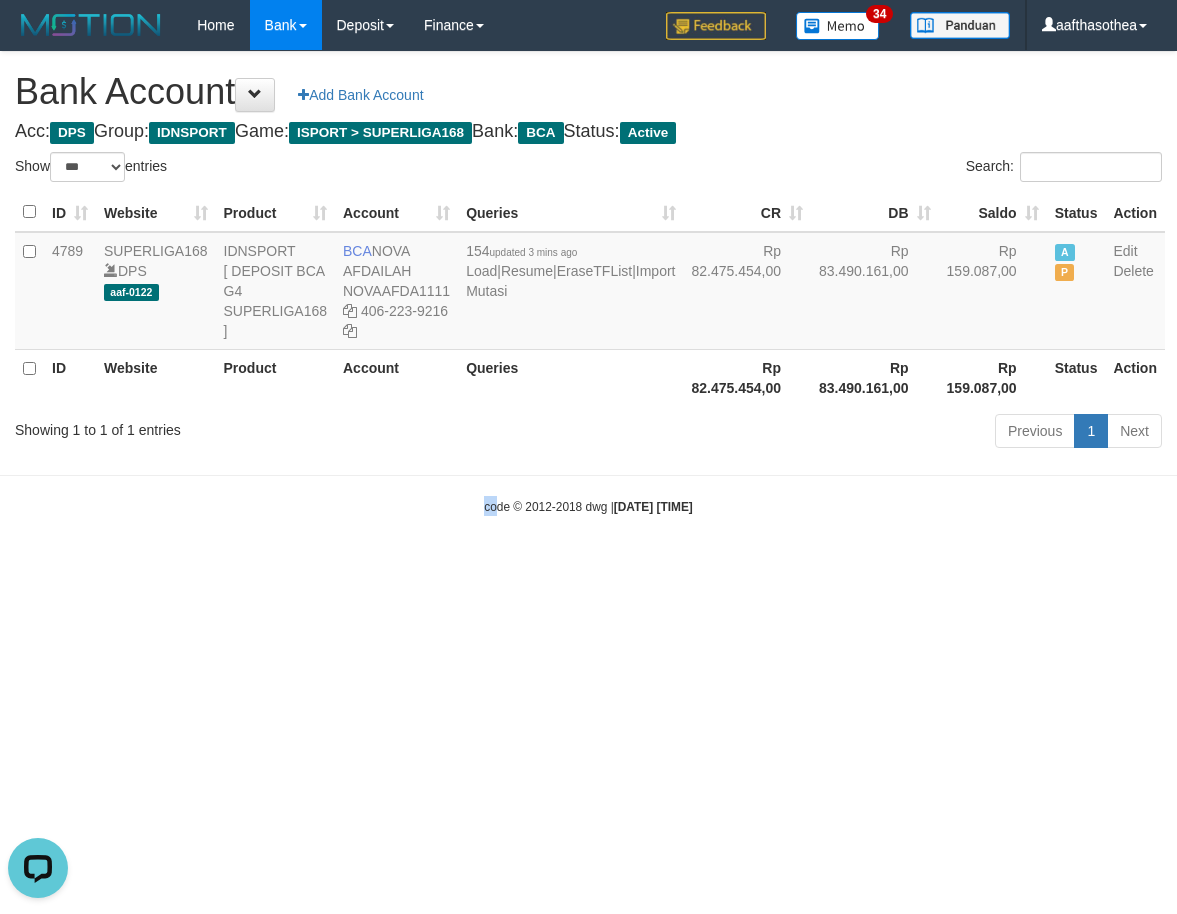 drag, startPoint x: 417, startPoint y: 548, endPoint x: 444, endPoint y: 544, distance: 27.294687 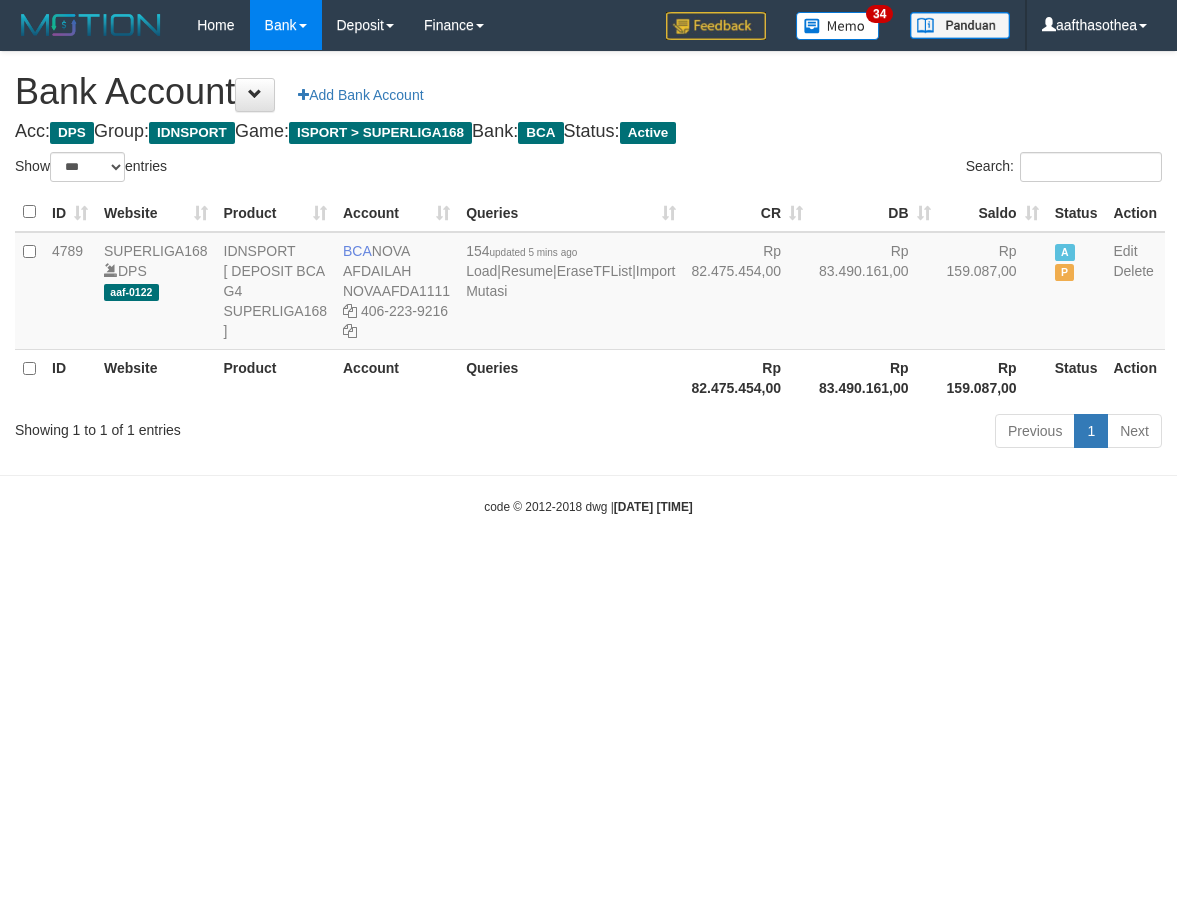 select on "***" 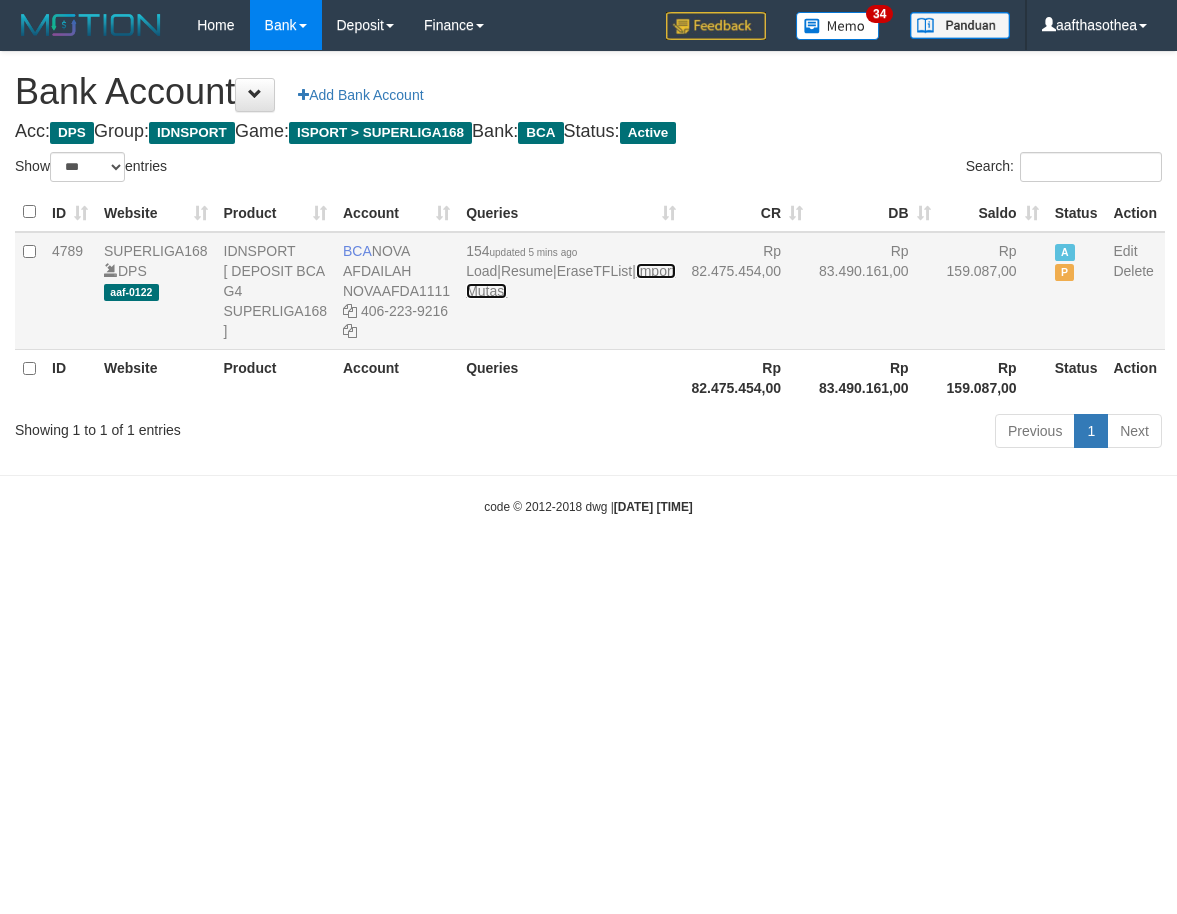 click on "Import Mutasi" at bounding box center [570, 281] 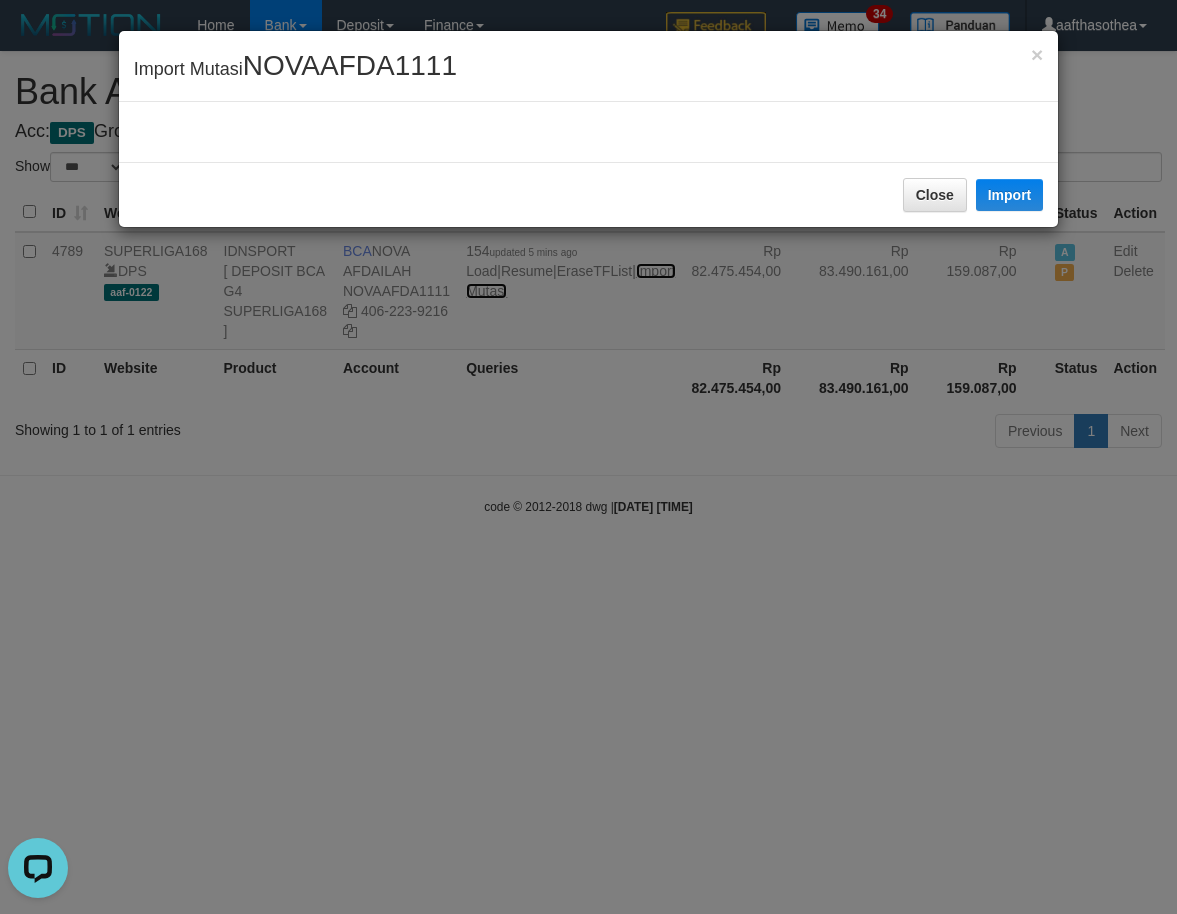 scroll, scrollTop: 0, scrollLeft: 0, axis: both 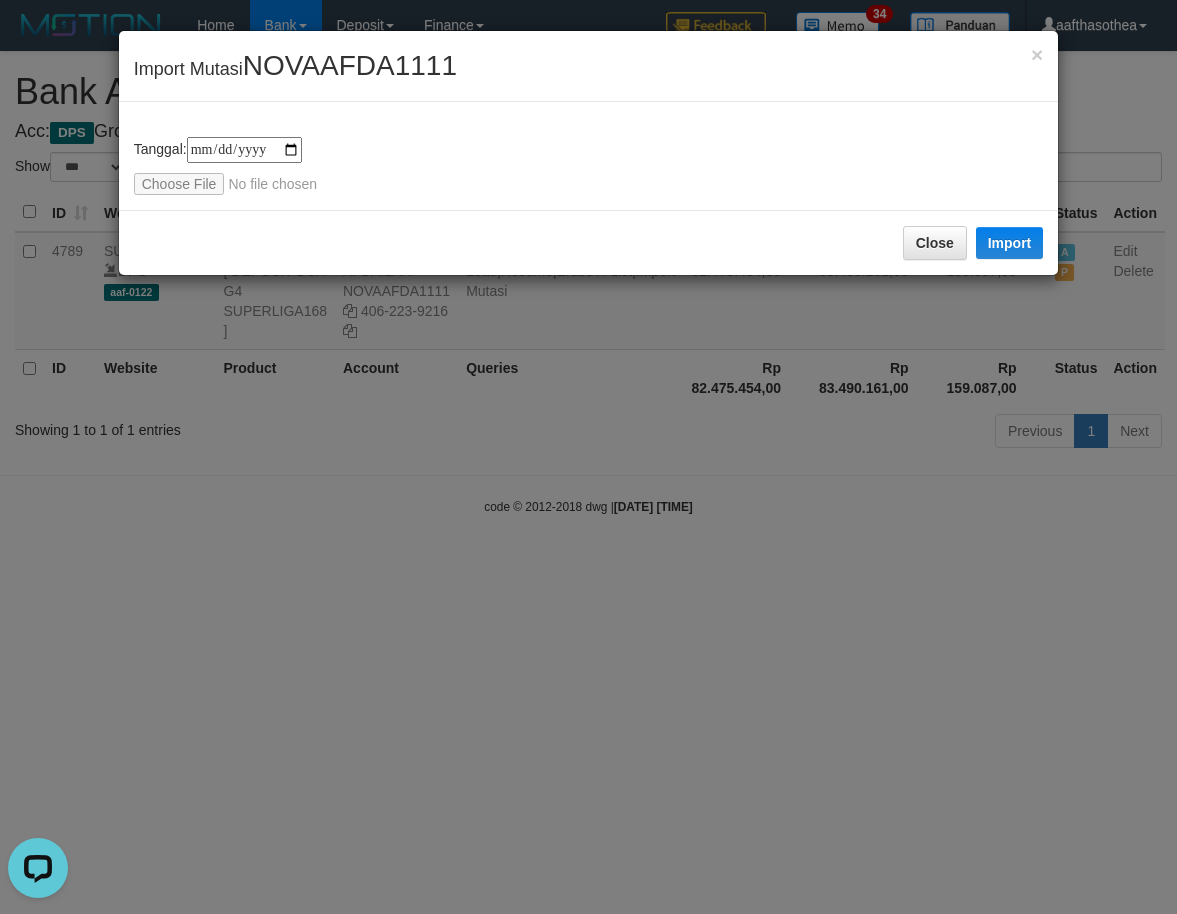 click on "**********" at bounding box center [588, 457] 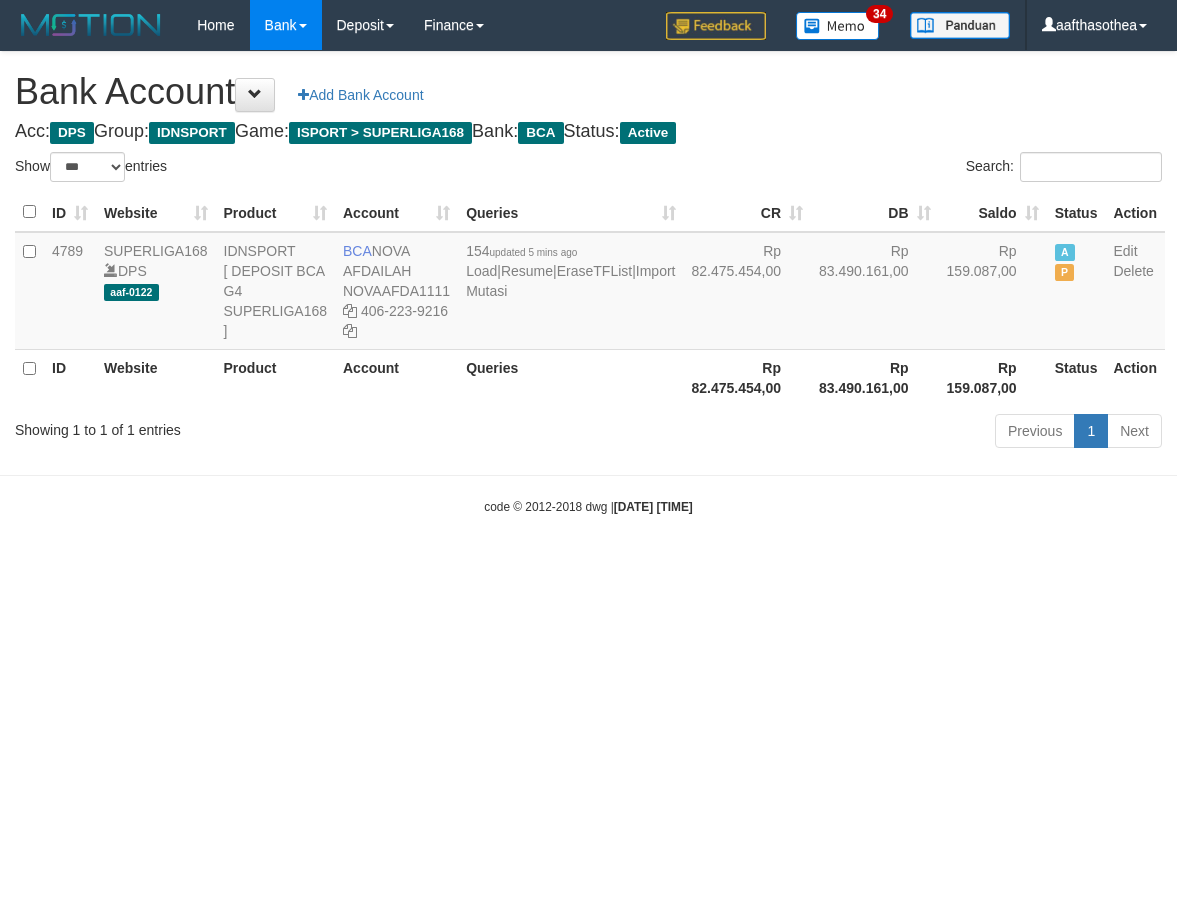 select on "***" 